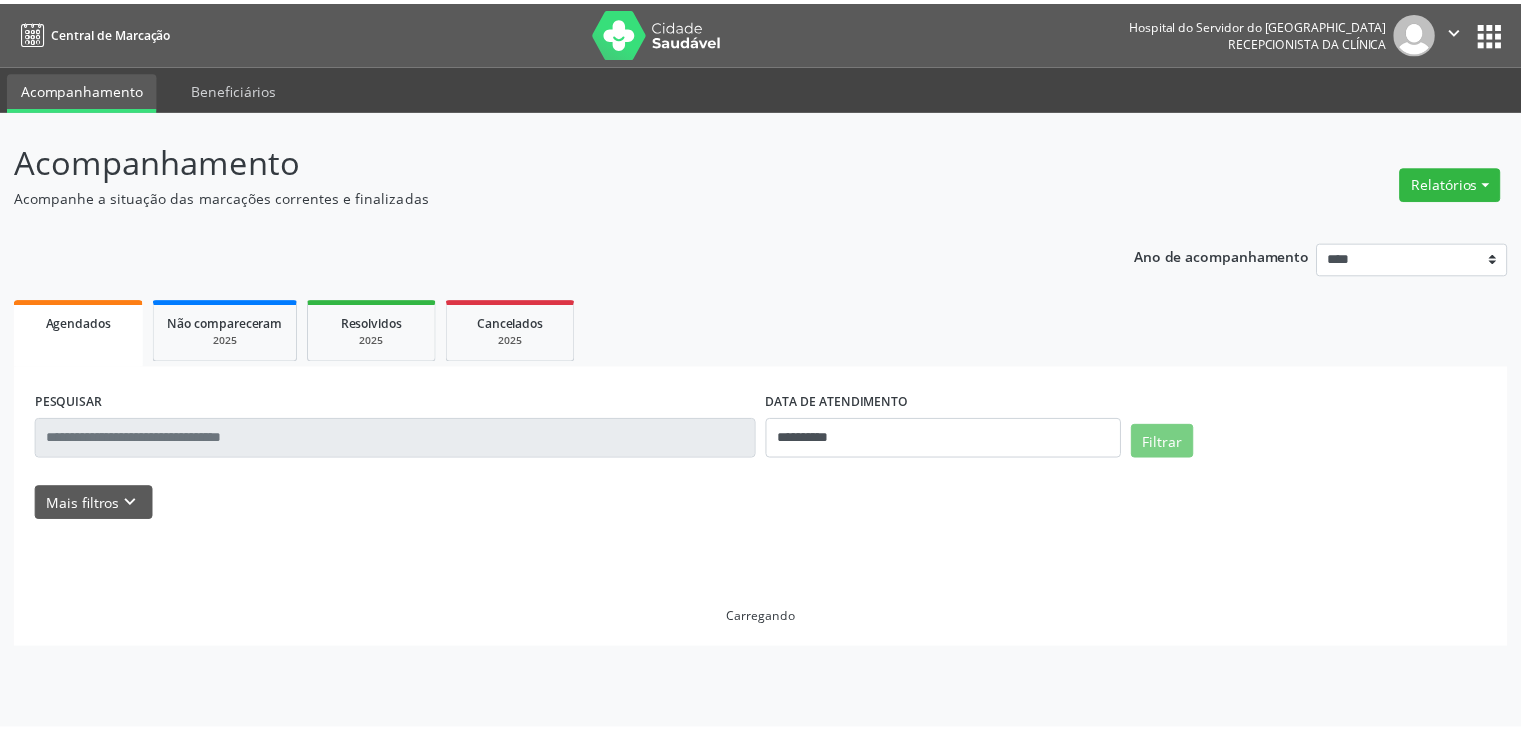 scroll, scrollTop: 0, scrollLeft: 0, axis: both 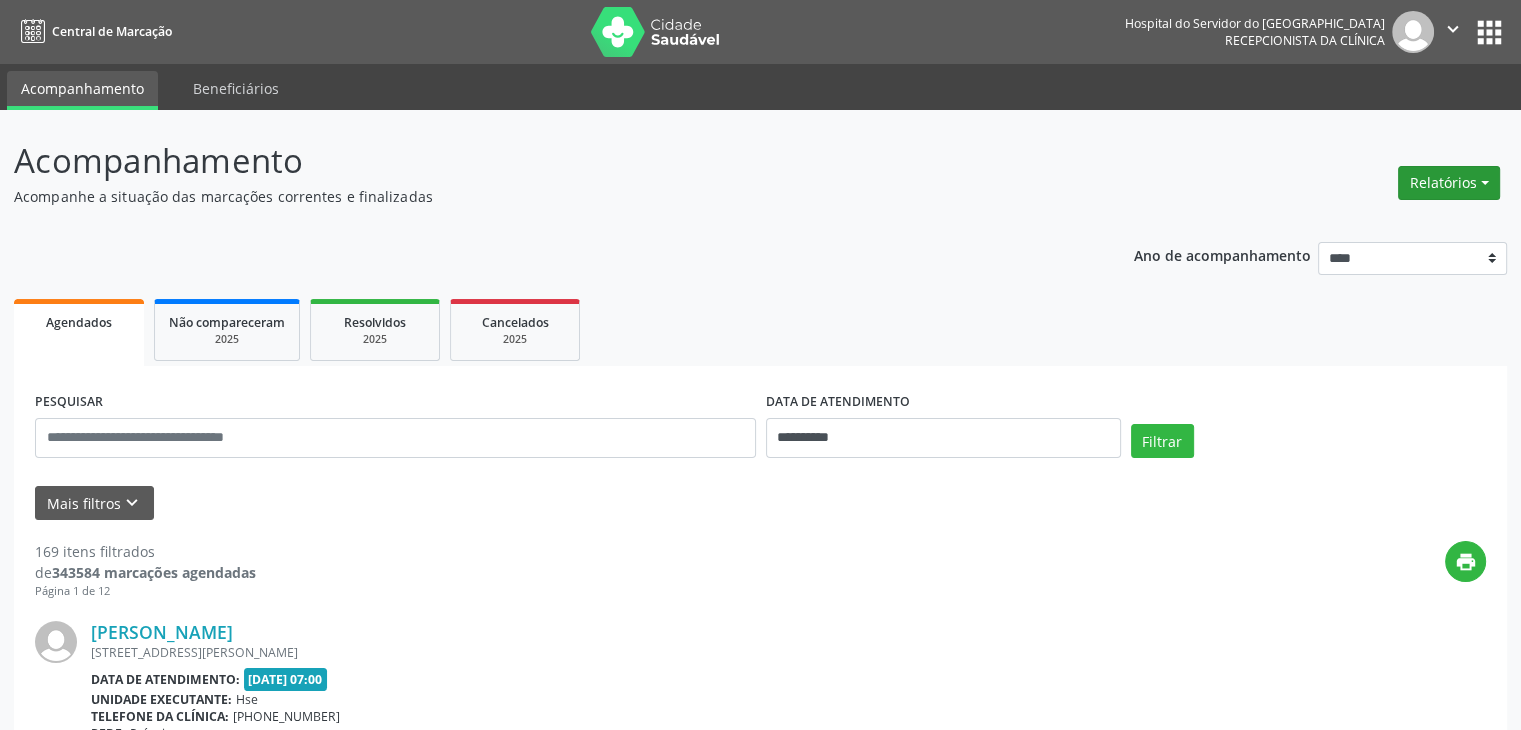 click on "Relatórios" at bounding box center [1449, 183] 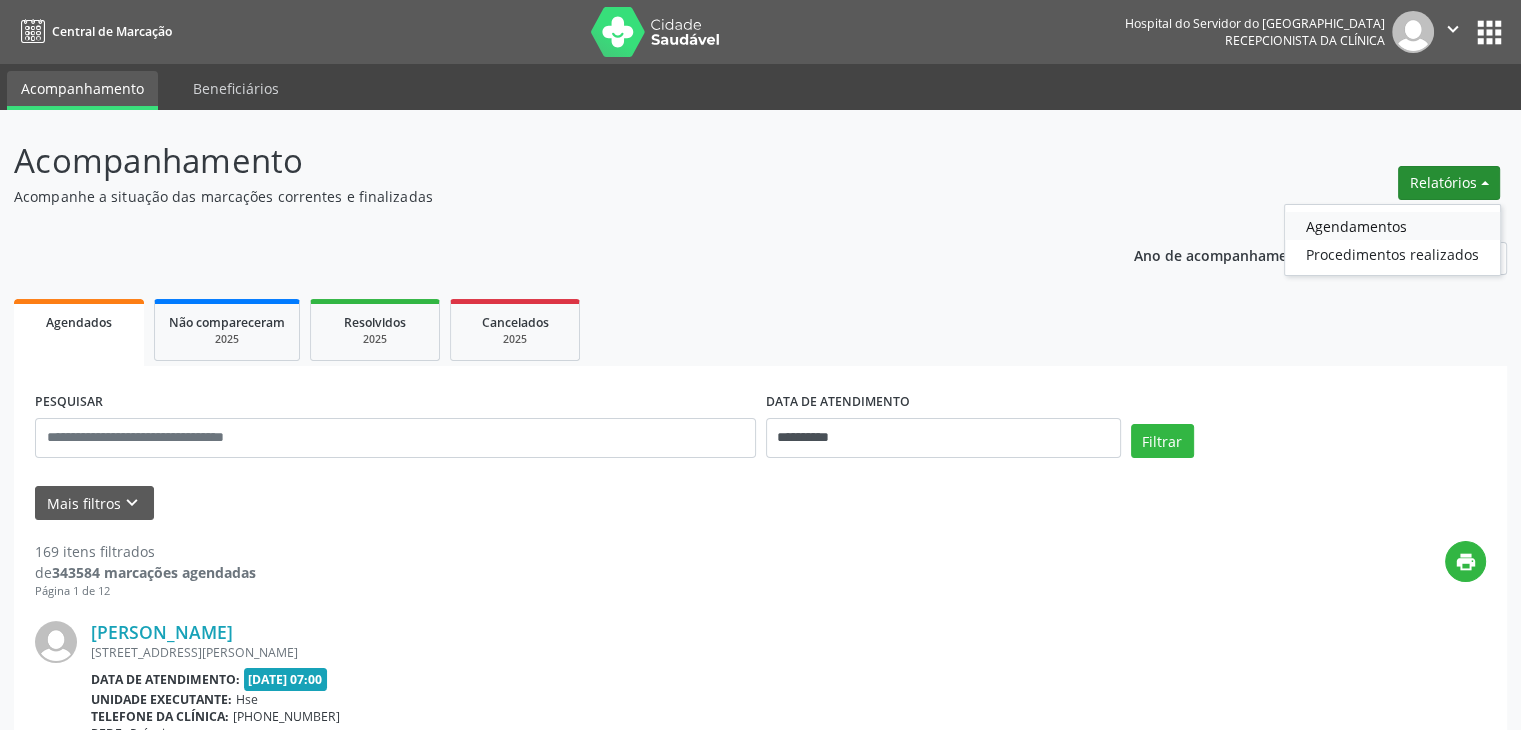 click on "Agendamentos" at bounding box center [1392, 226] 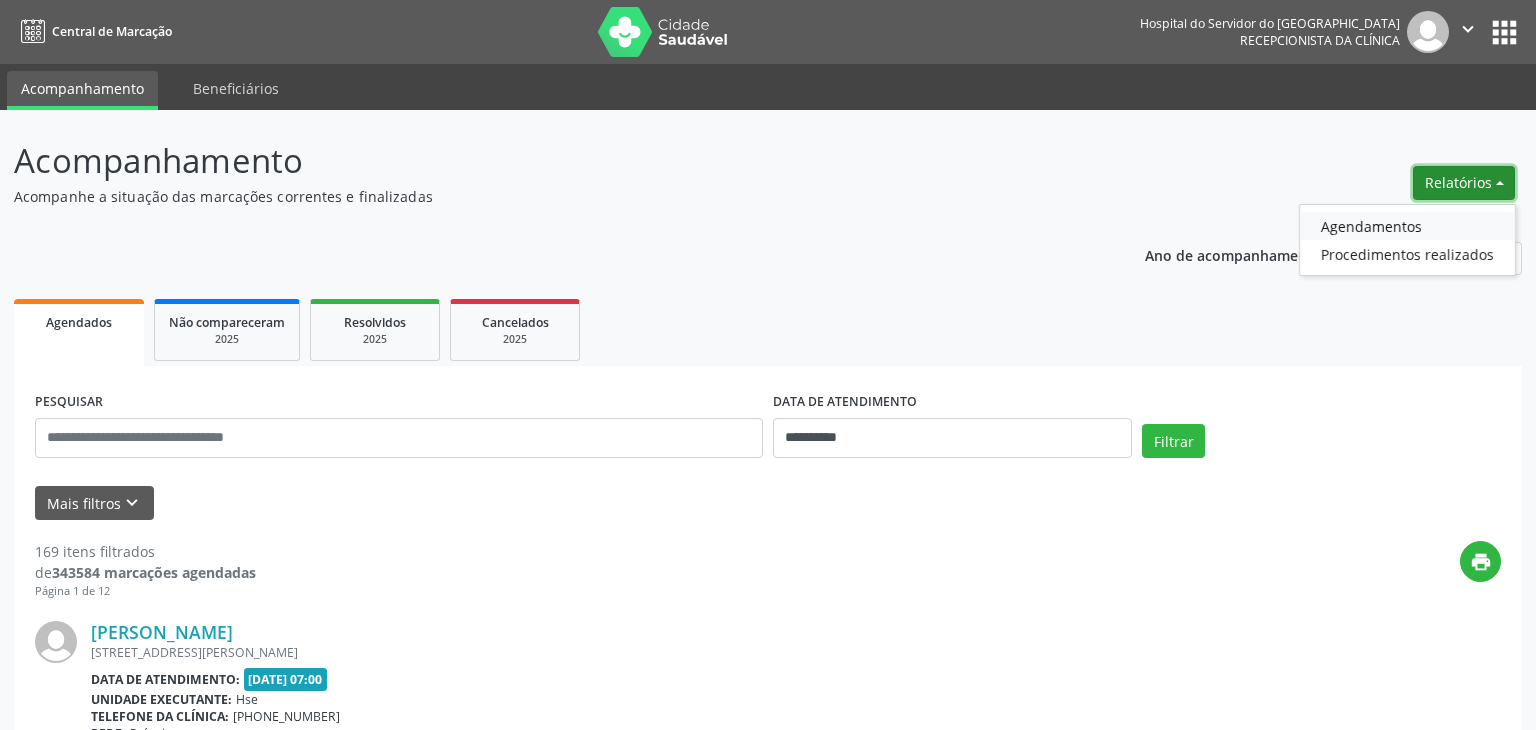 select on "*" 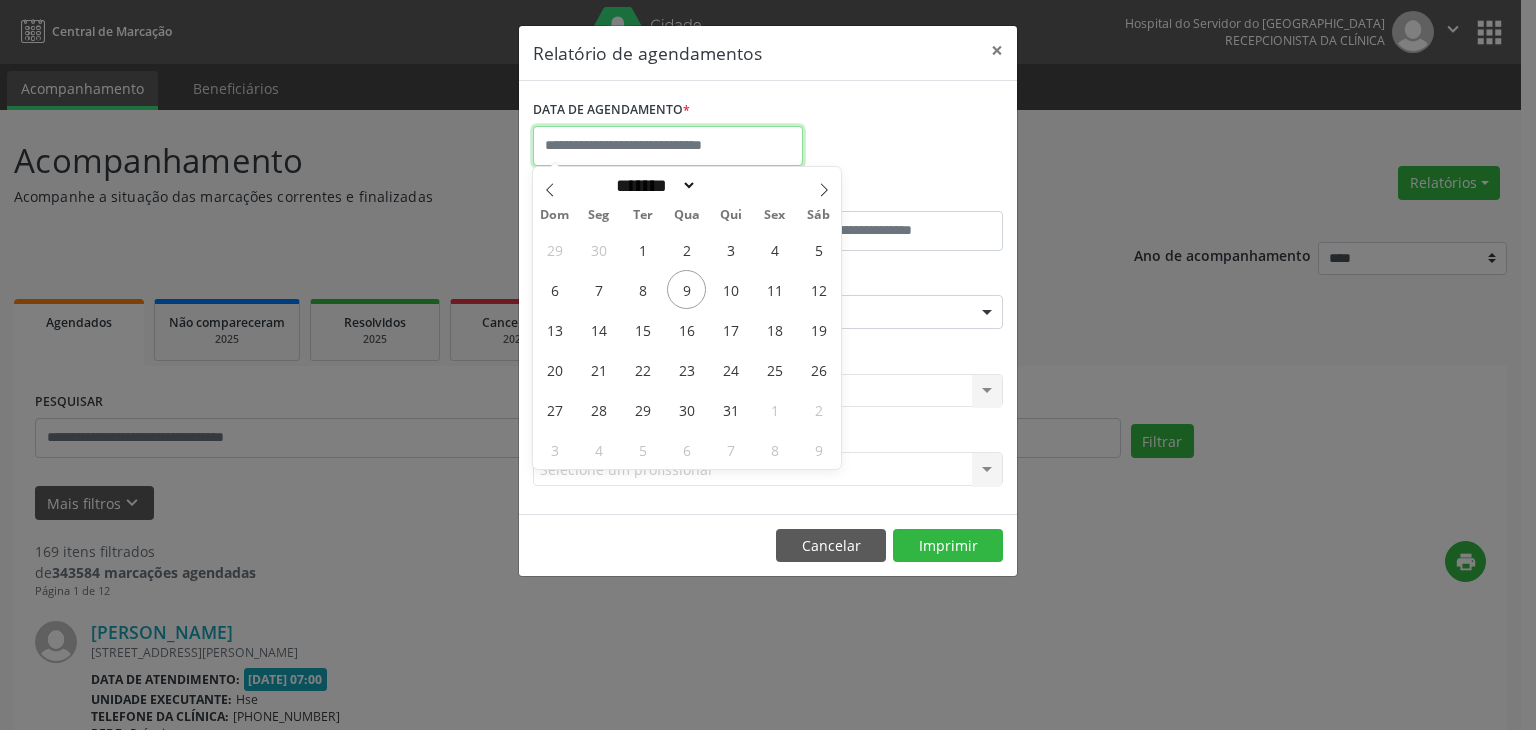 click at bounding box center [668, 146] 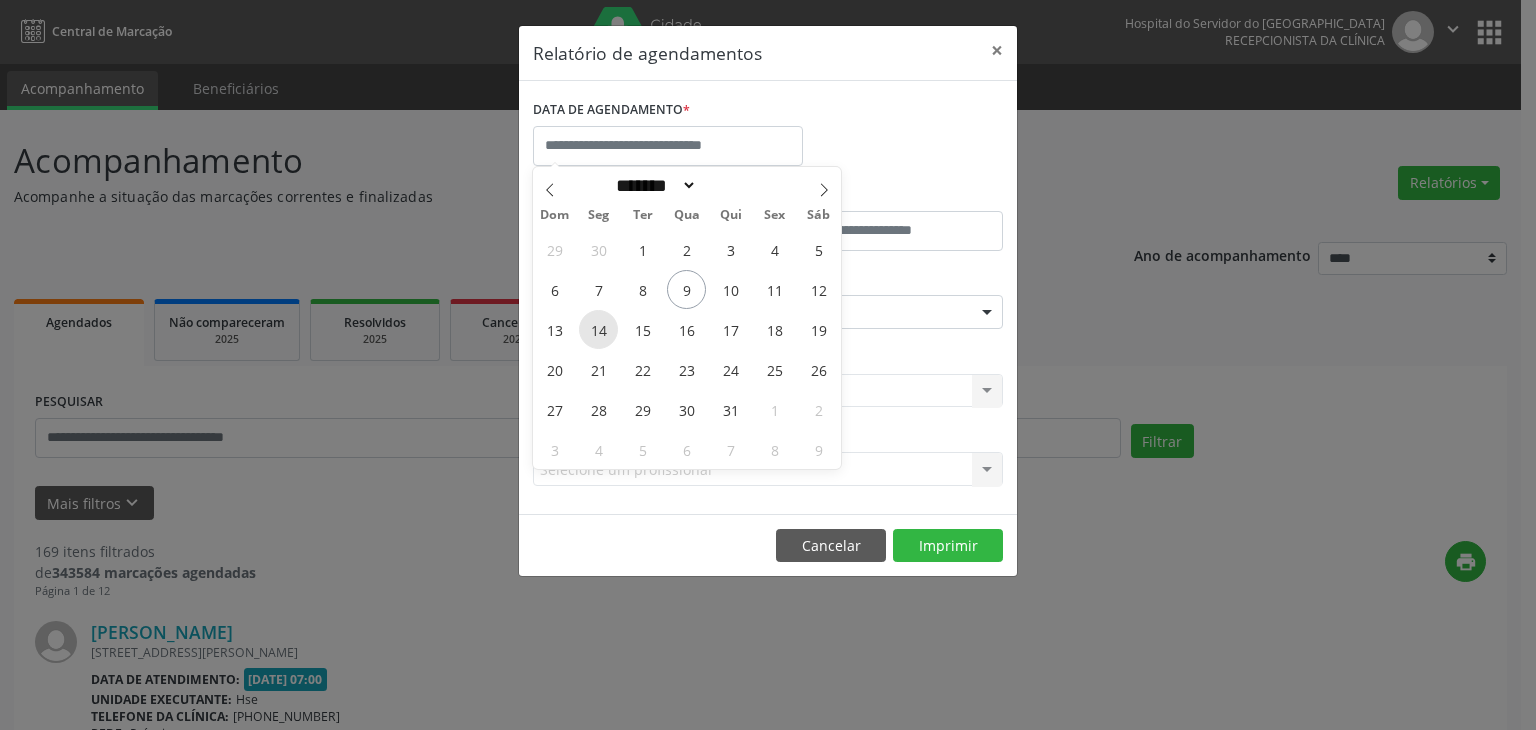 click on "14" at bounding box center [598, 329] 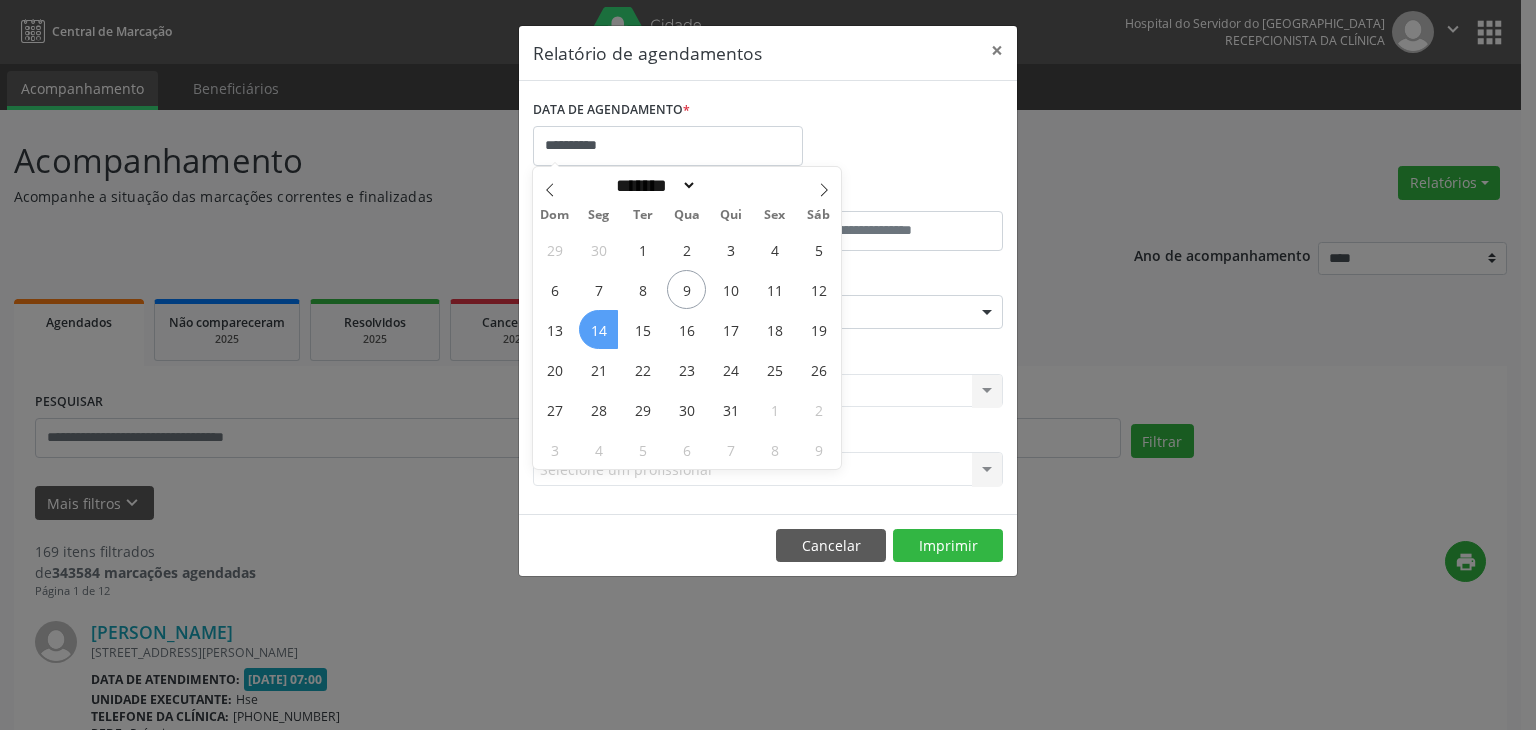 click on "14" at bounding box center (598, 329) 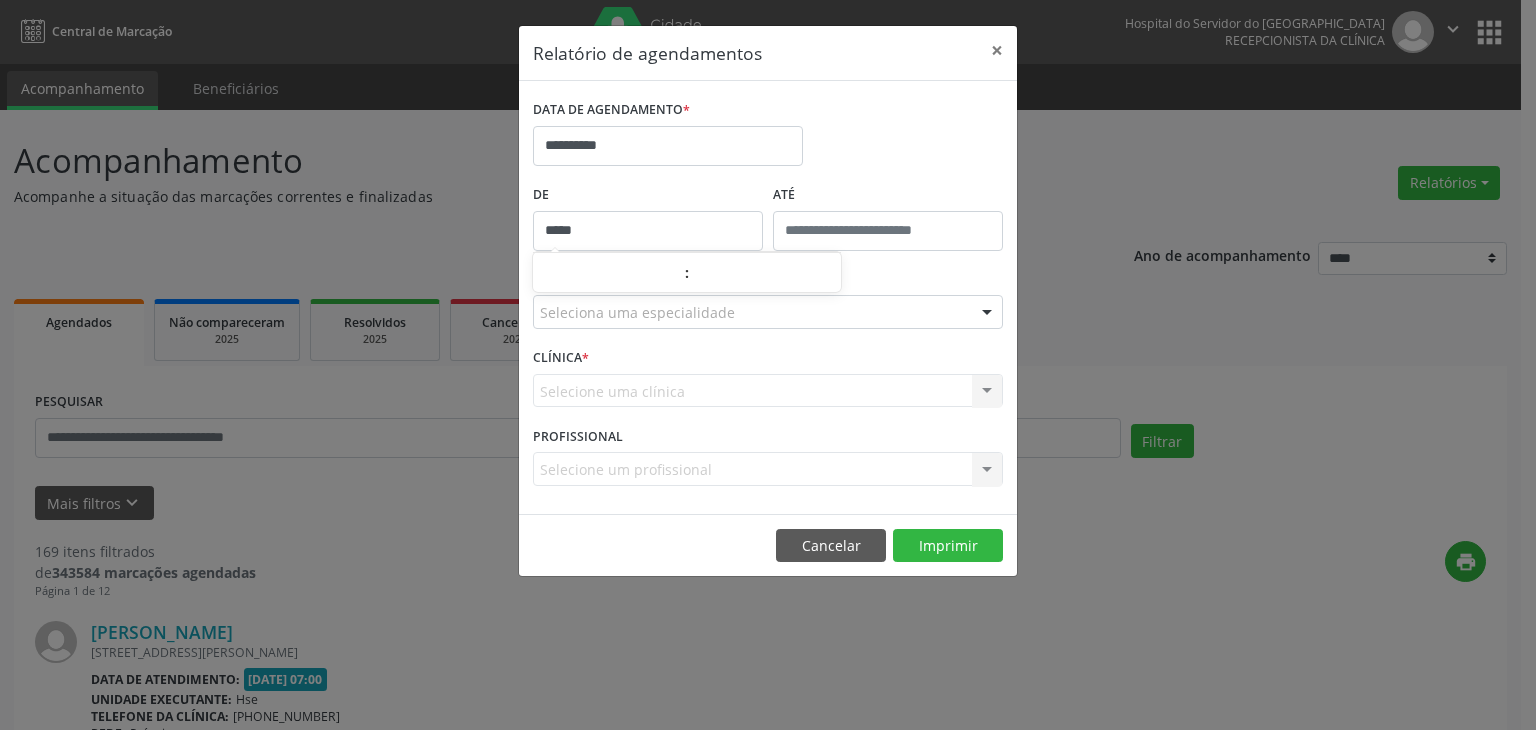 click on "*****" at bounding box center (648, 231) 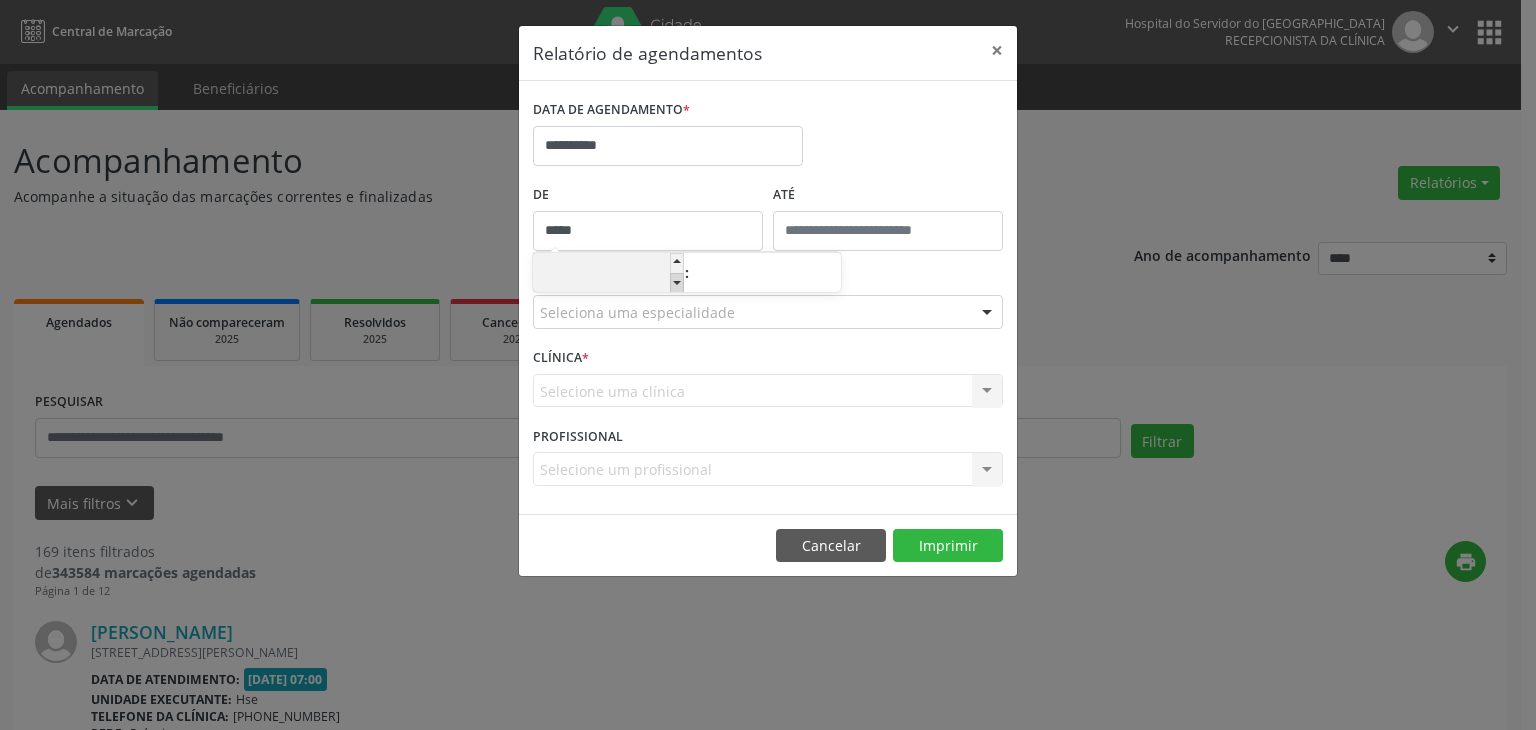 click at bounding box center [677, 283] 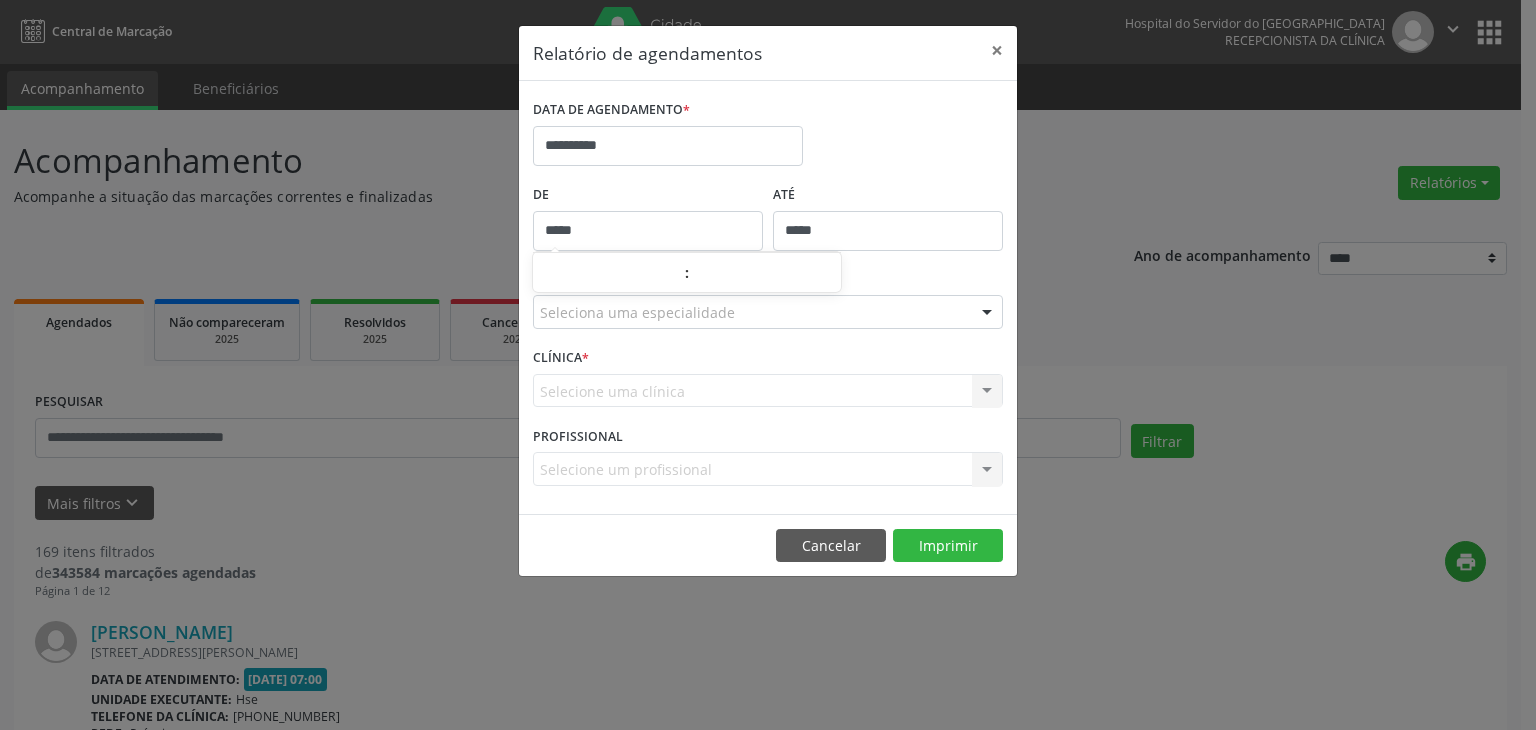 click on "*****" at bounding box center [888, 231] 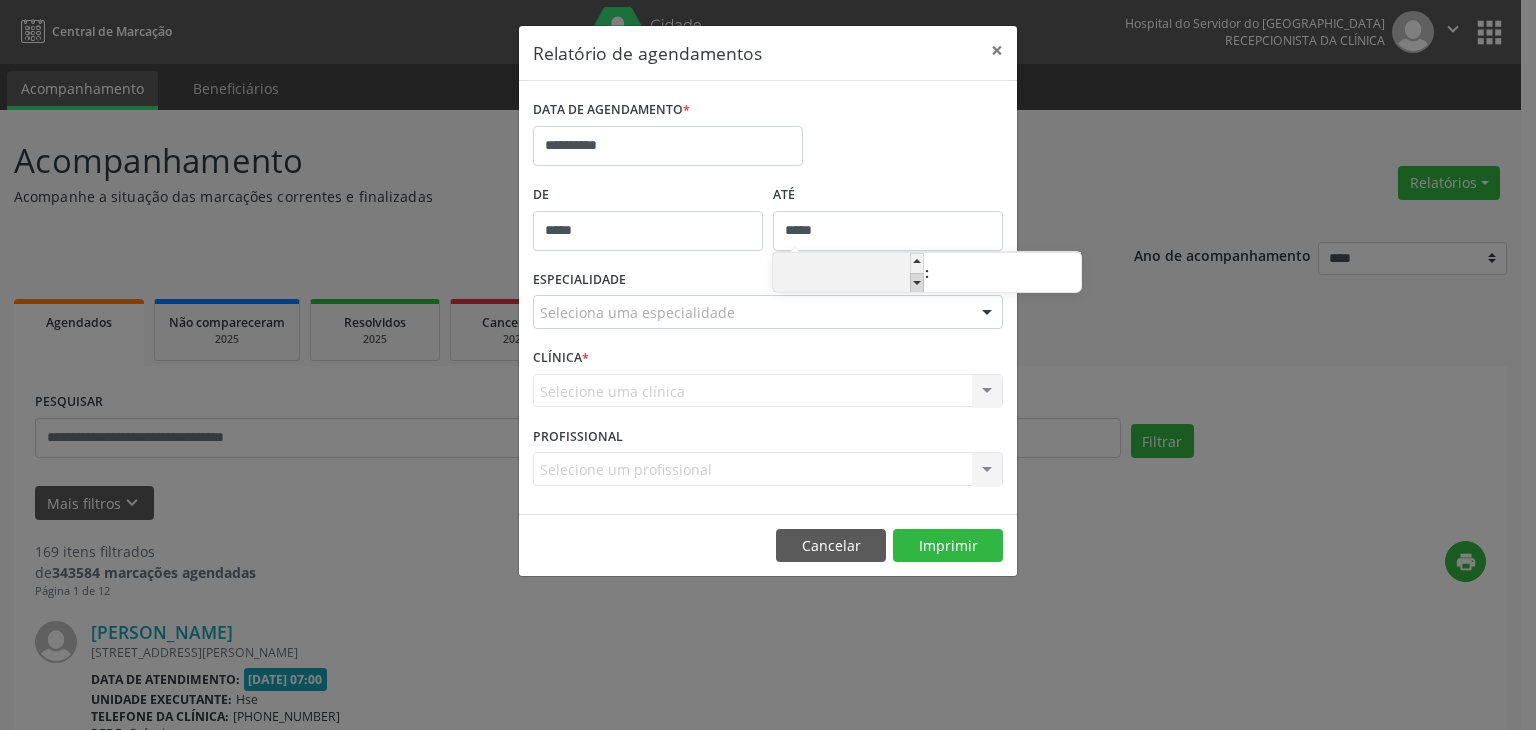 click at bounding box center (917, 283) 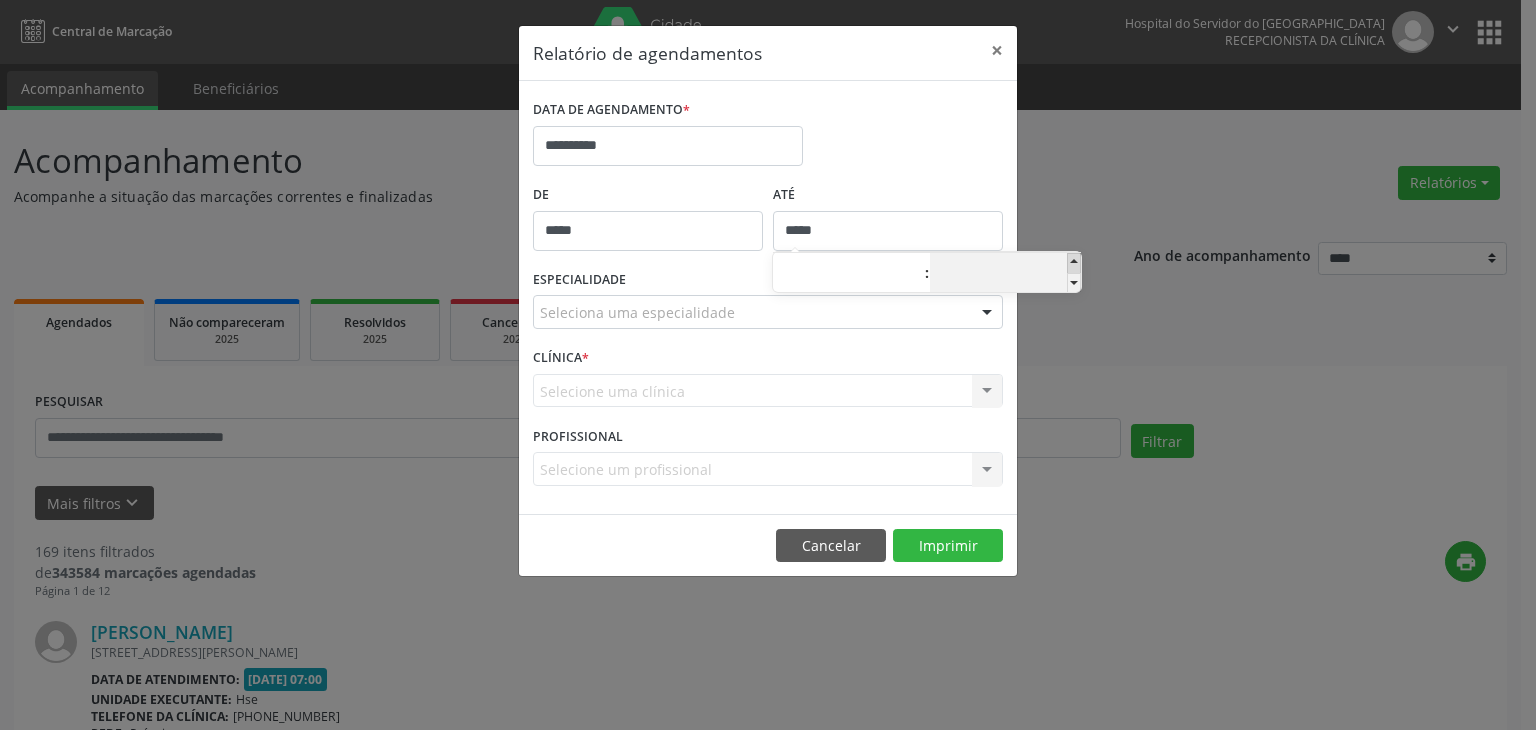 click at bounding box center [1074, 263] 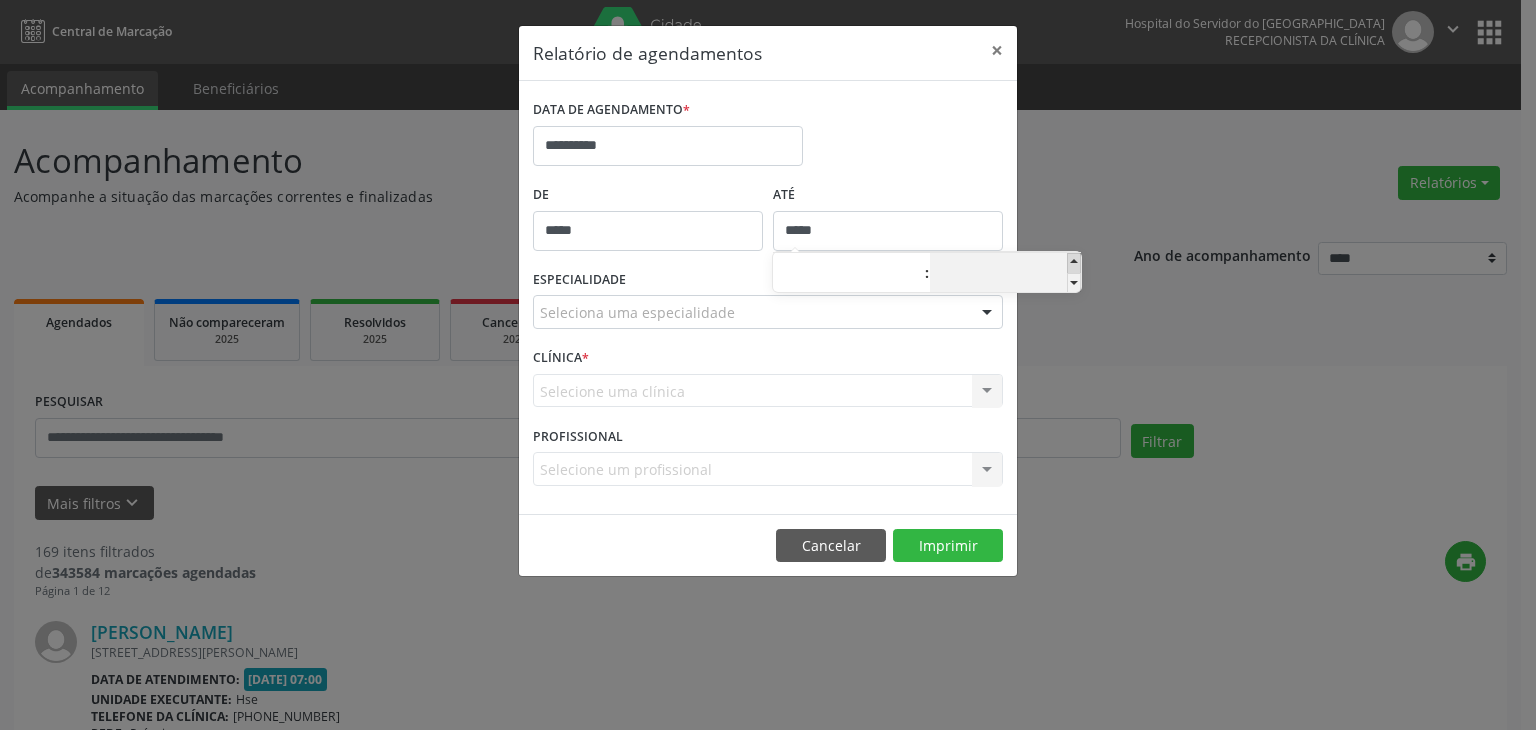 click at bounding box center [1074, 263] 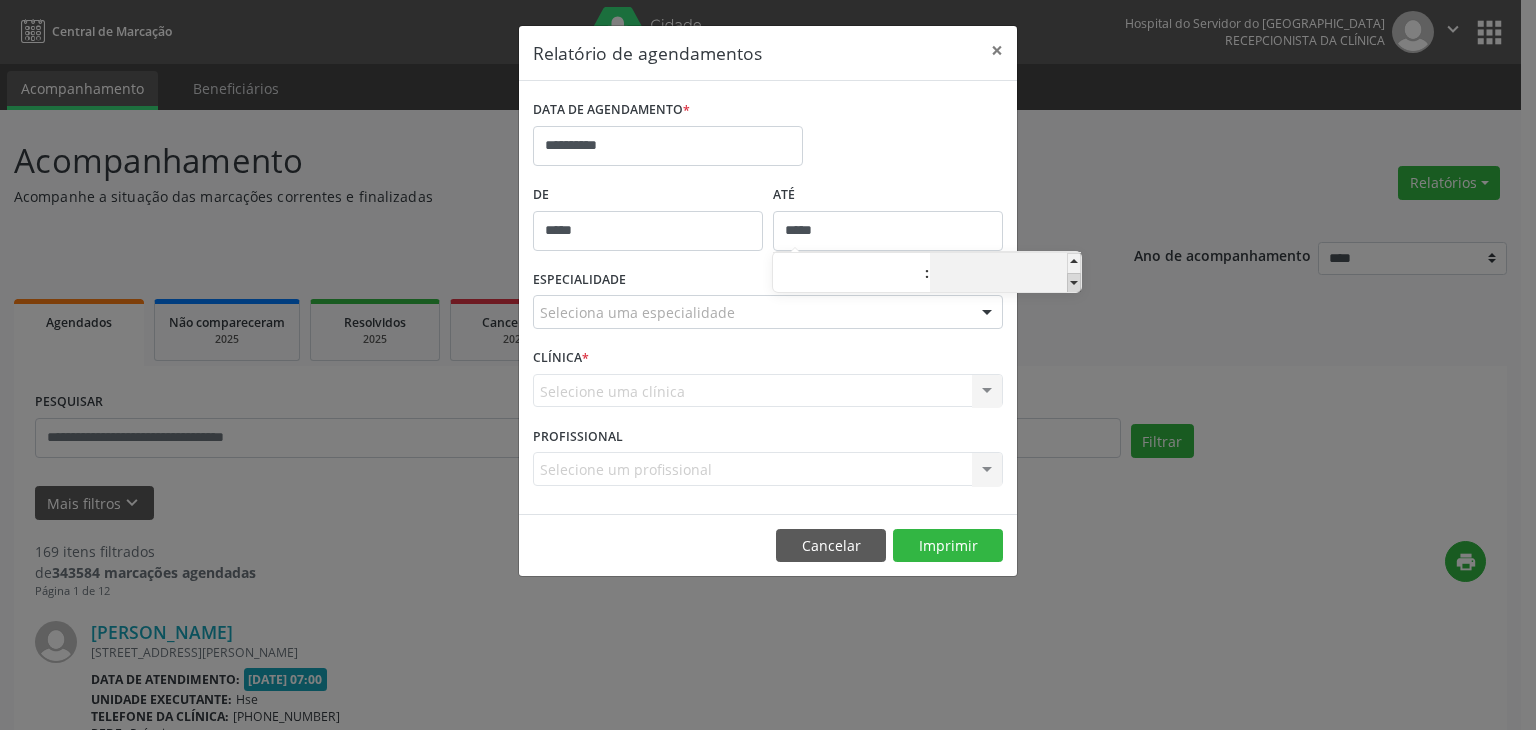 click at bounding box center [1074, 283] 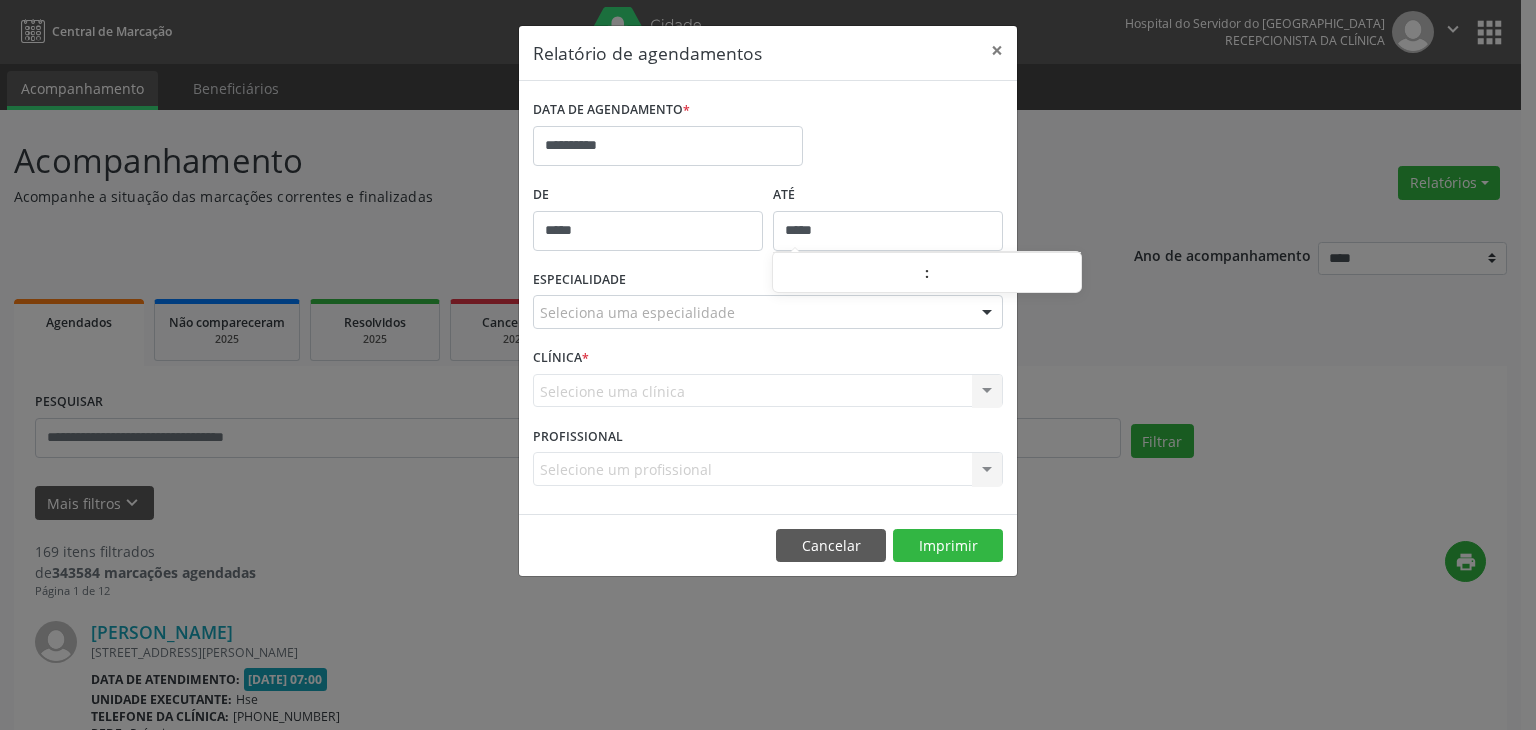 click on "**********" at bounding box center [768, 365] 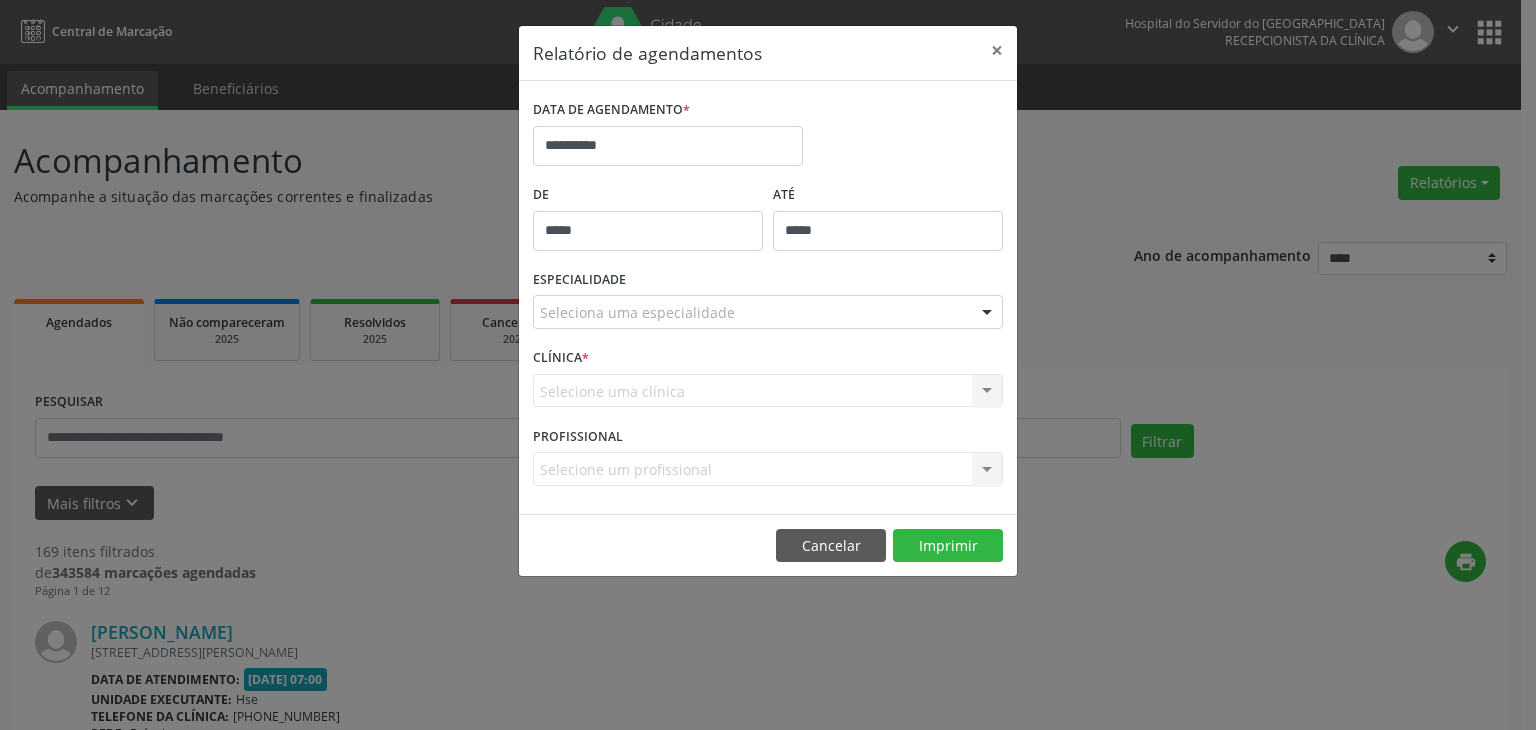 click at bounding box center [987, 313] 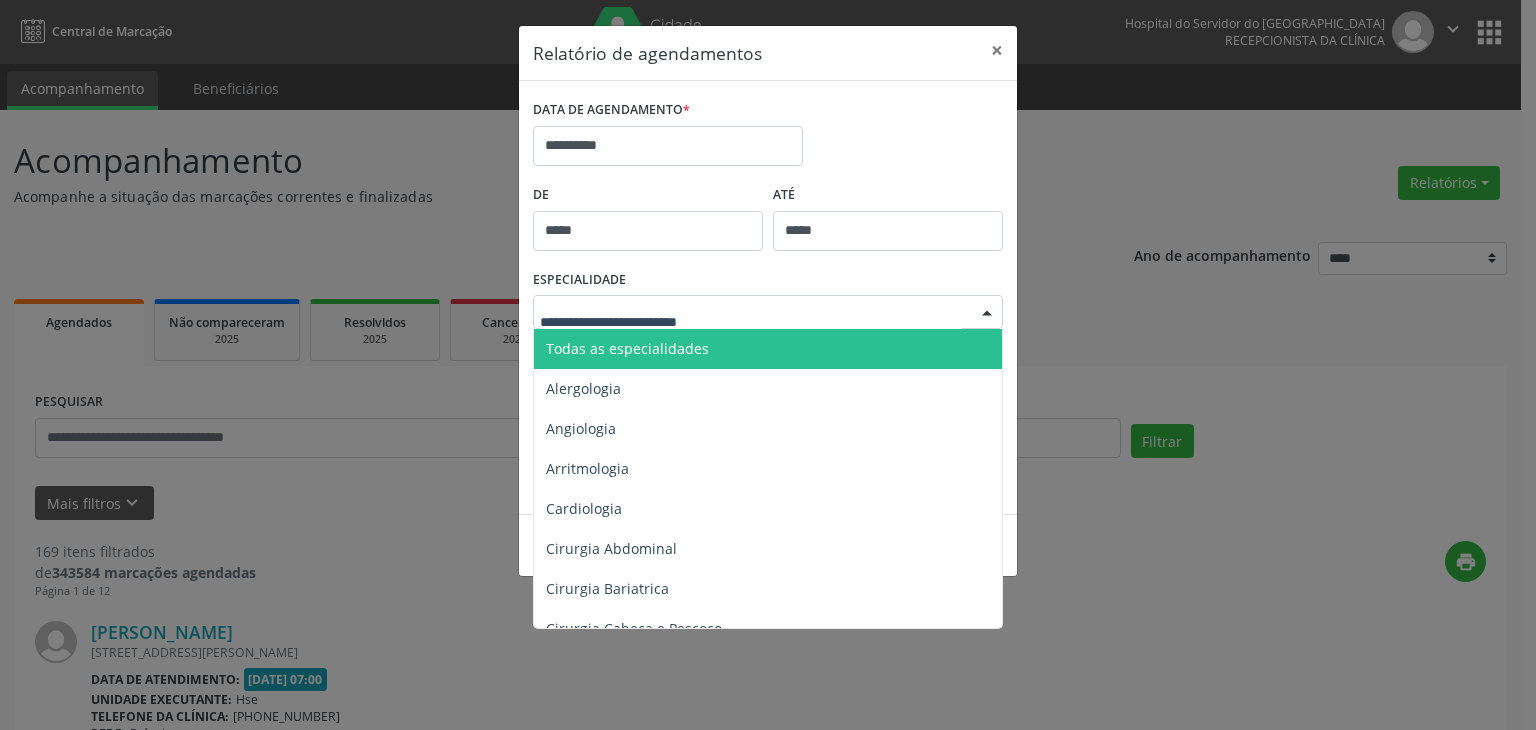click on "Todas as especialidades" at bounding box center (769, 349) 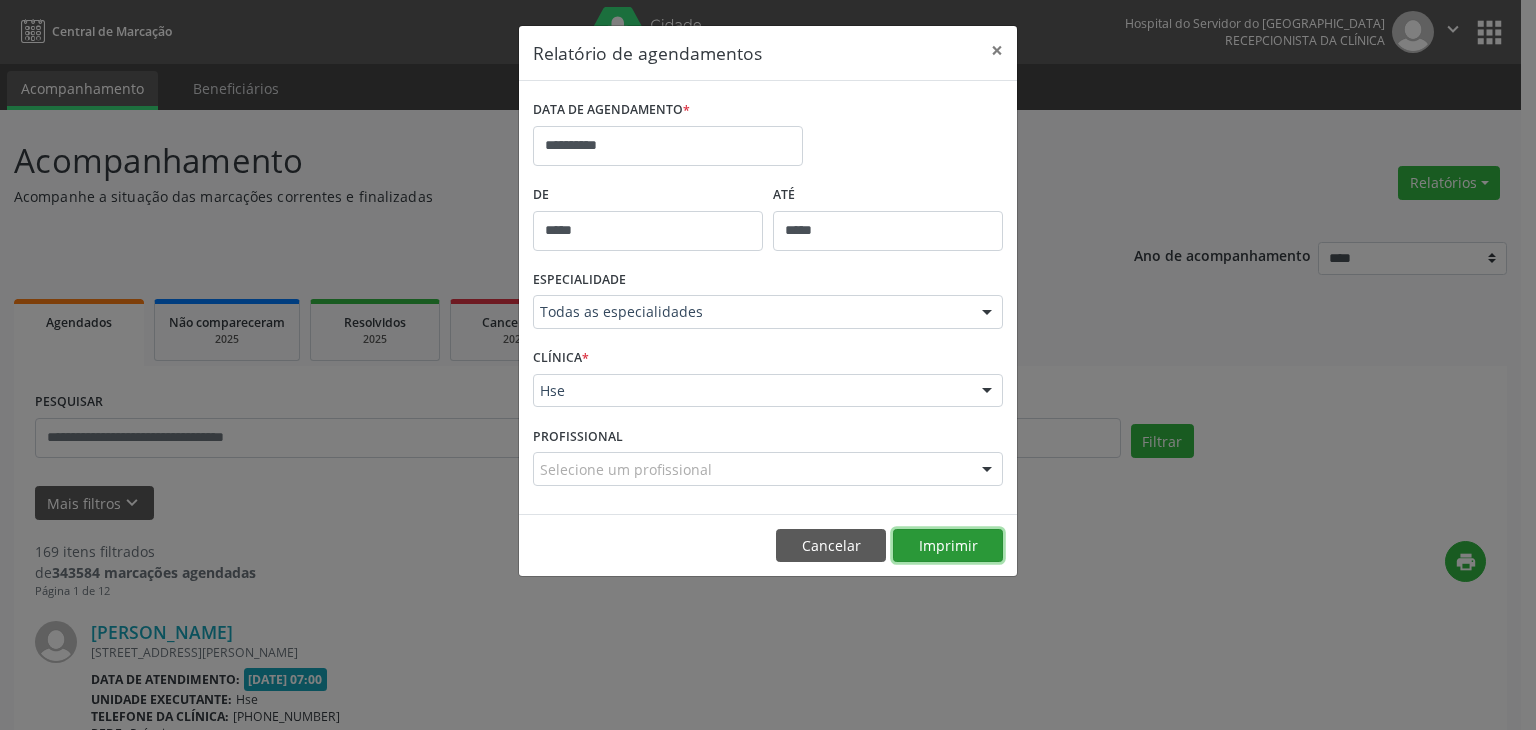 click on "Imprimir" at bounding box center [948, 546] 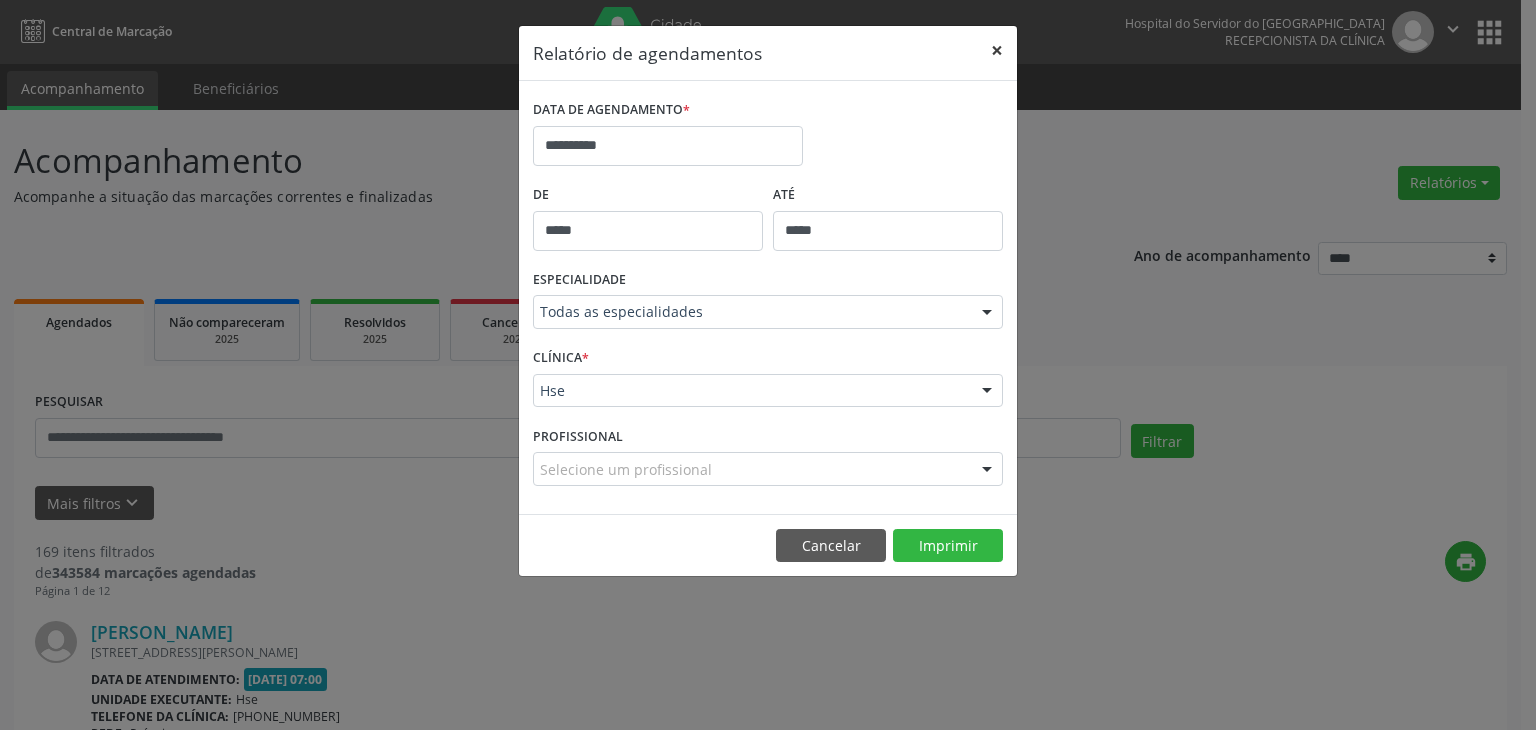 click on "×" at bounding box center (997, 50) 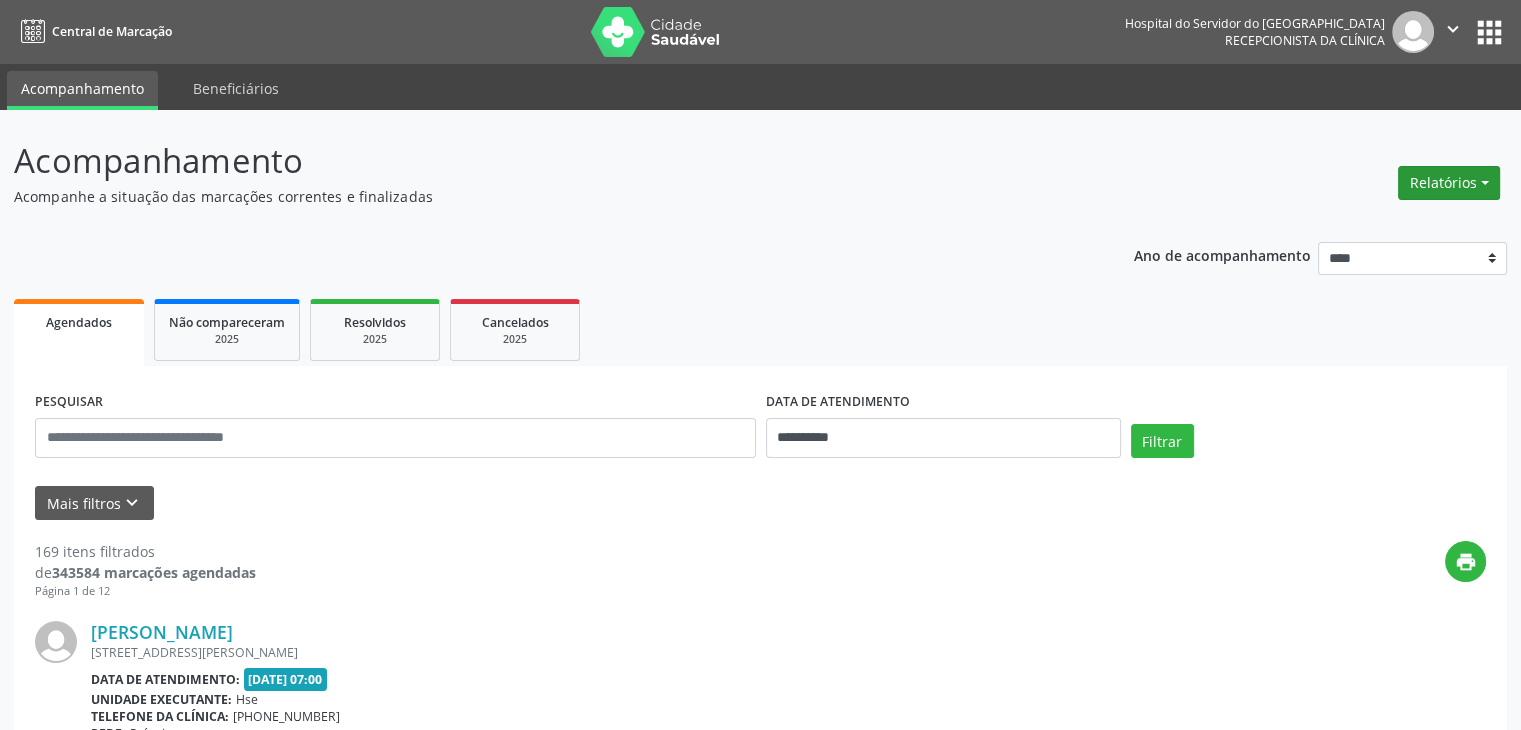 click on "Relatórios" at bounding box center (1449, 183) 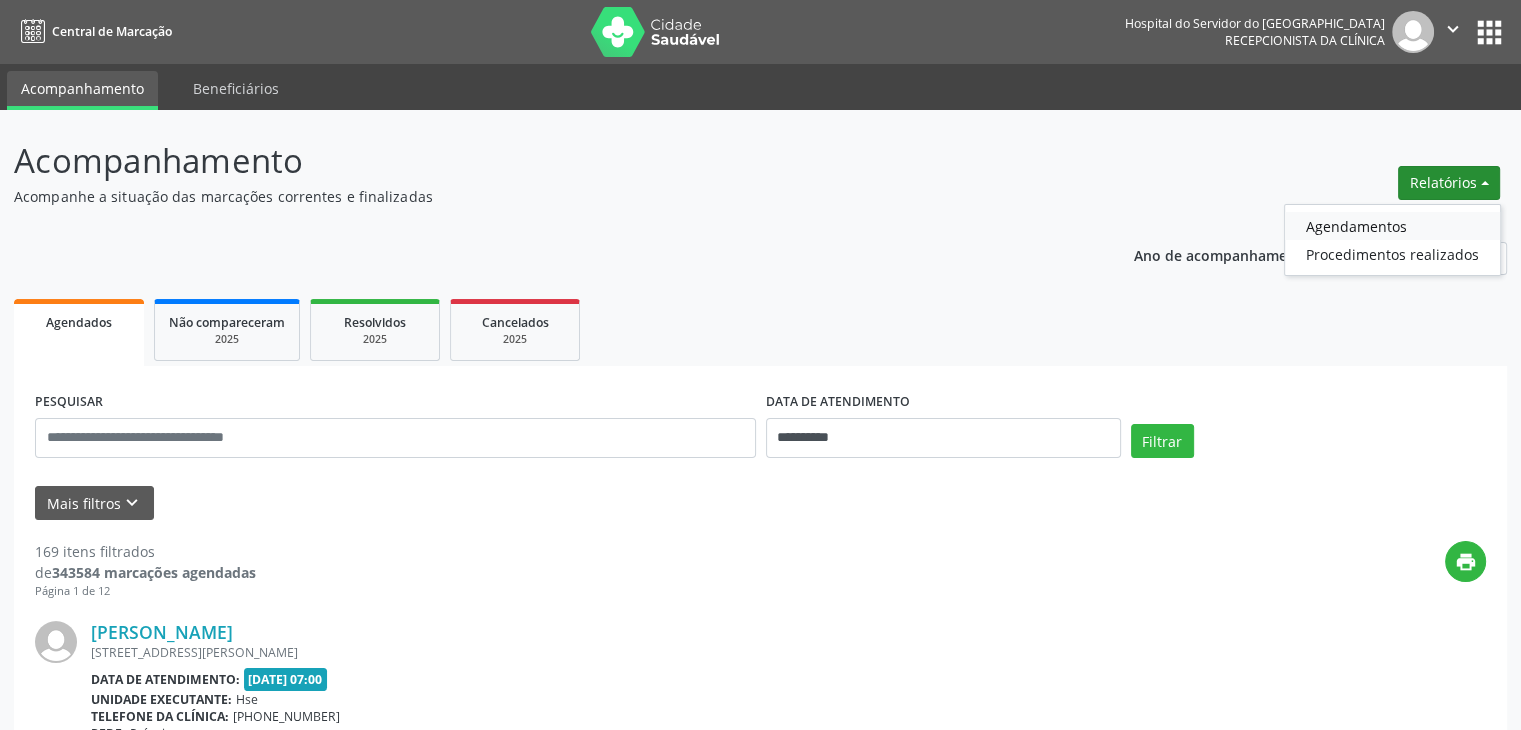 click on "Agendamentos" at bounding box center [1392, 226] 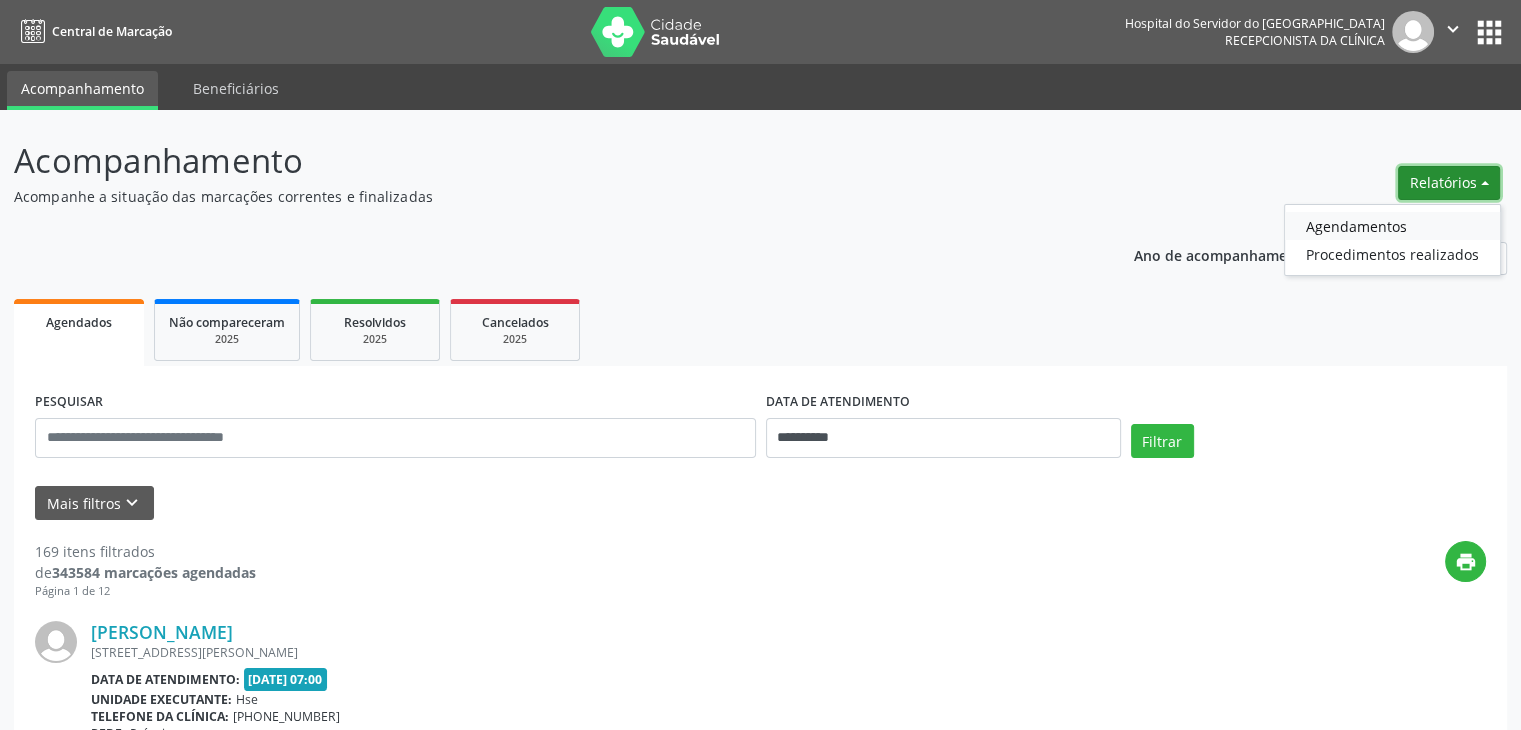 select on "*" 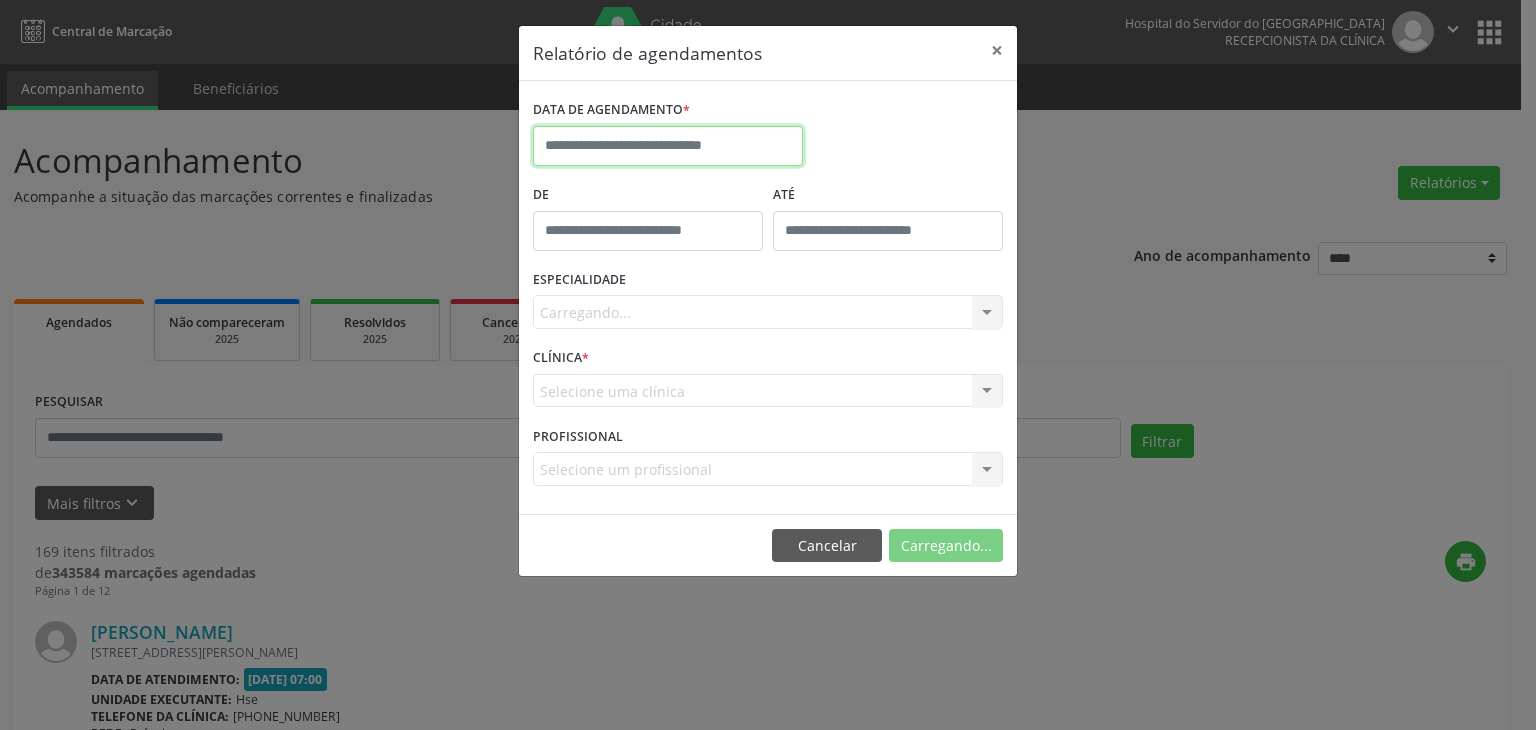 click at bounding box center [668, 146] 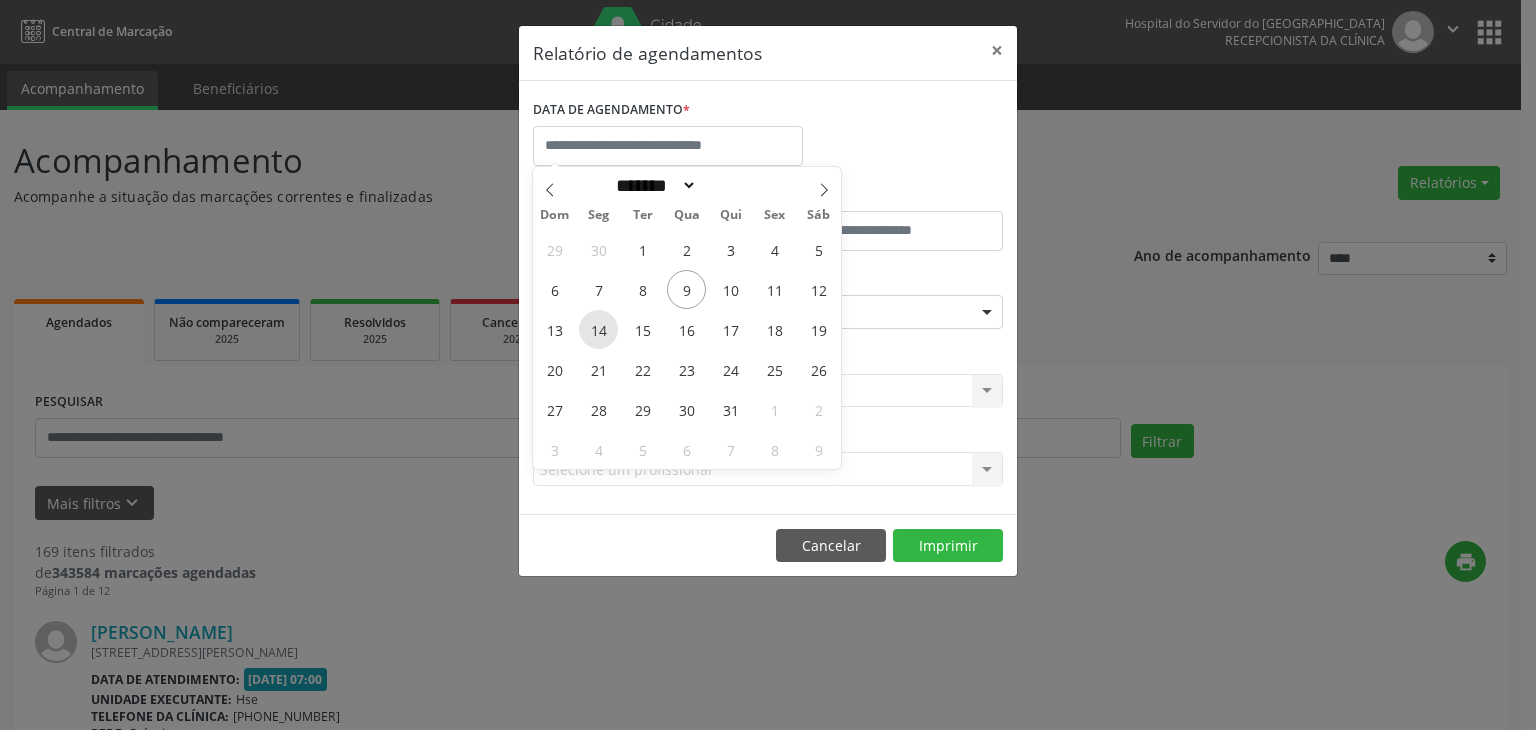 click on "14" at bounding box center (598, 329) 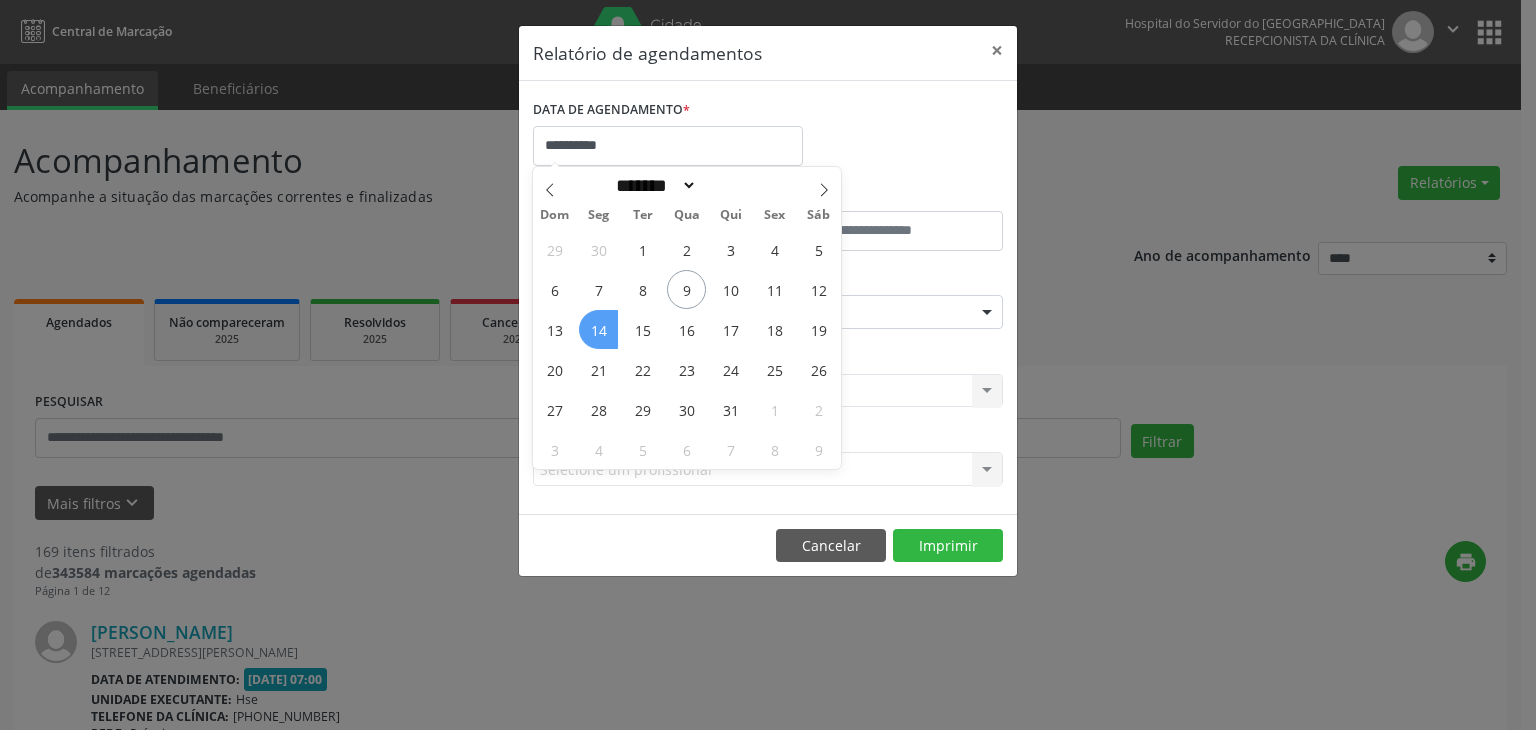 click on "14" at bounding box center [598, 329] 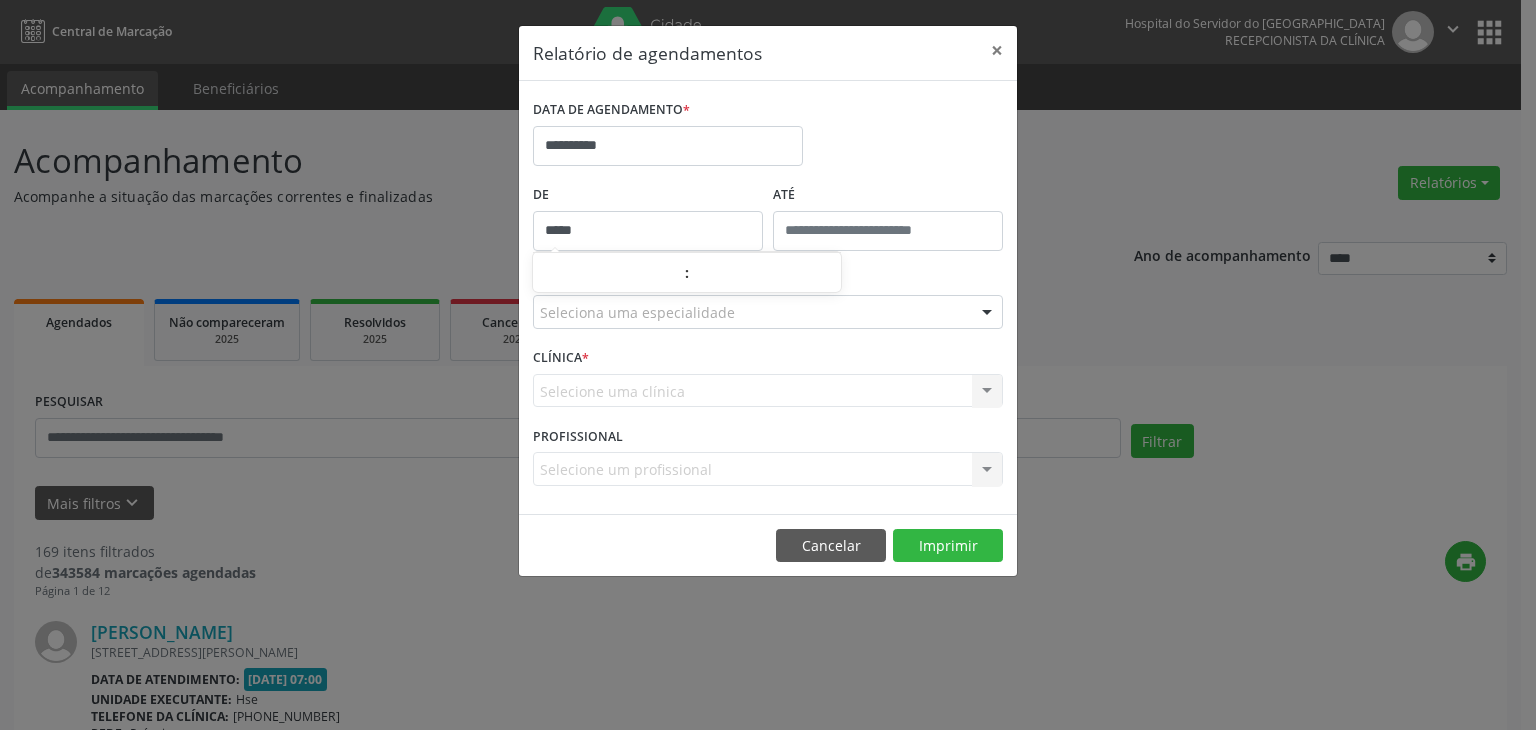 click on "*****" at bounding box center (648, 231) 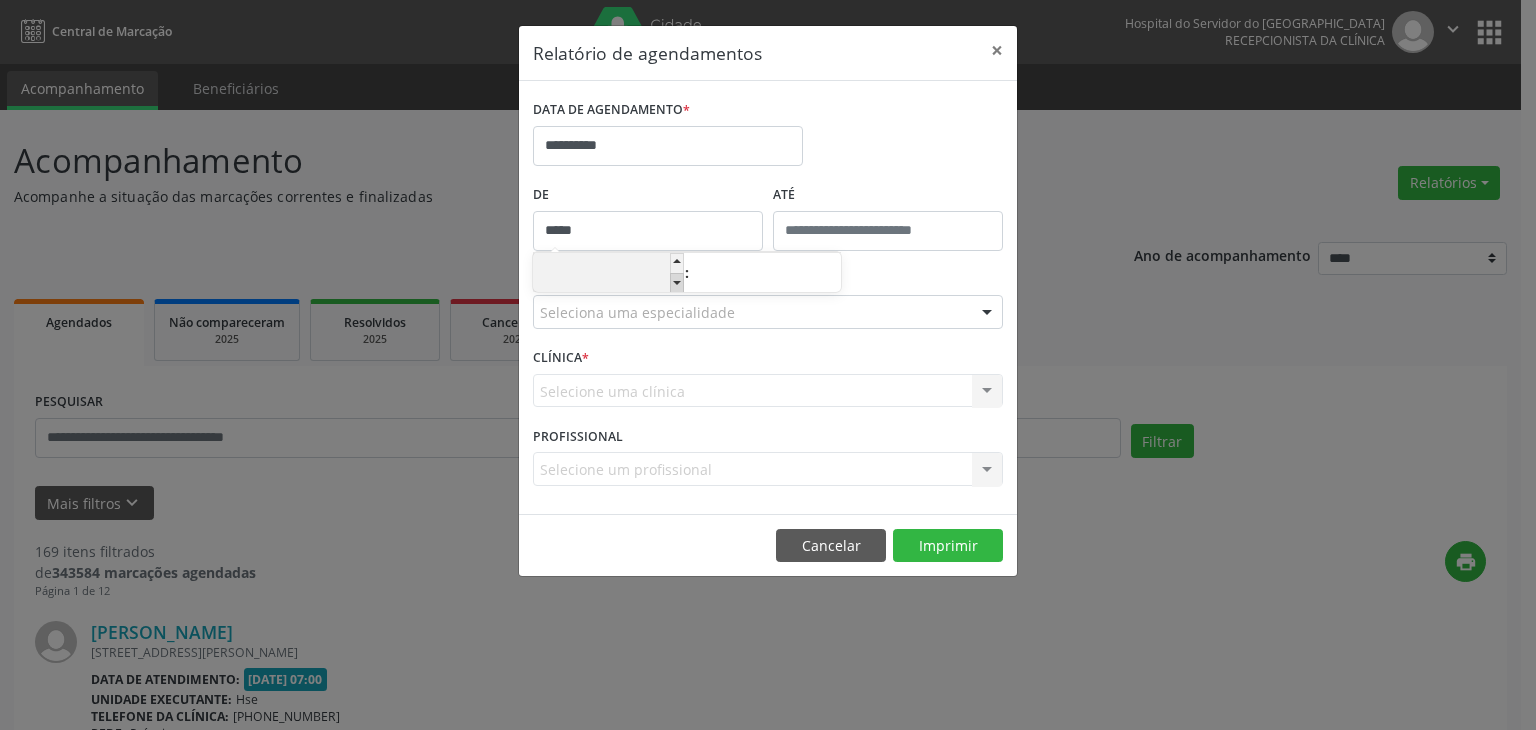 click at bounding box center [677, 283] 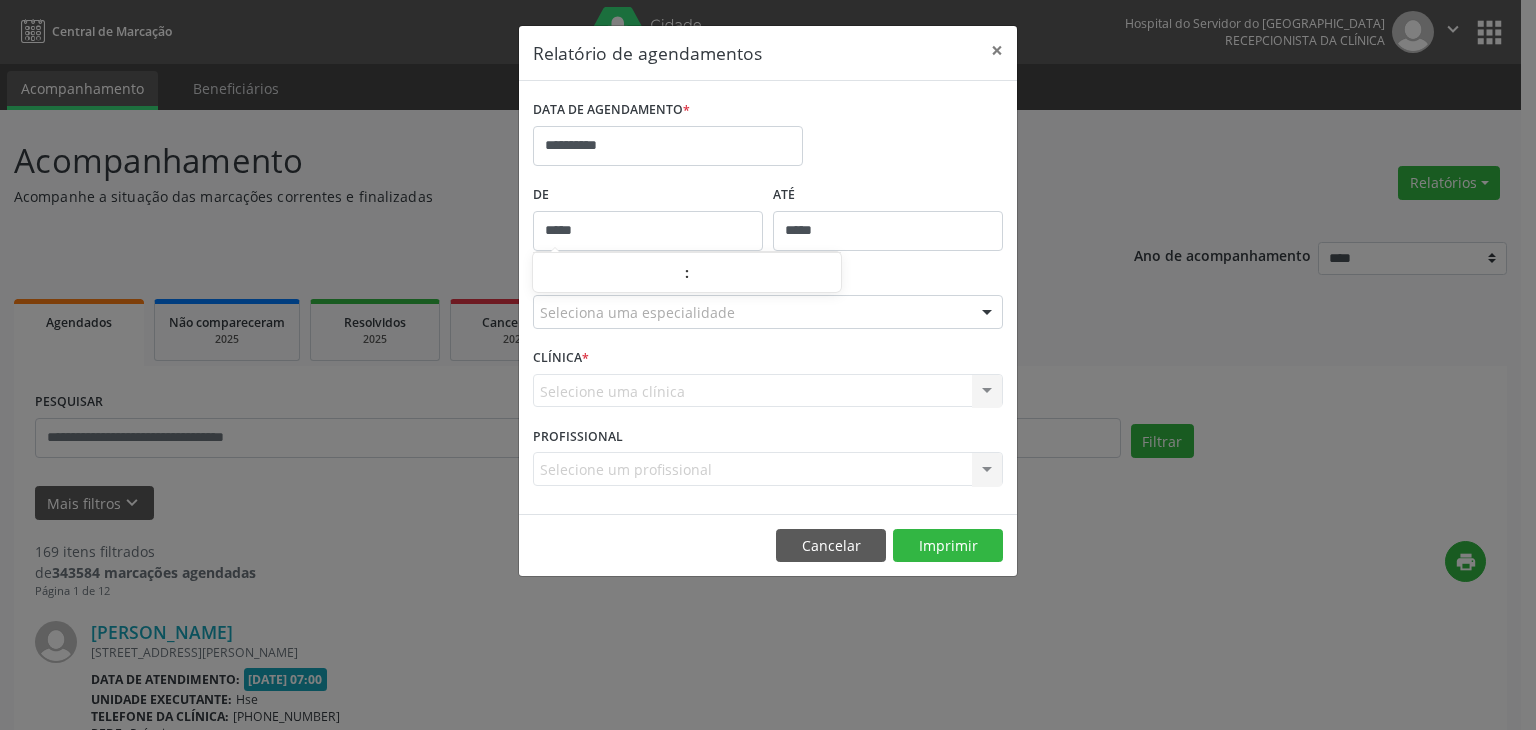 click on "*****" at bounding box center (888, 231) 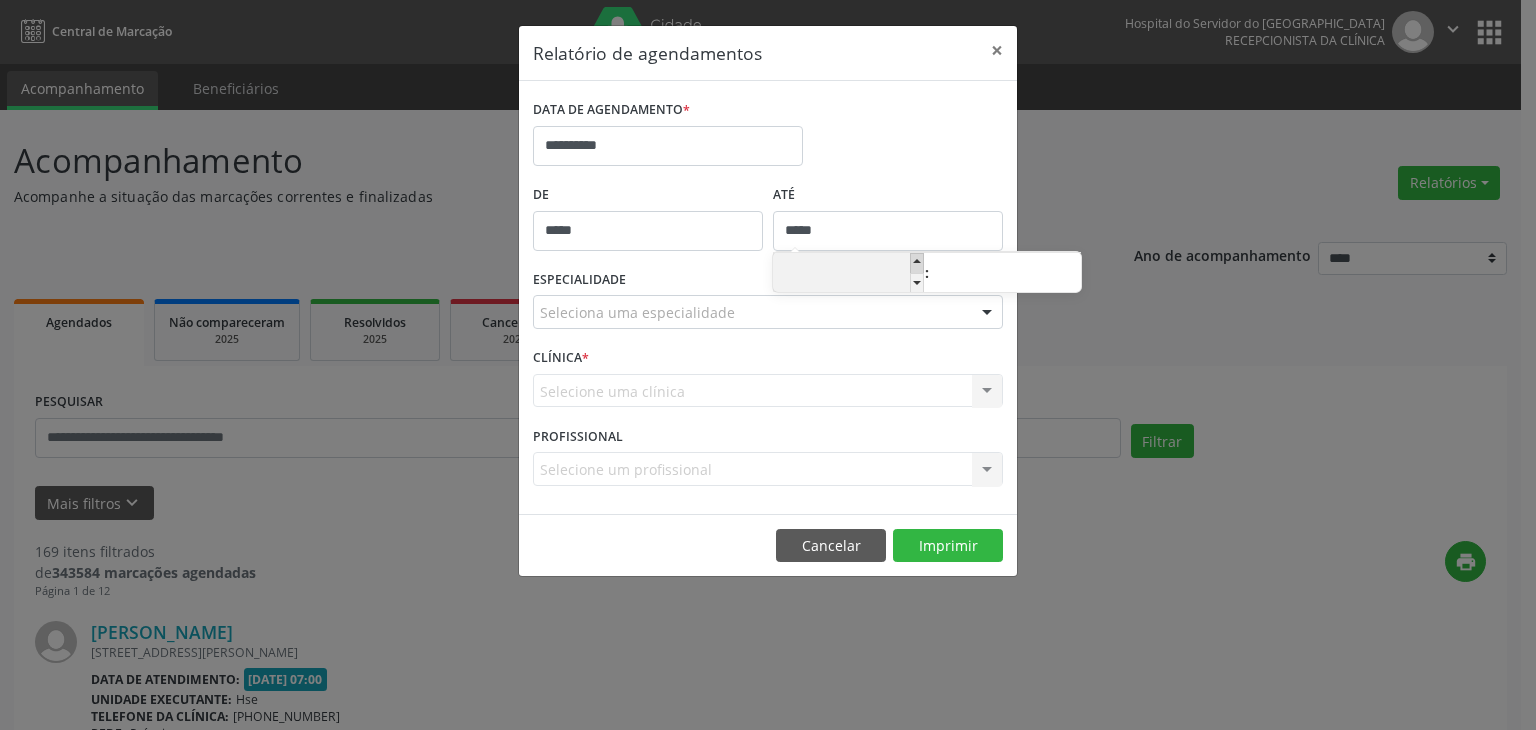 click at bounding box center (917, 263) 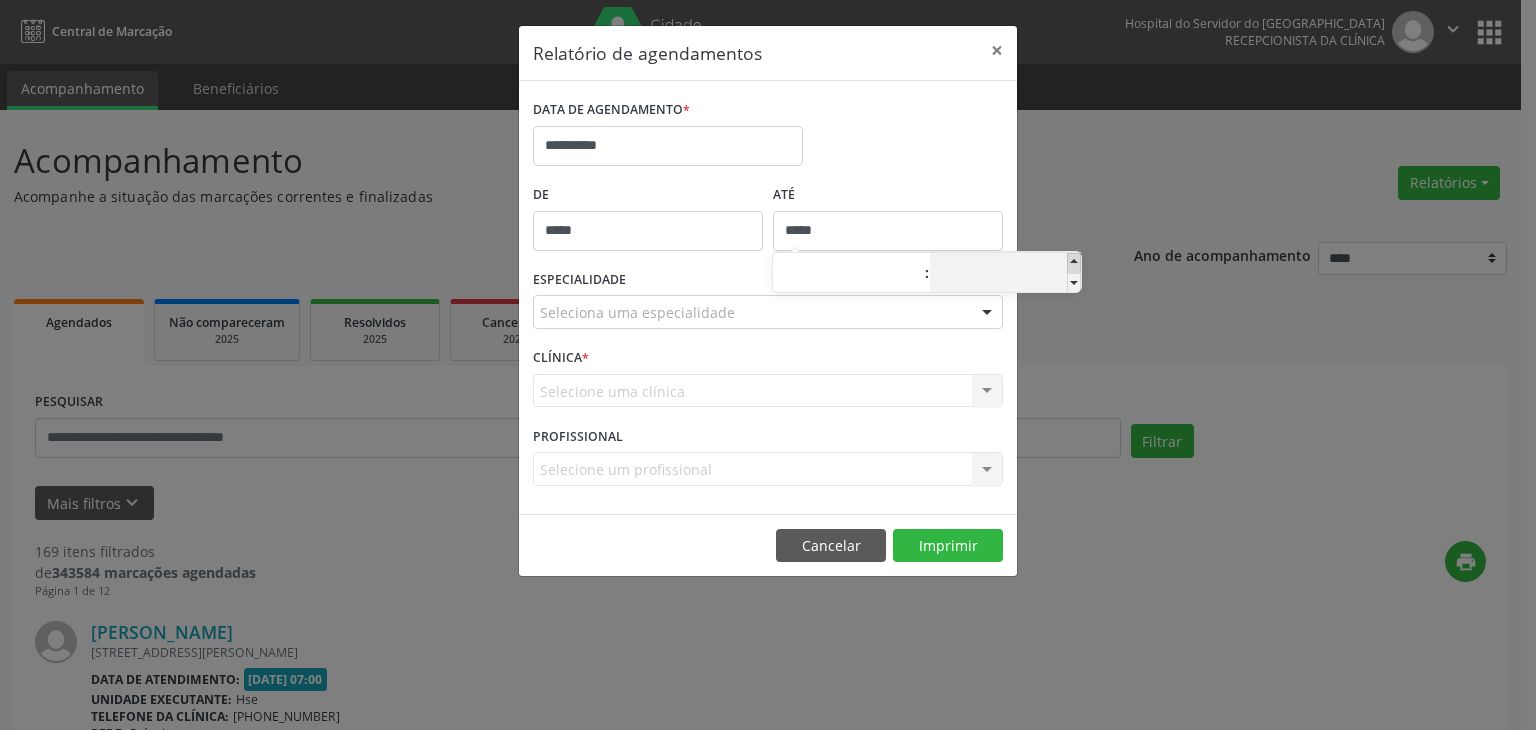click at bounding box center (1074, 263) 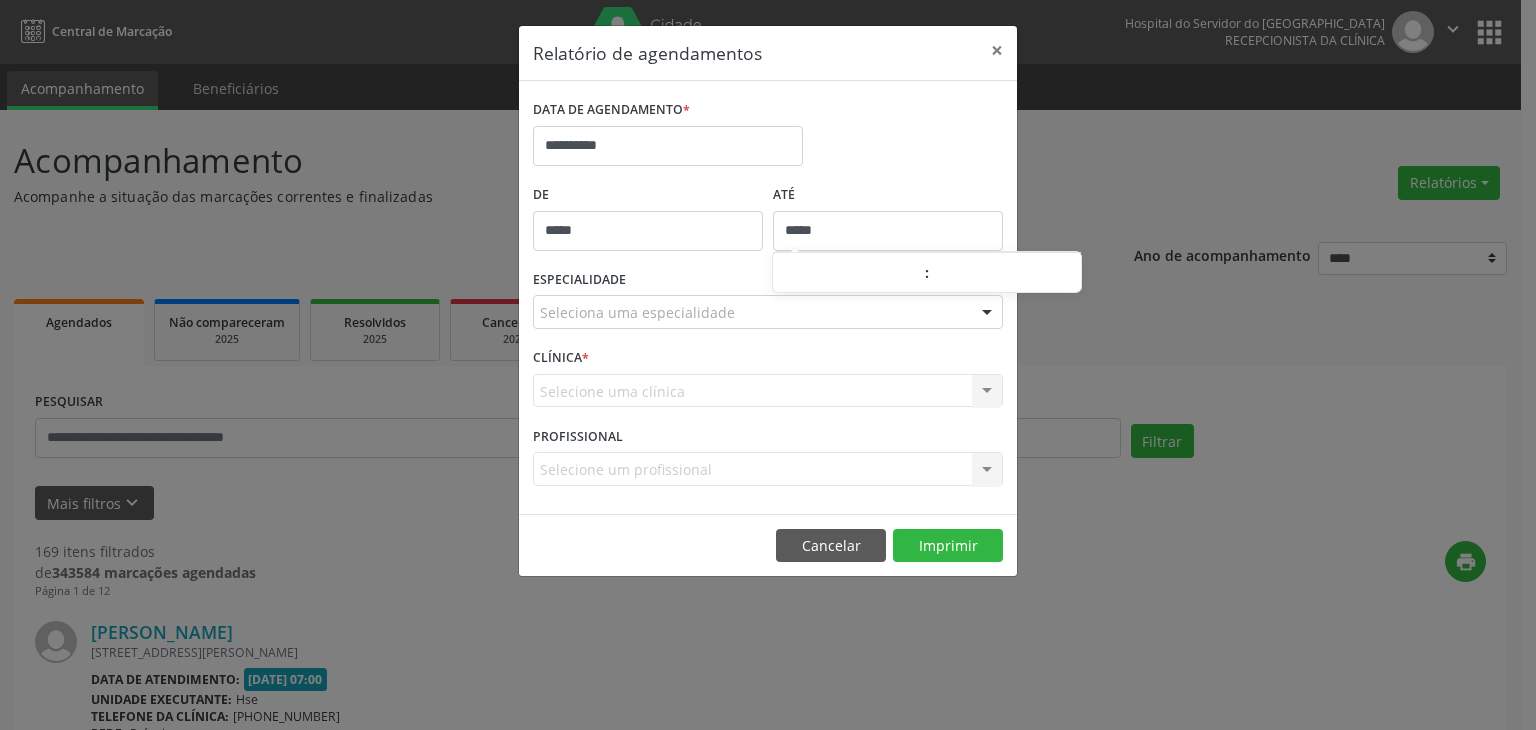 click on "**********" at bounding box center [768, 365] 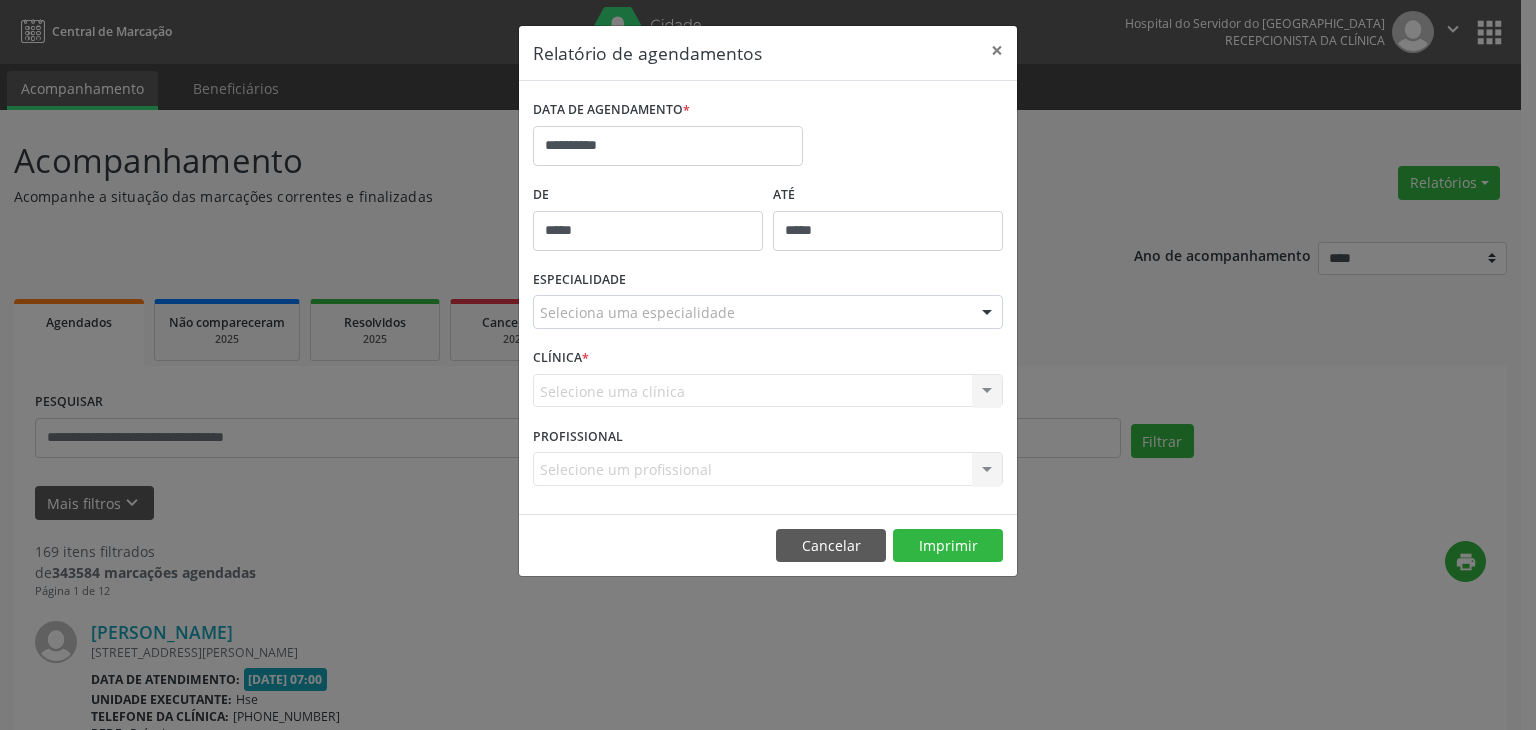 click at bounding box center (987, 313) 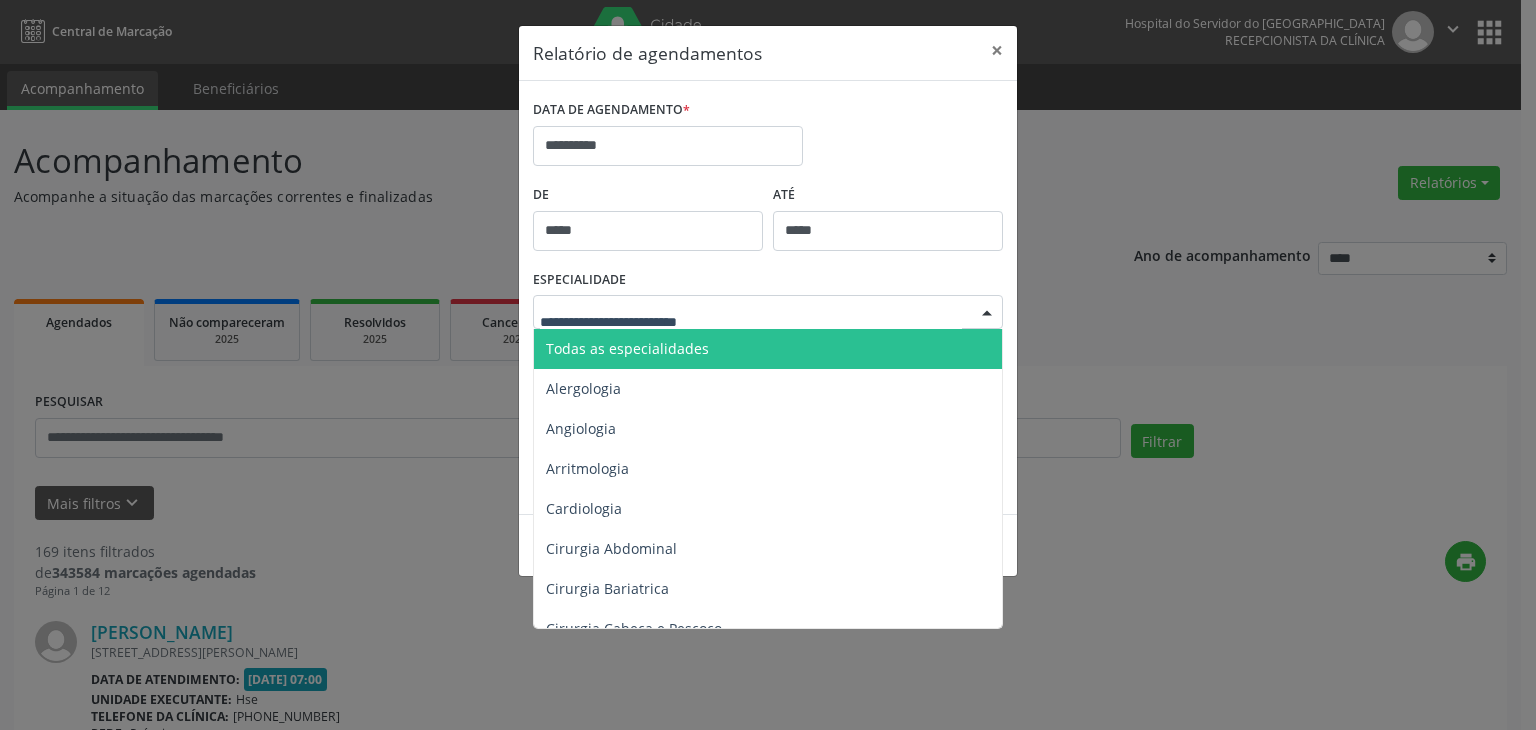 click on "Todas as especialidades" at bounding box center [769, 349] 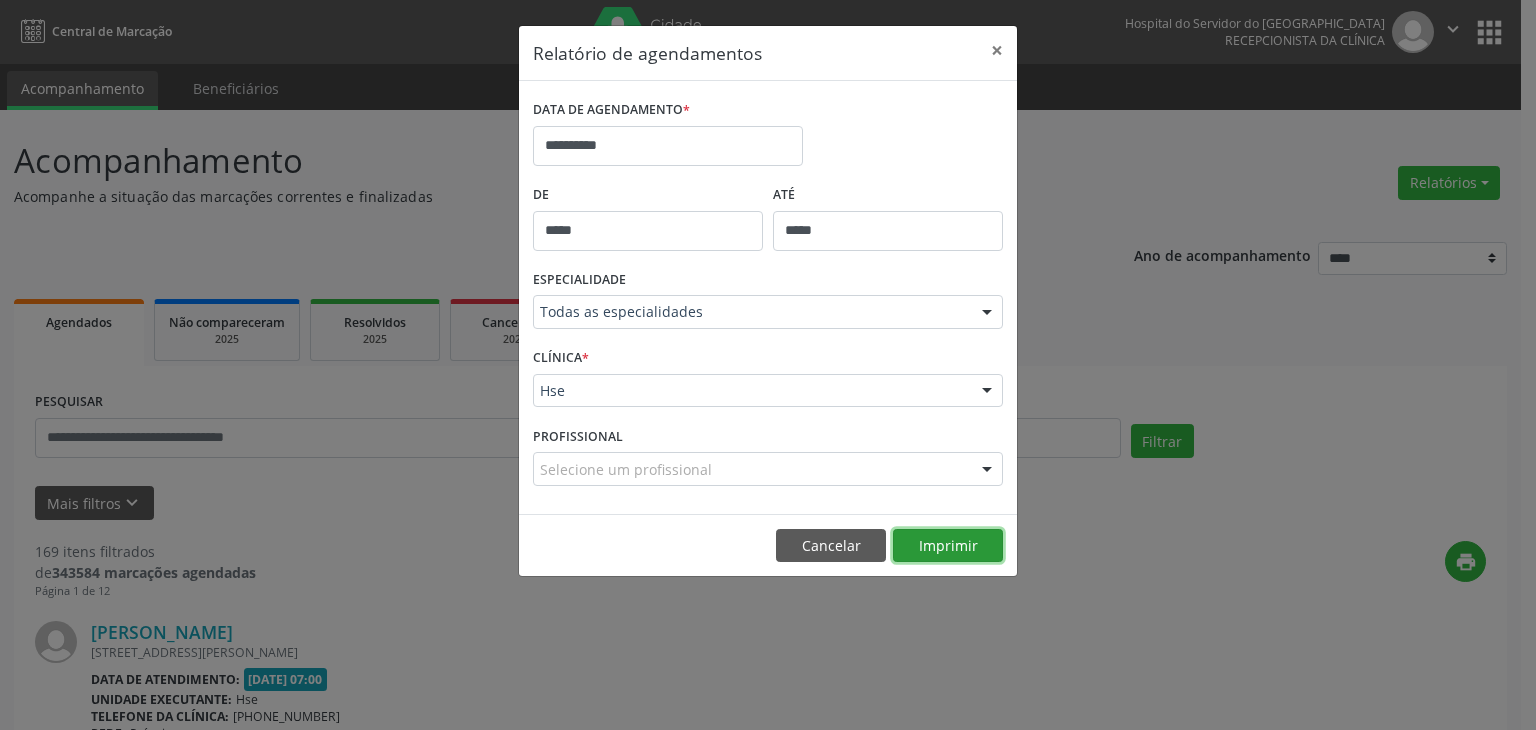 click on "Imprimir" at bounding box center (948, 546) 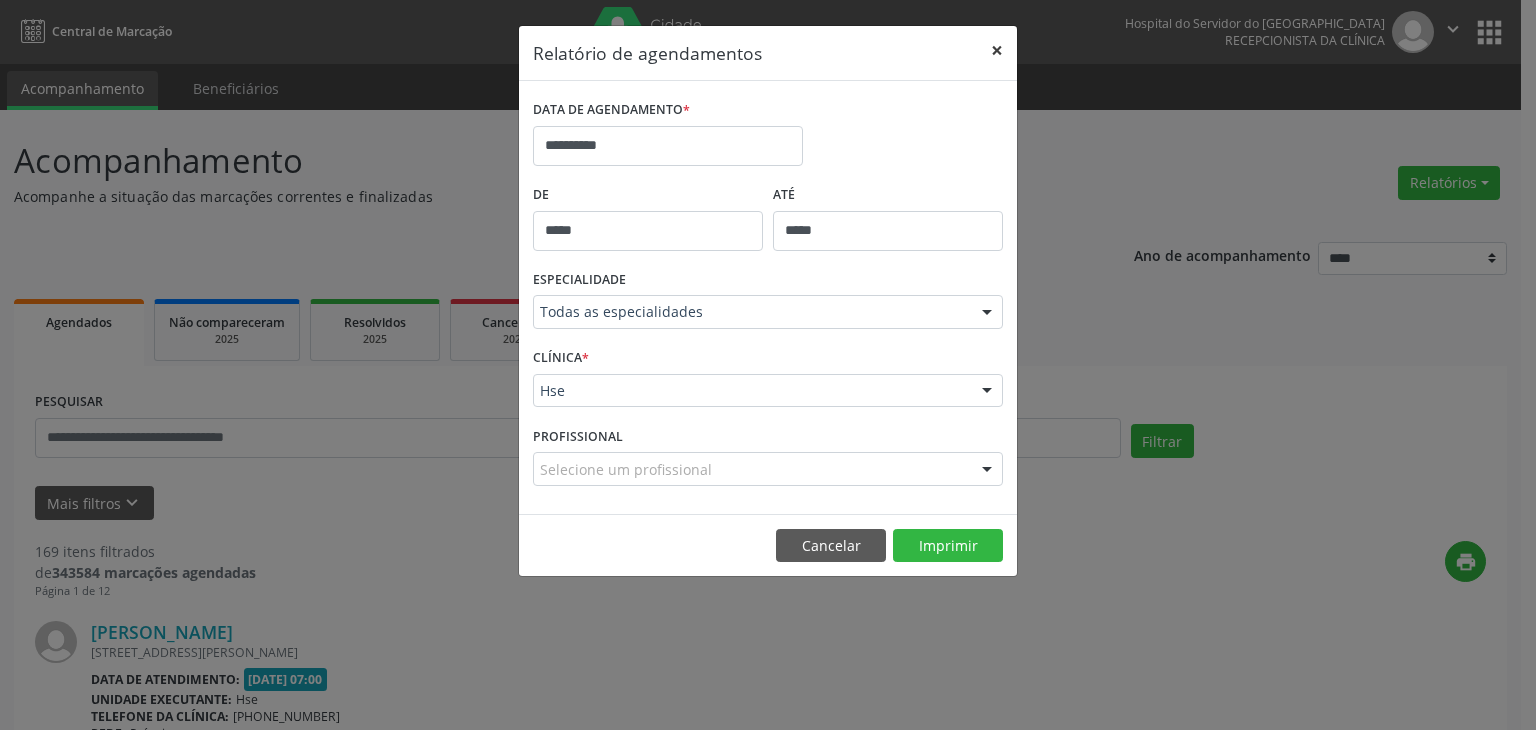 click on "×" at bounding box center [997, 50] 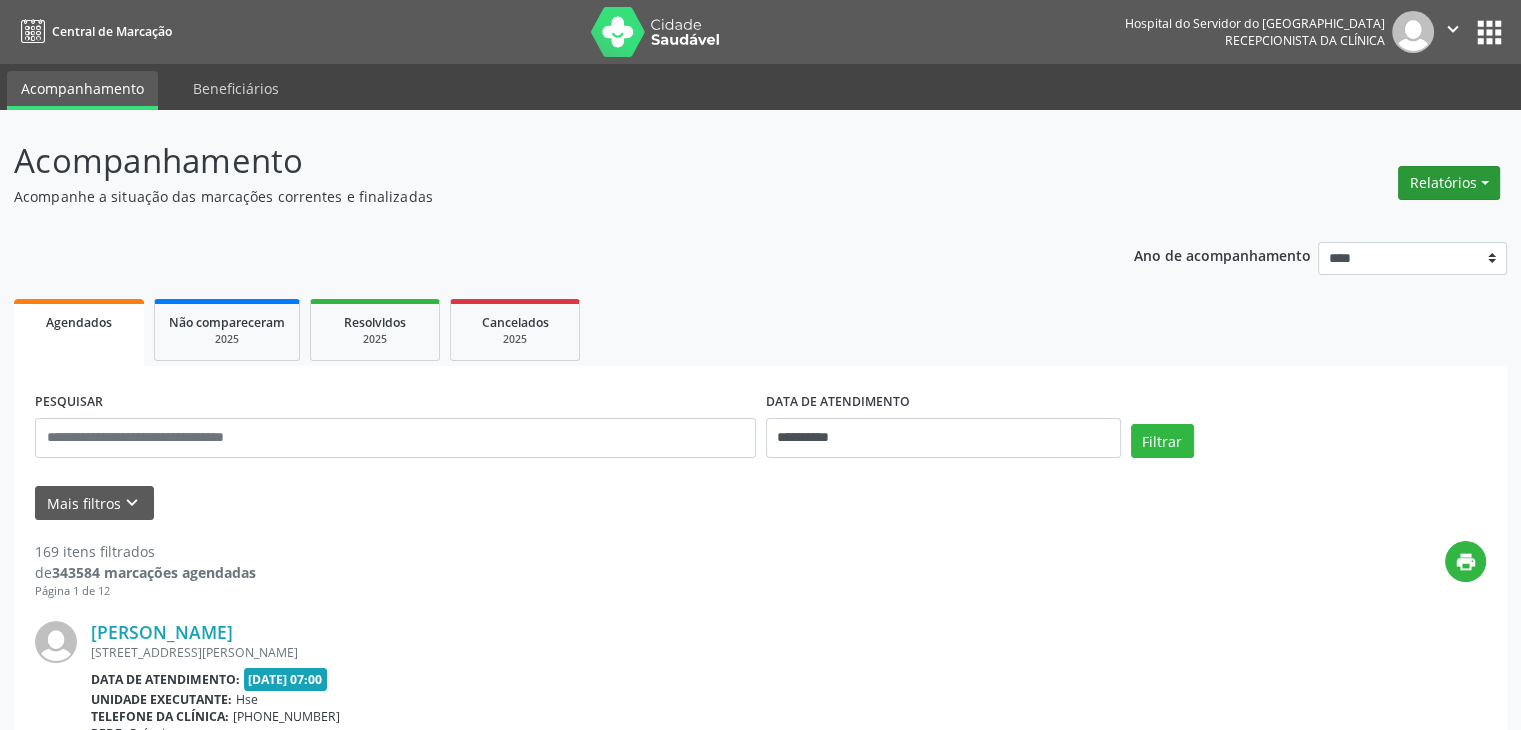 click on "Relatórios" at bounding box center [1449, 183] 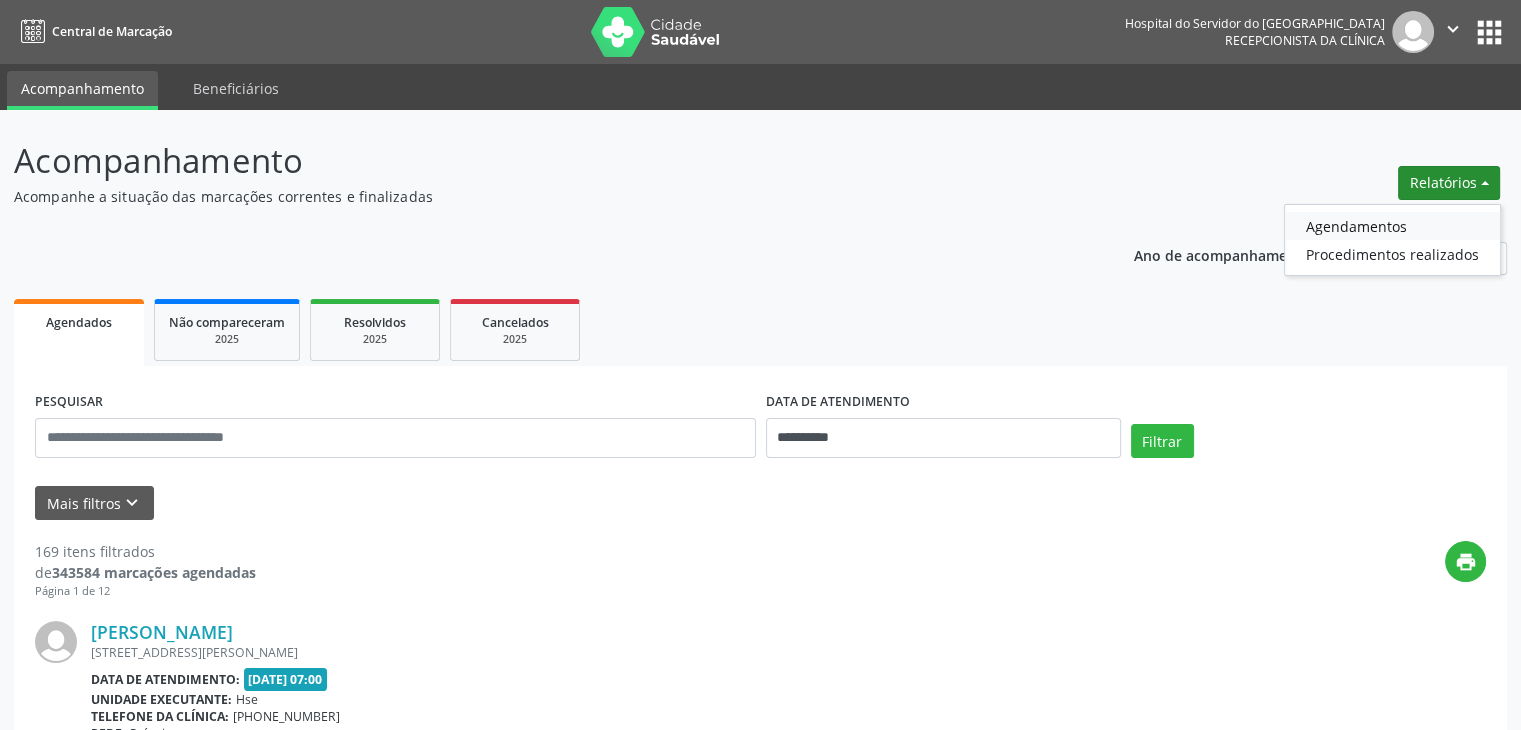 click on "Agendamentos" at bounding box center (1392, 226) 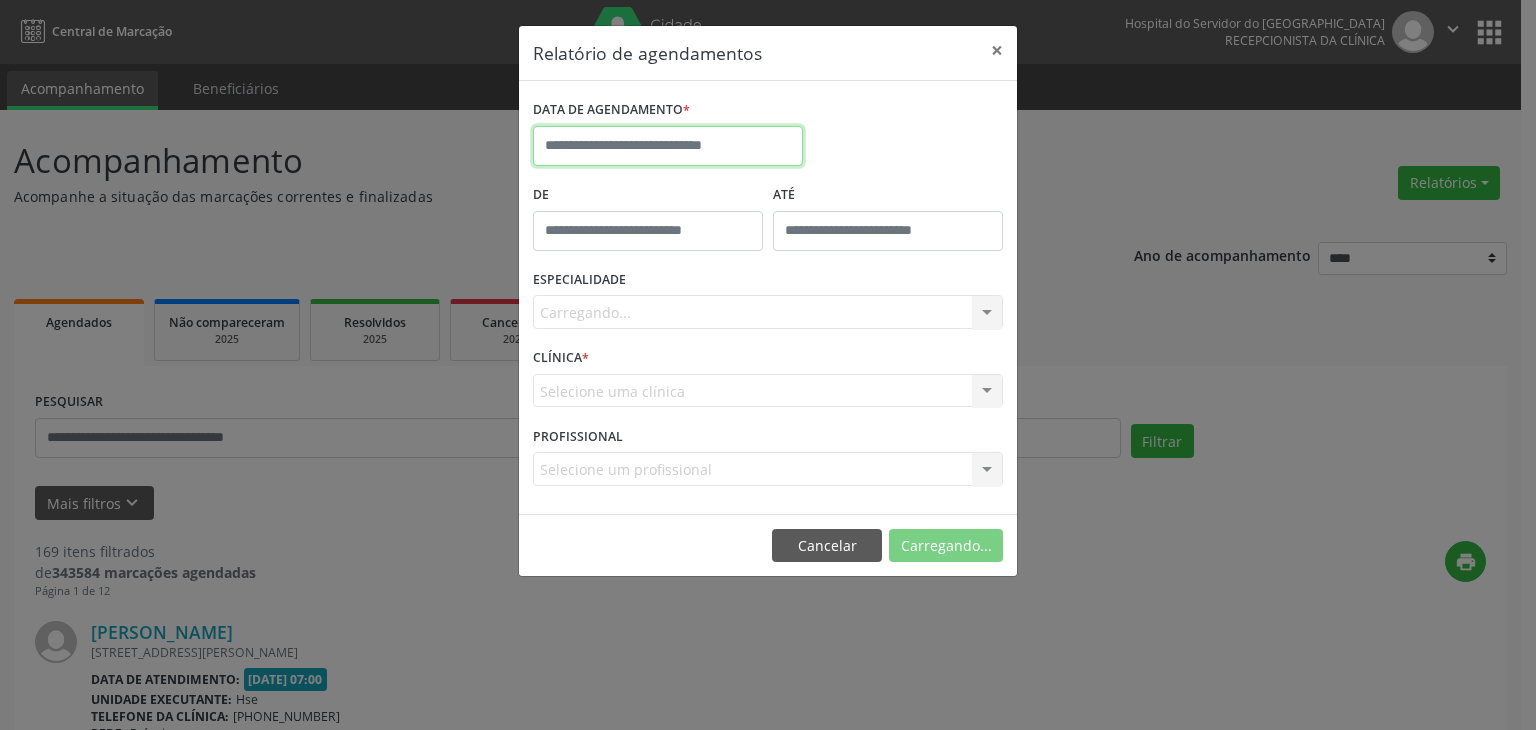 click at bounding box center [668, 146] 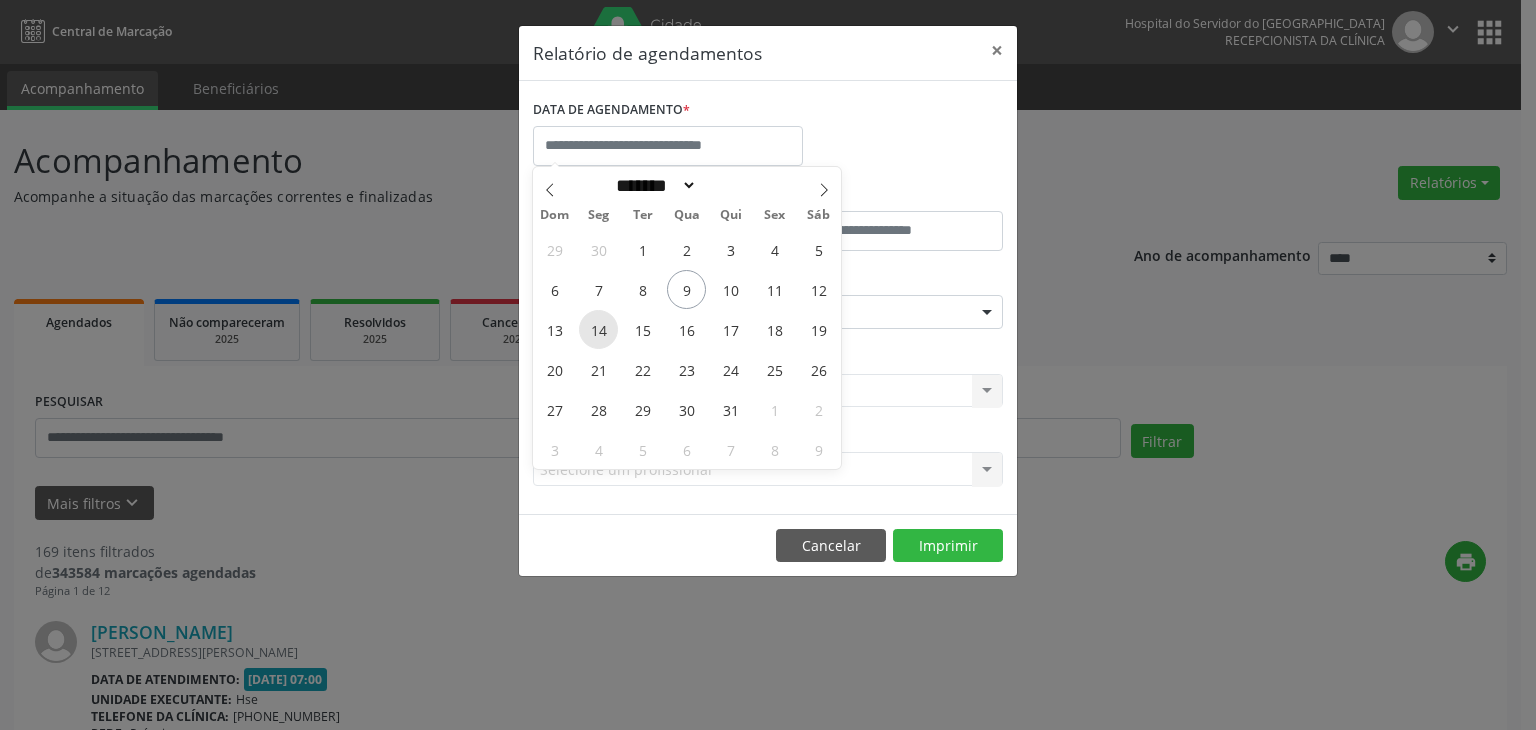 click on "14" at bounding box center [598, 329] 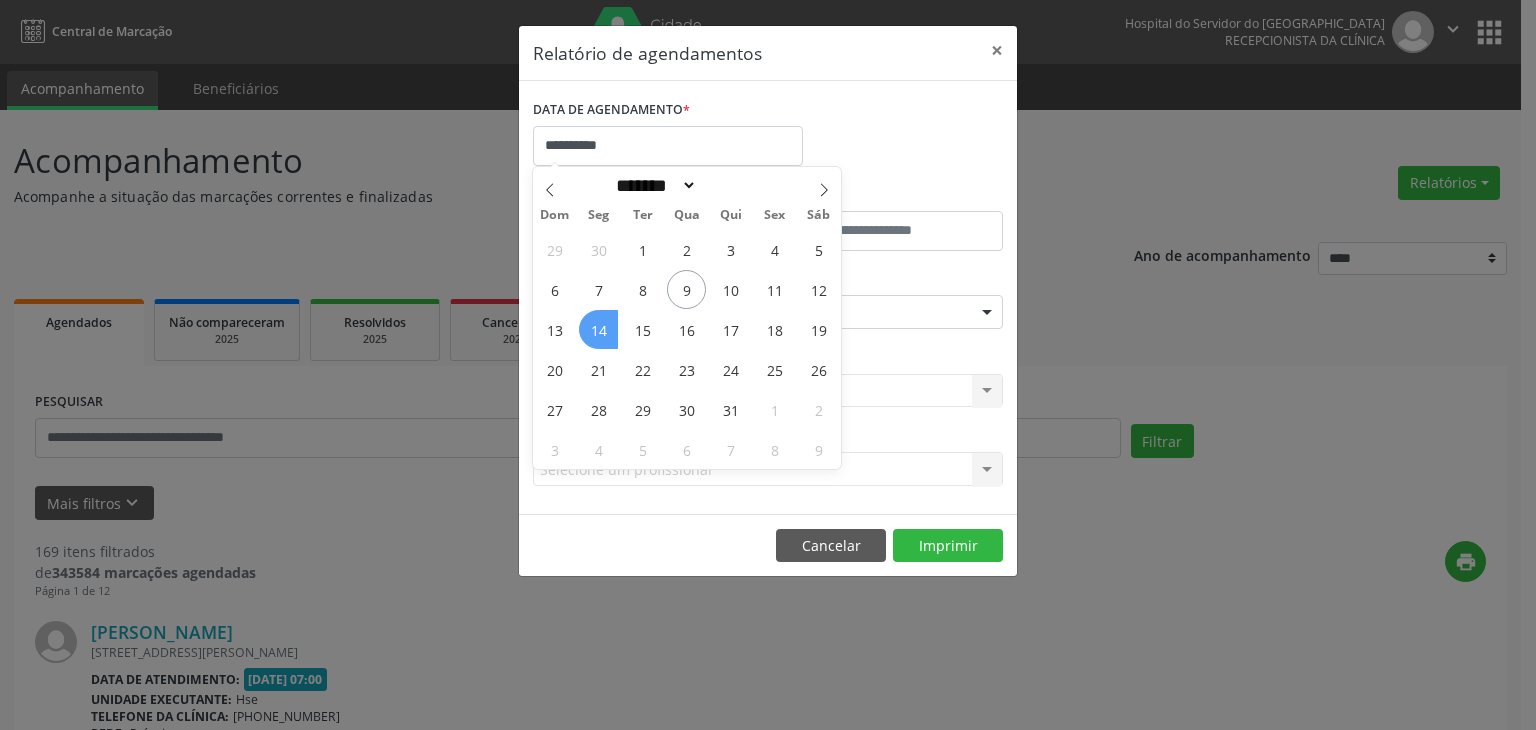 click on "14" at bounding box center [598, 329] 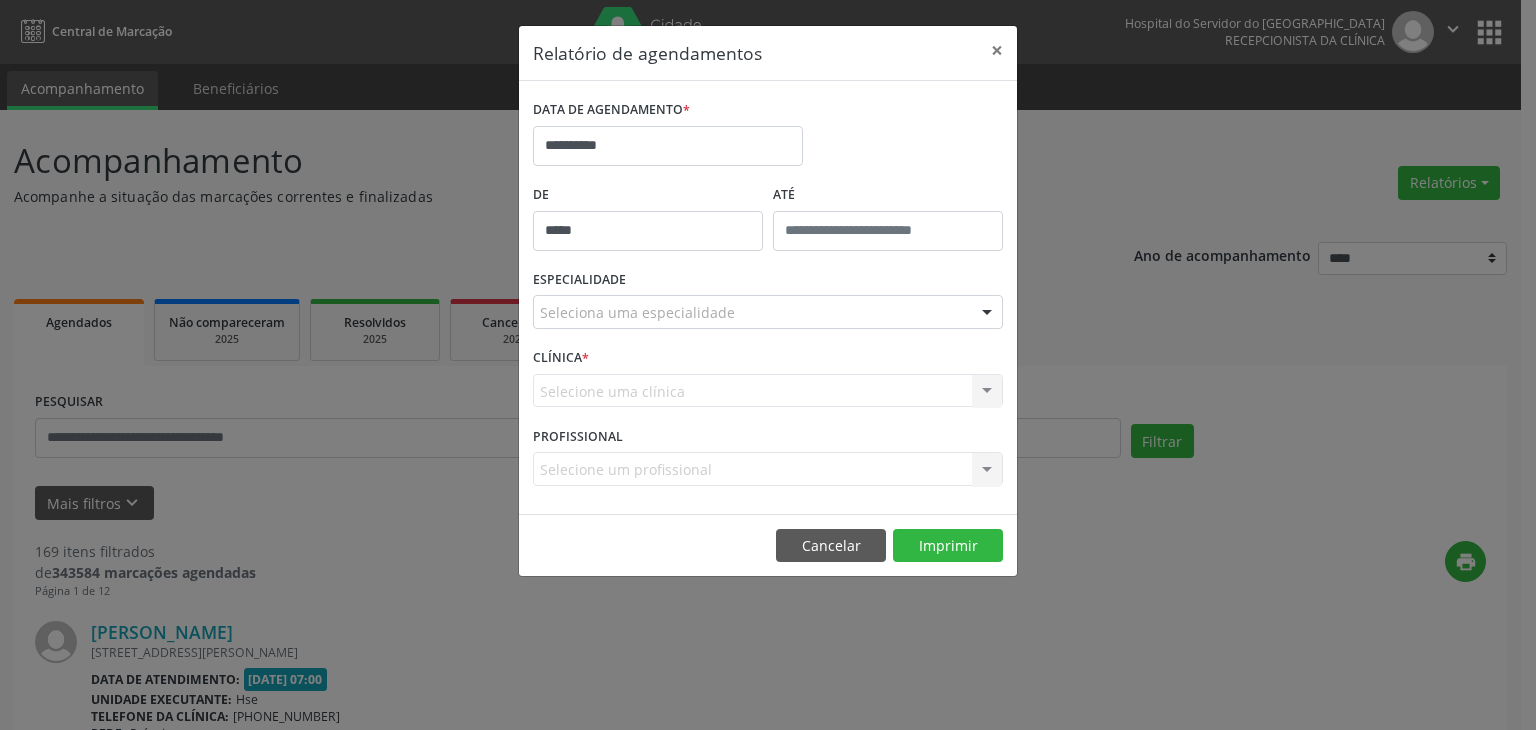 click on "*****" at bounding box center (648, 231) 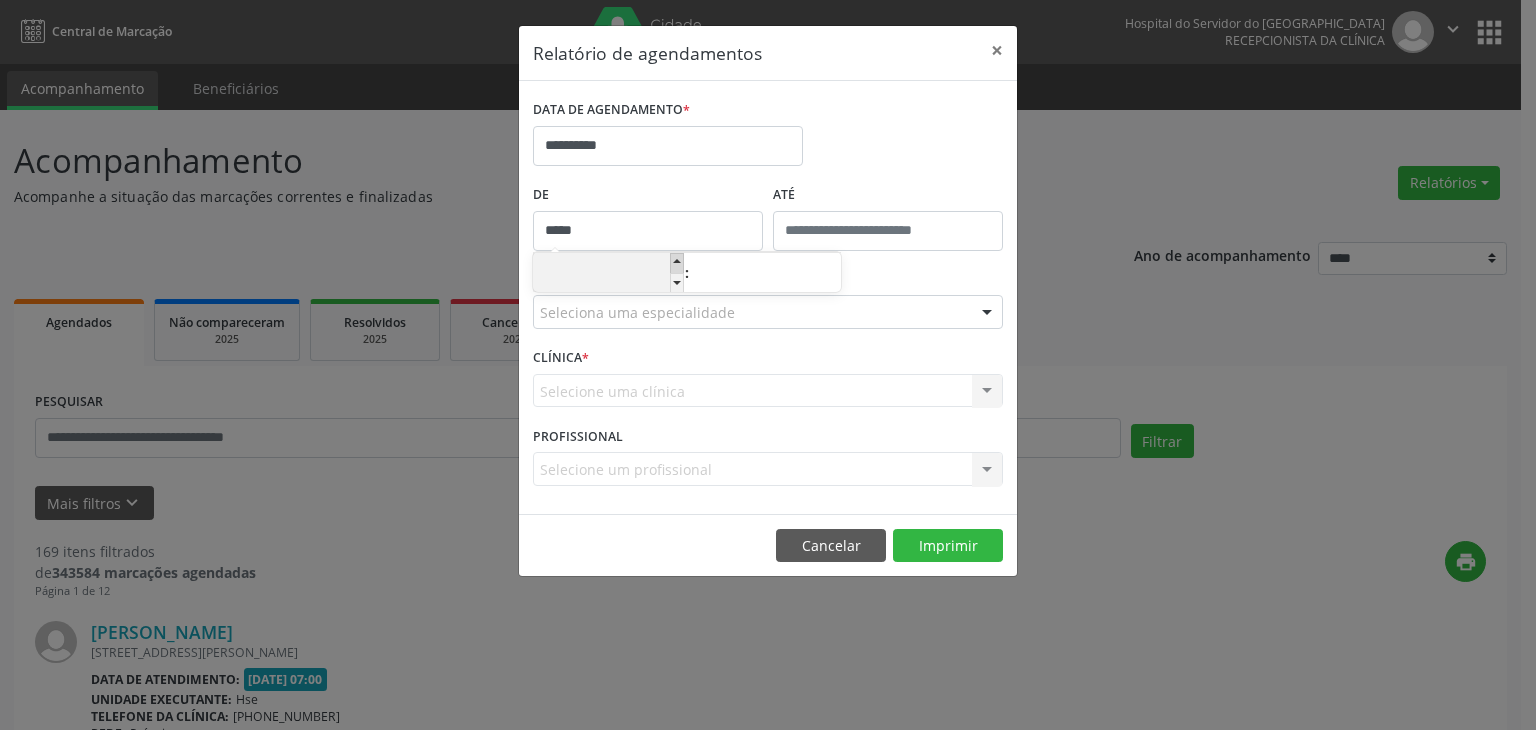 click at bounding box center [677, 263] 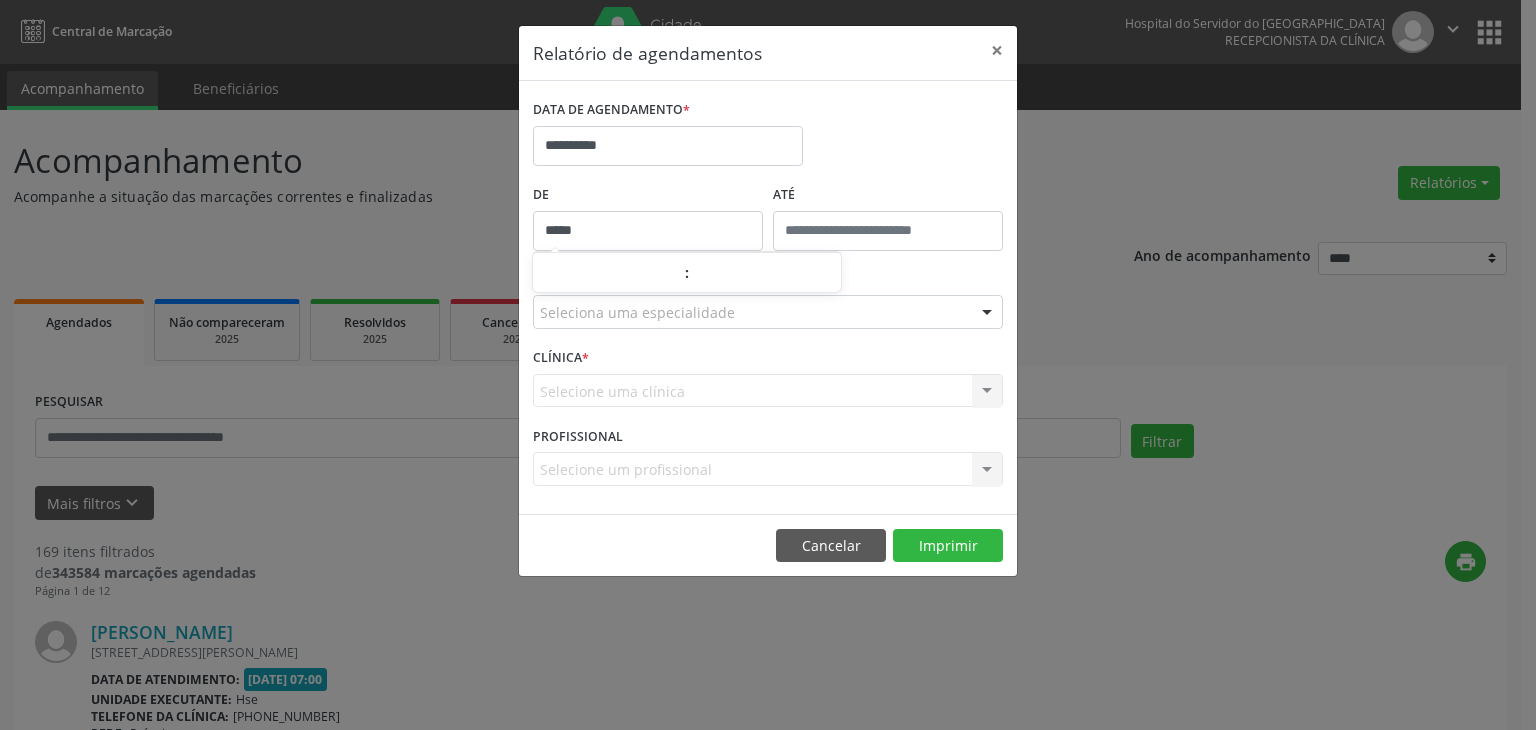 type on "*****" 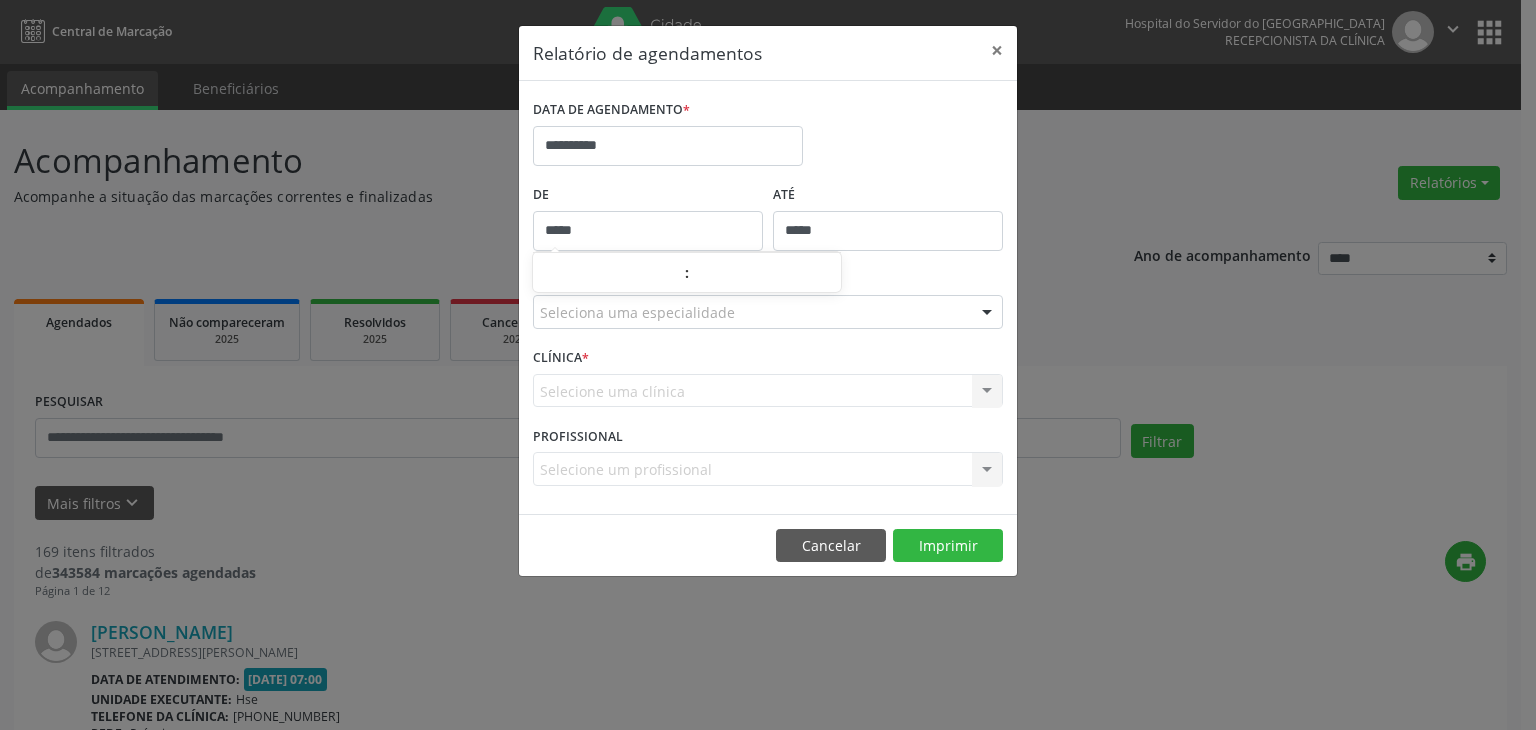 click on "*****" at bounding box center (888, 231) 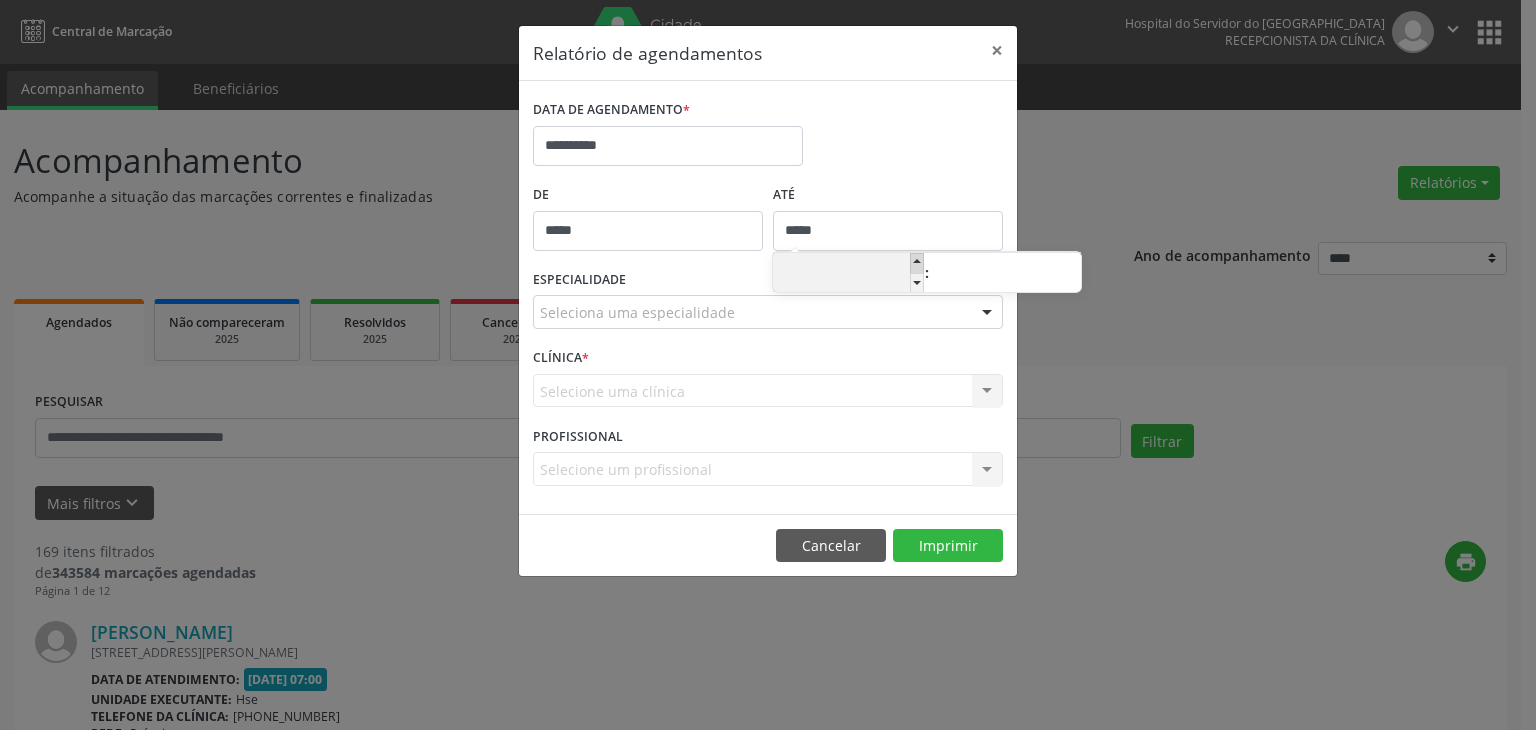 click at bounding box center [917, 263] 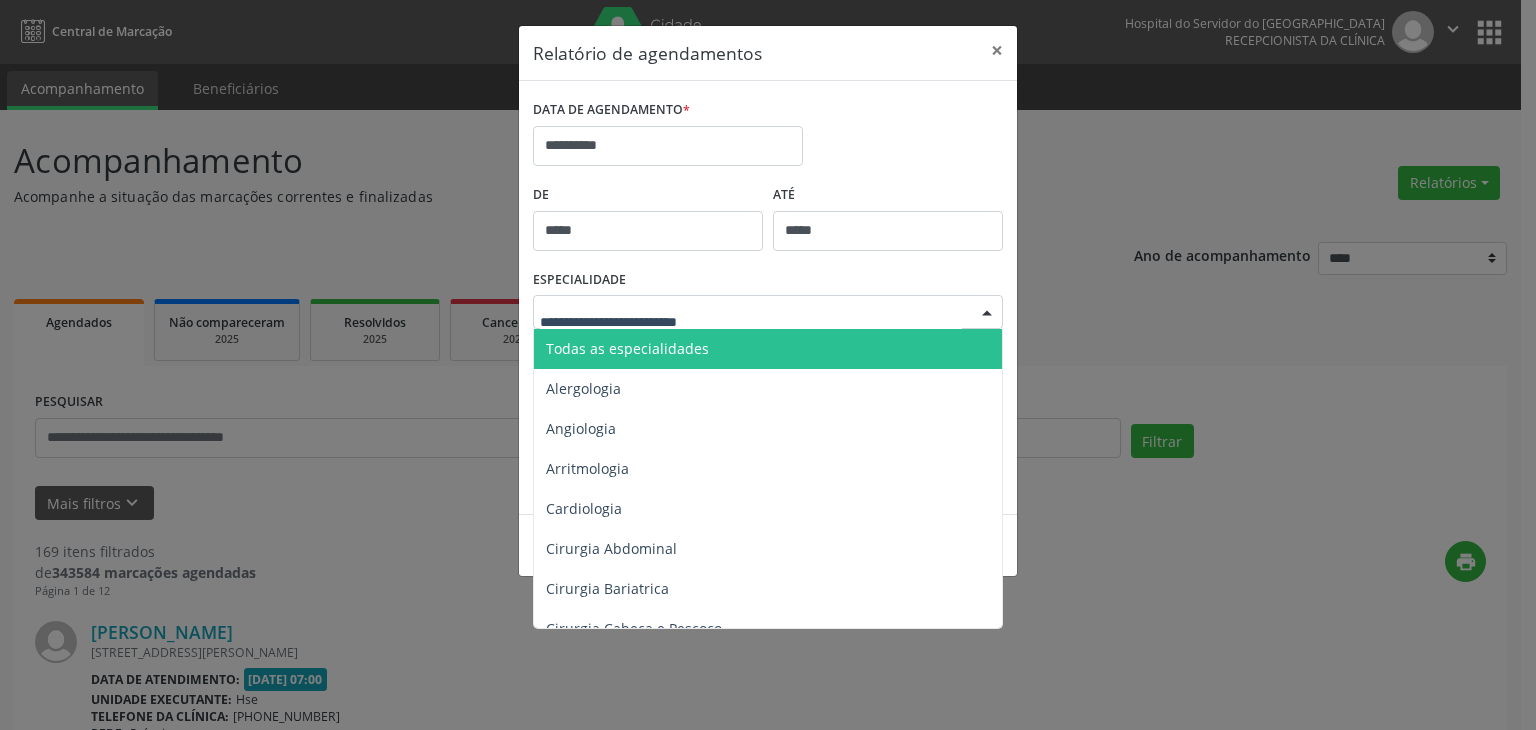 click at bounding box center [768, 312] 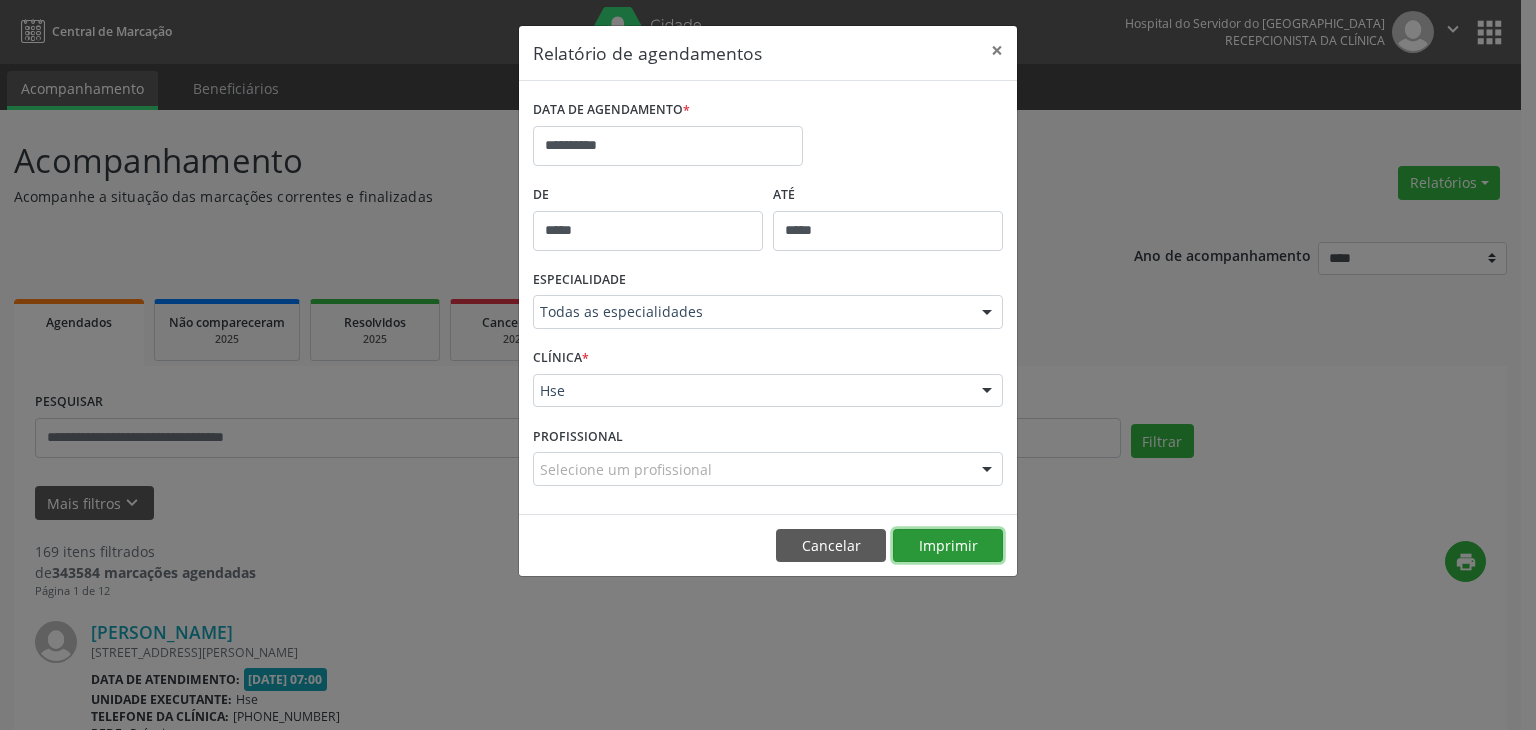 click on "Imprimir" at bounding box center (948, 546) 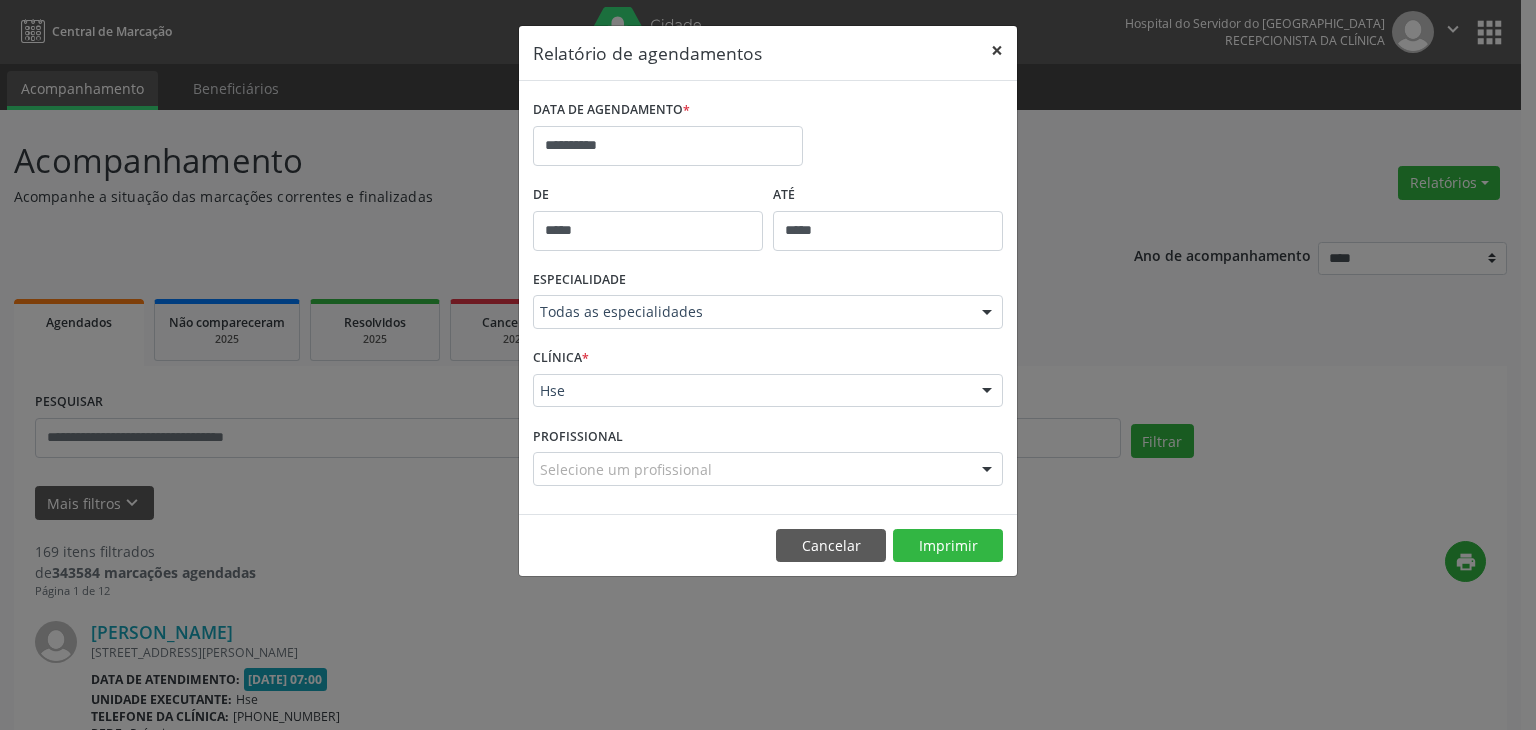 click on "×" at bounding box center (997, 50) 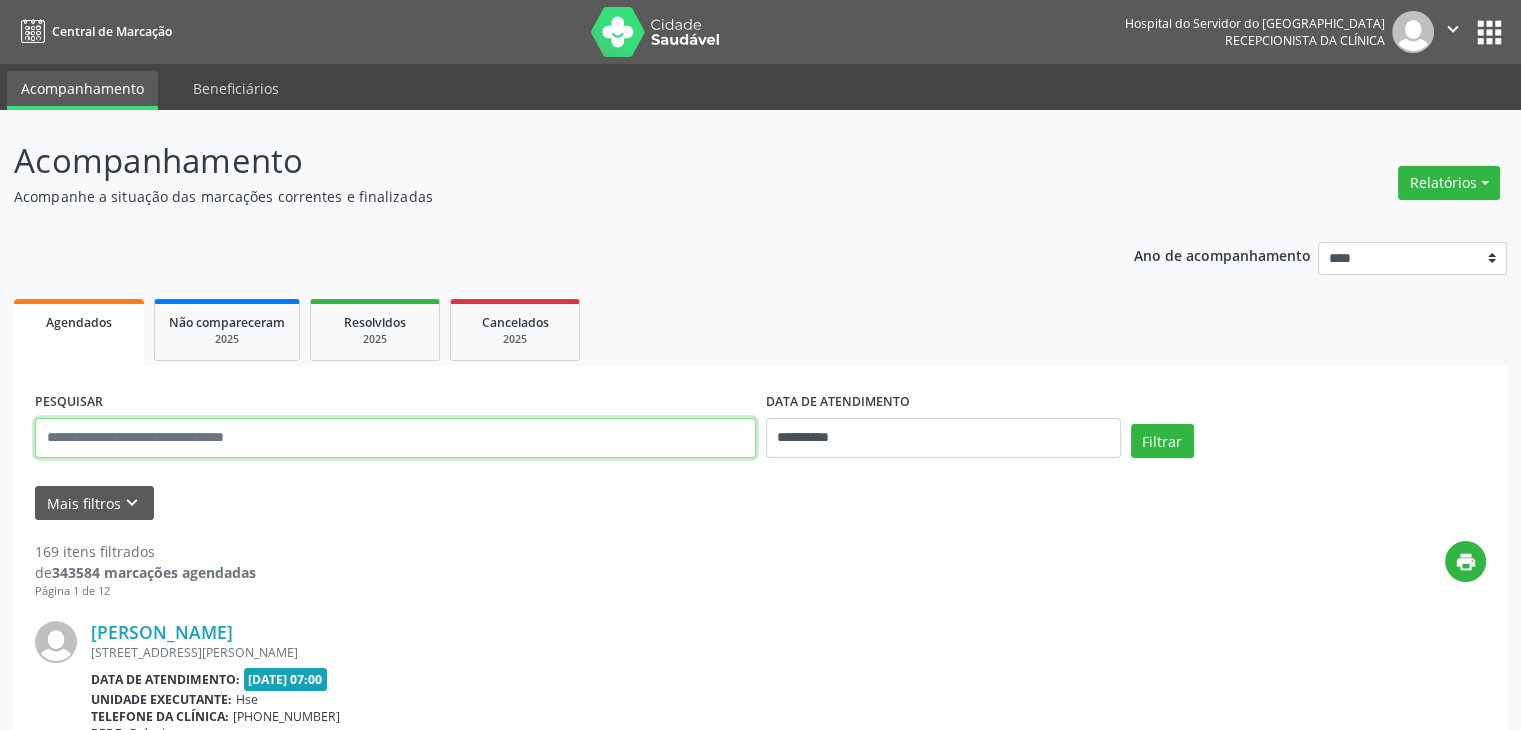 click at bounding box center (395, 438) 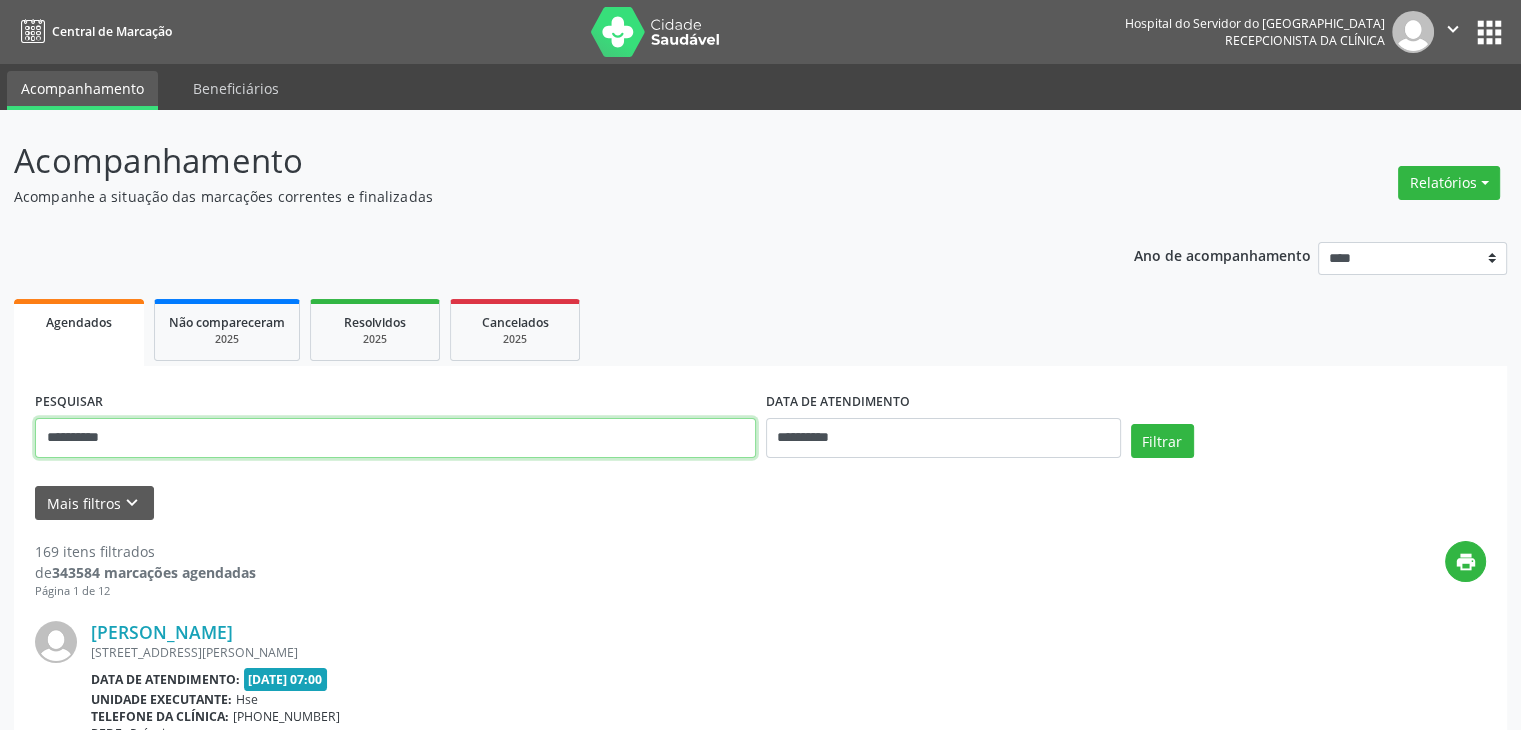 type on "**********" 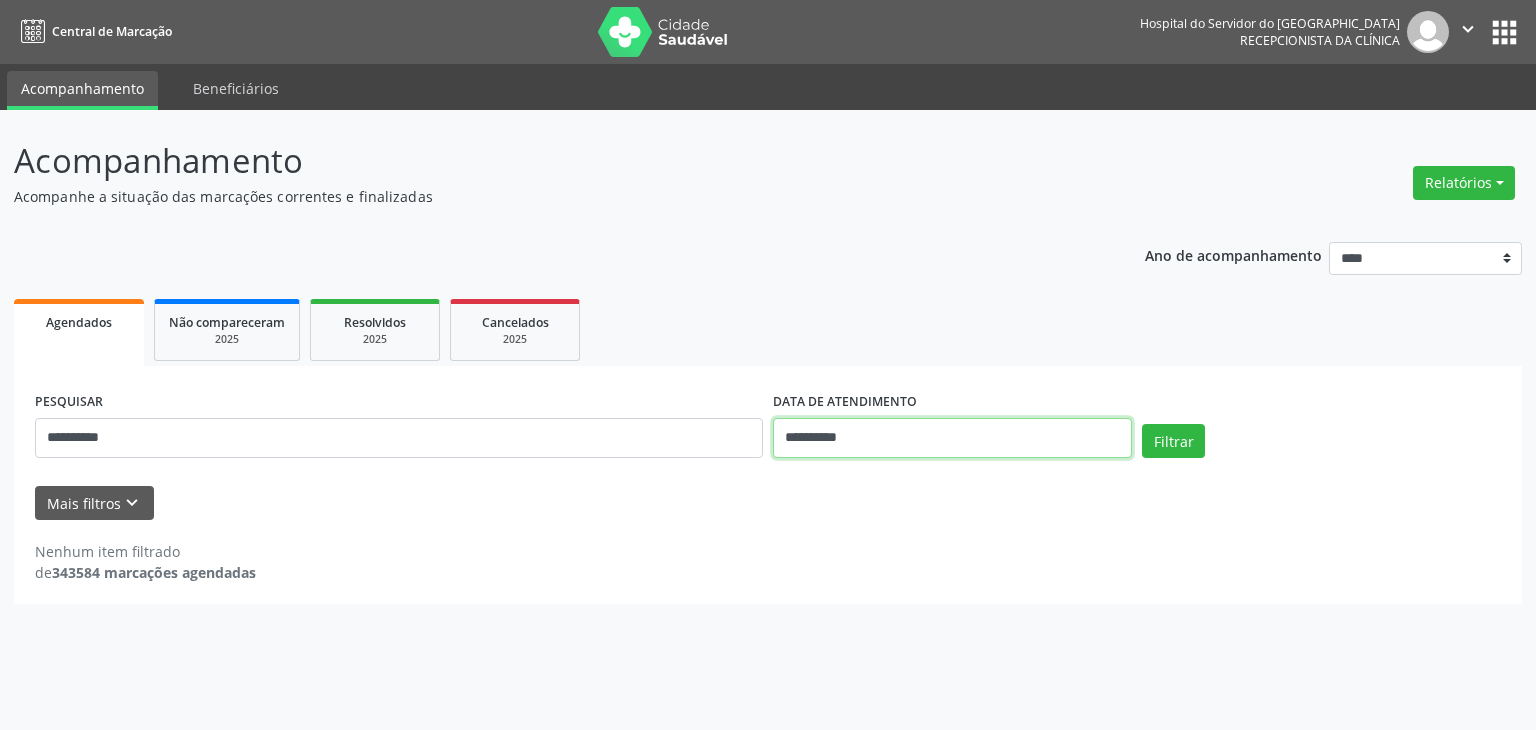 click on "**********" at bounding box center [952, 438] 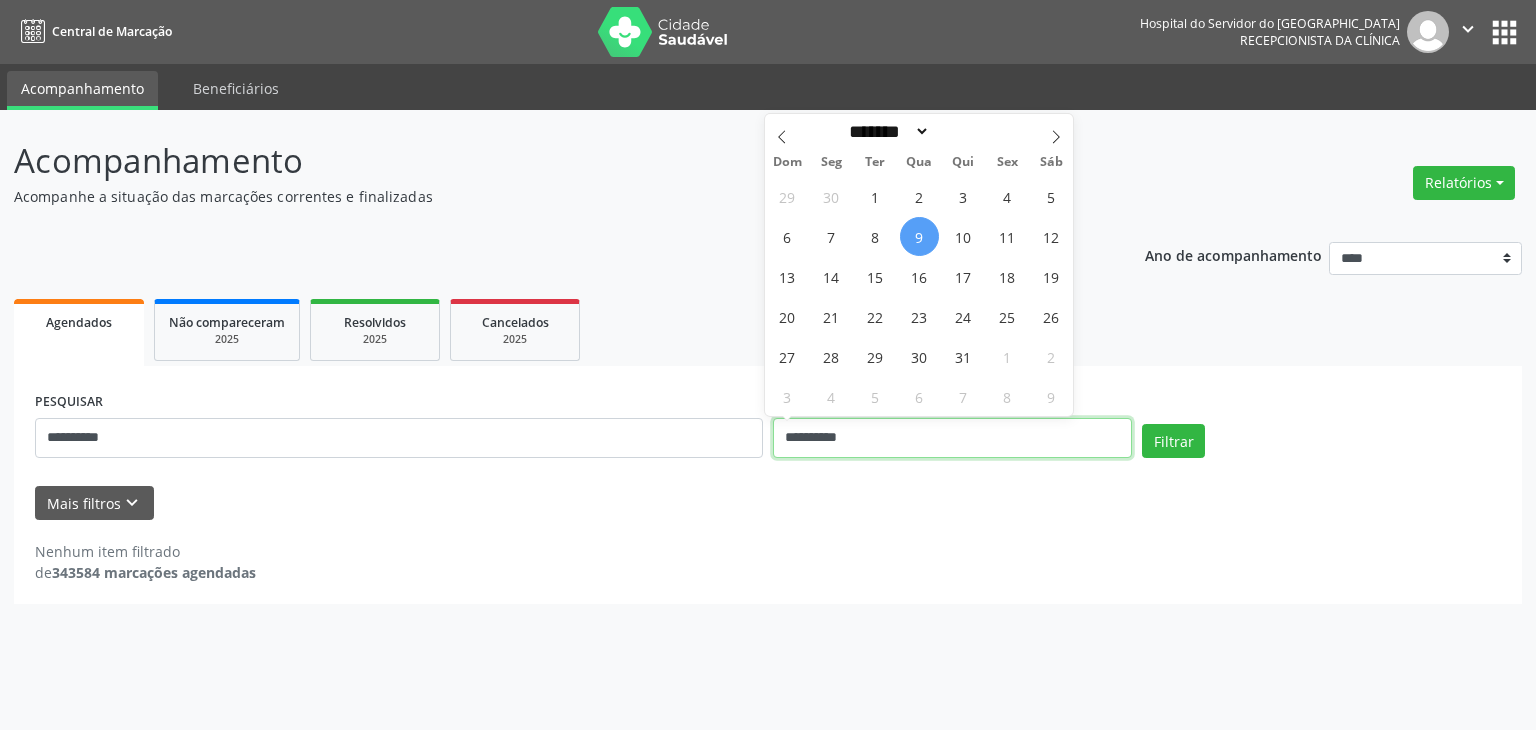 type 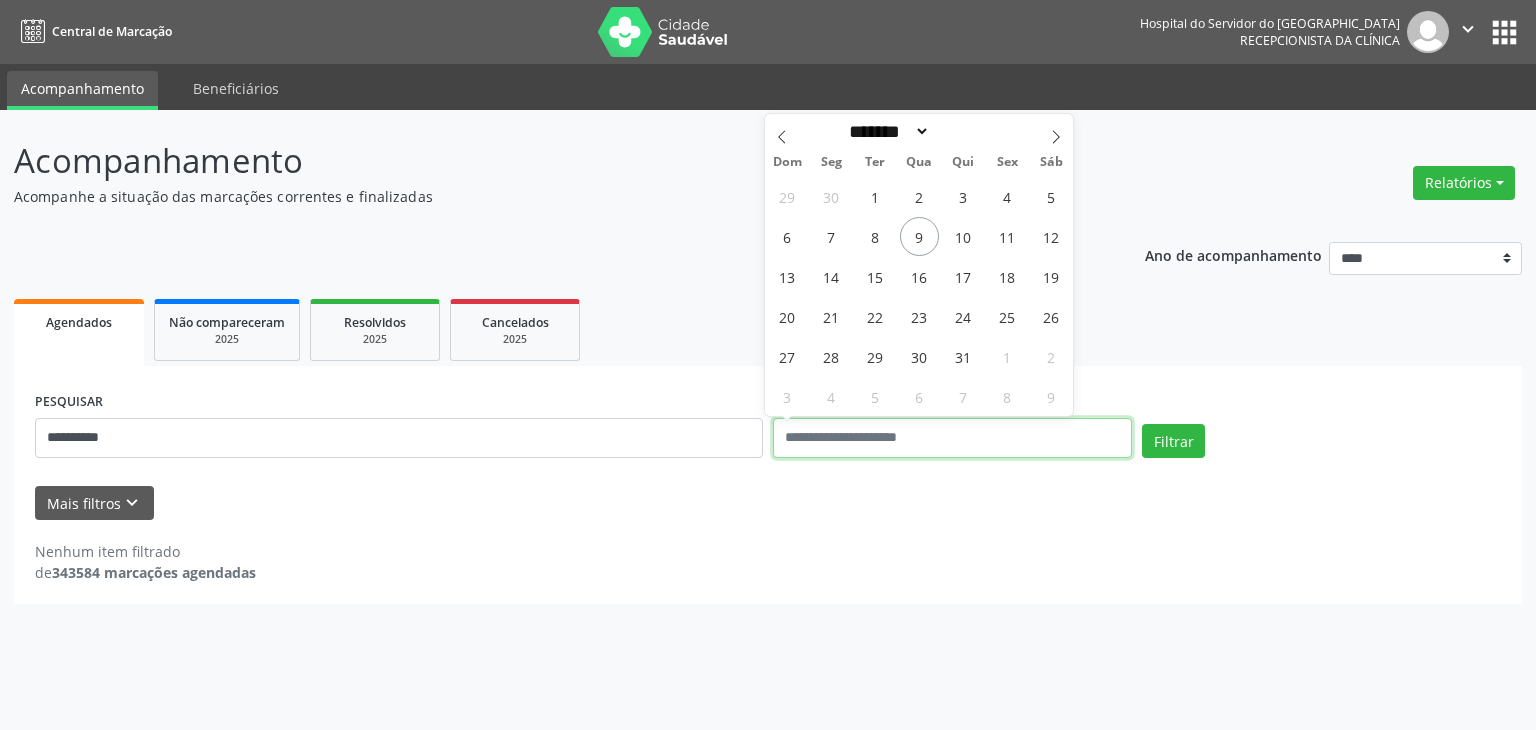 click on "Filtrar" at bounding box center (1173, 441) 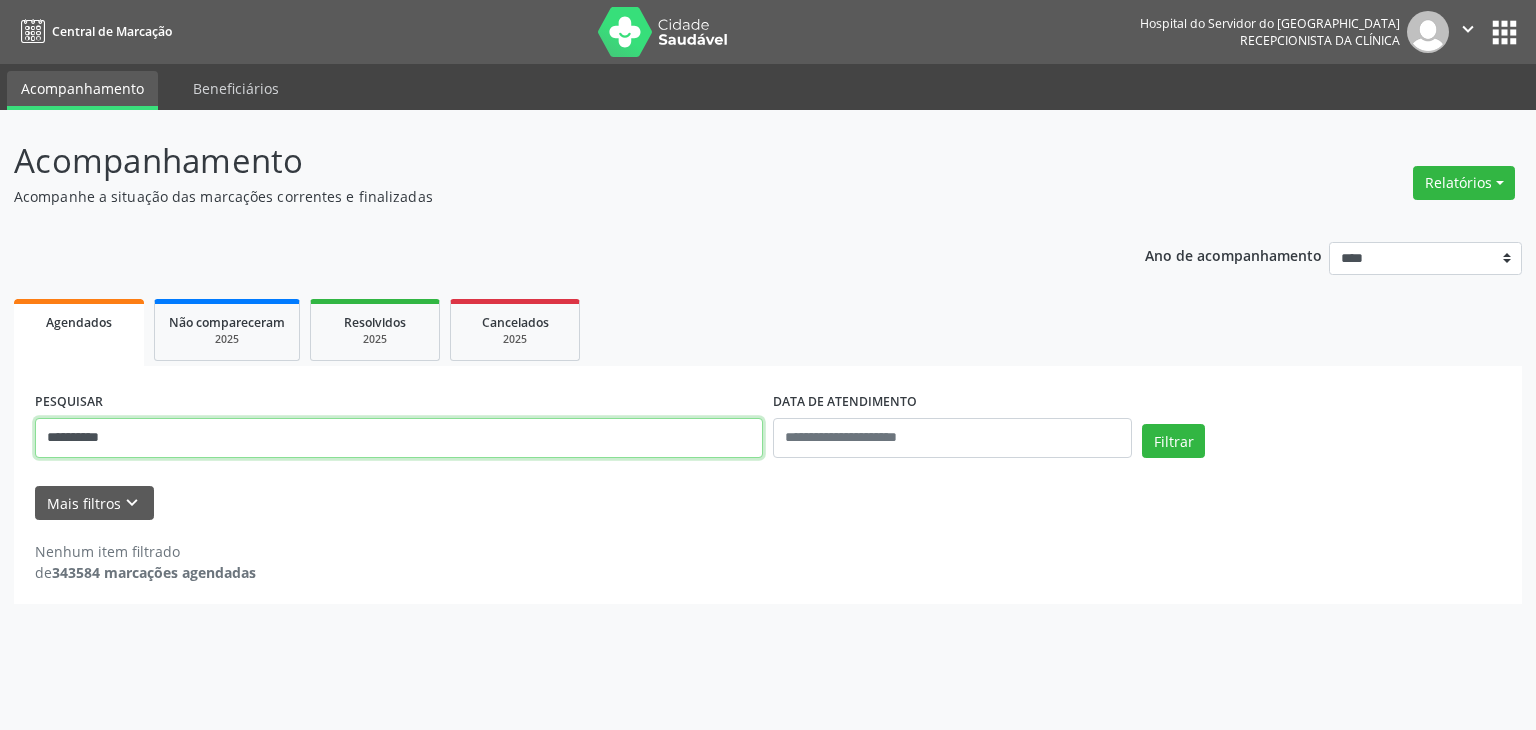 drag, startPoint x: 153, startPoint y: 441, endPoint x: 0, endPoint y: 435, distance: 153.1176 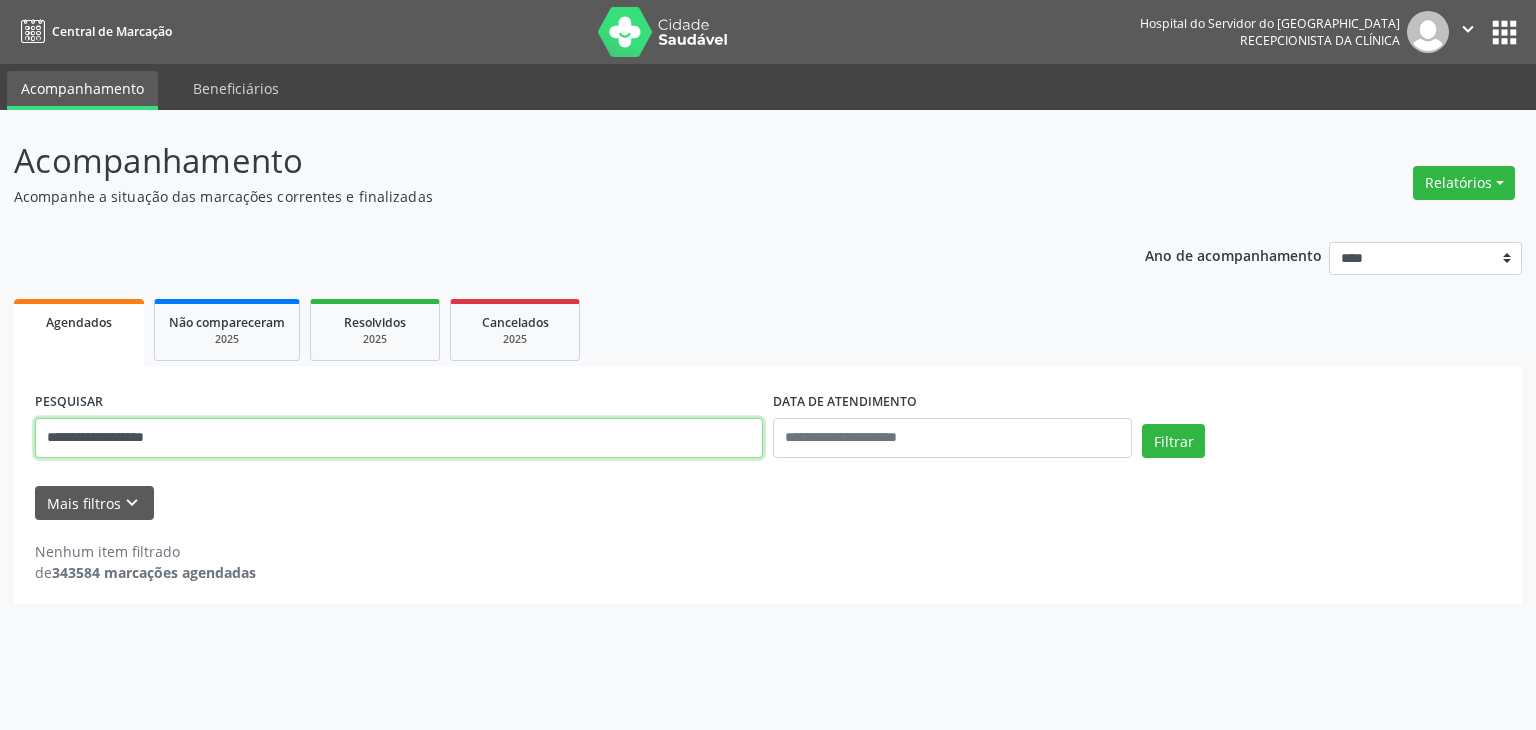 click on "Filtrar" at bounding box center (1173, 441) 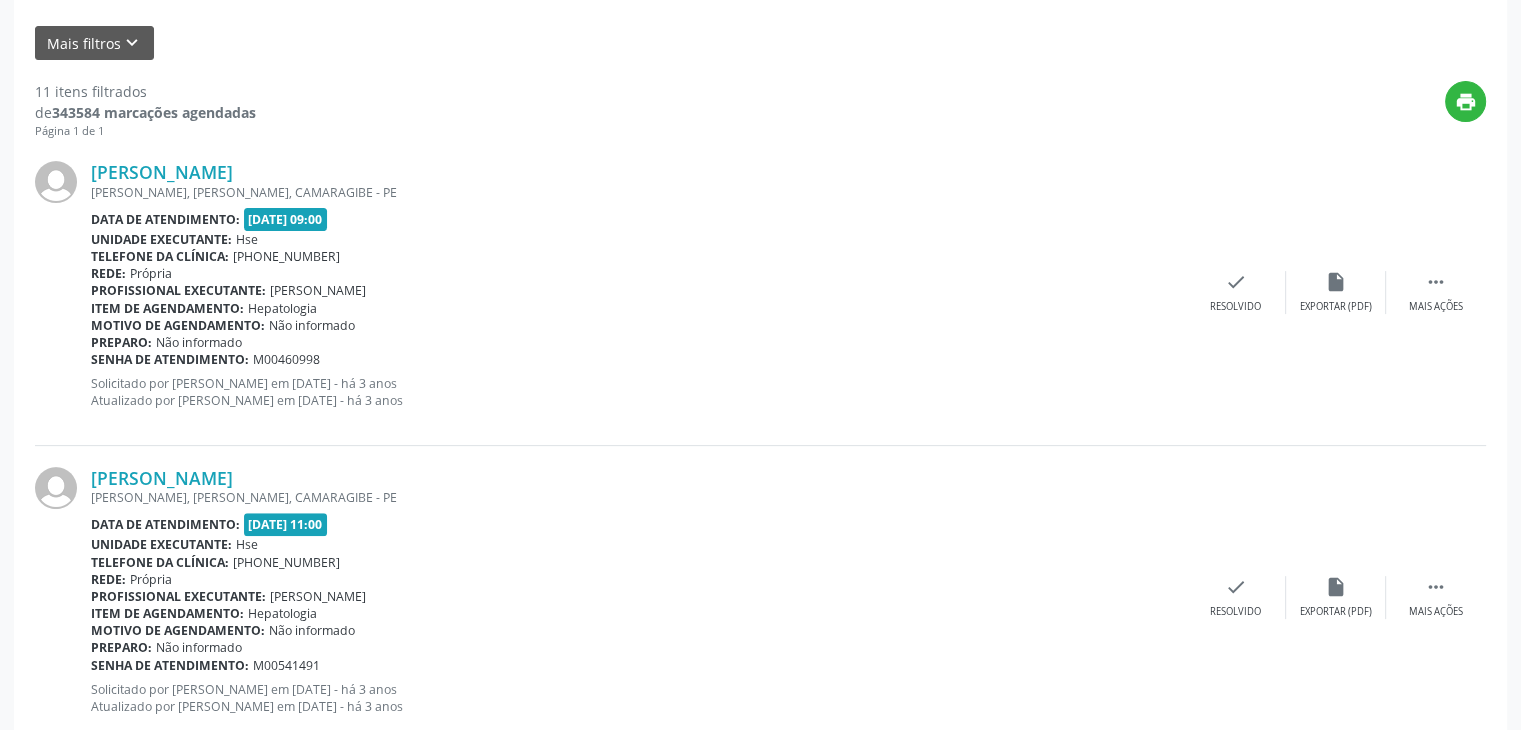scroll, scrollTop: 60, scrollLeft: 0, axis: vertical 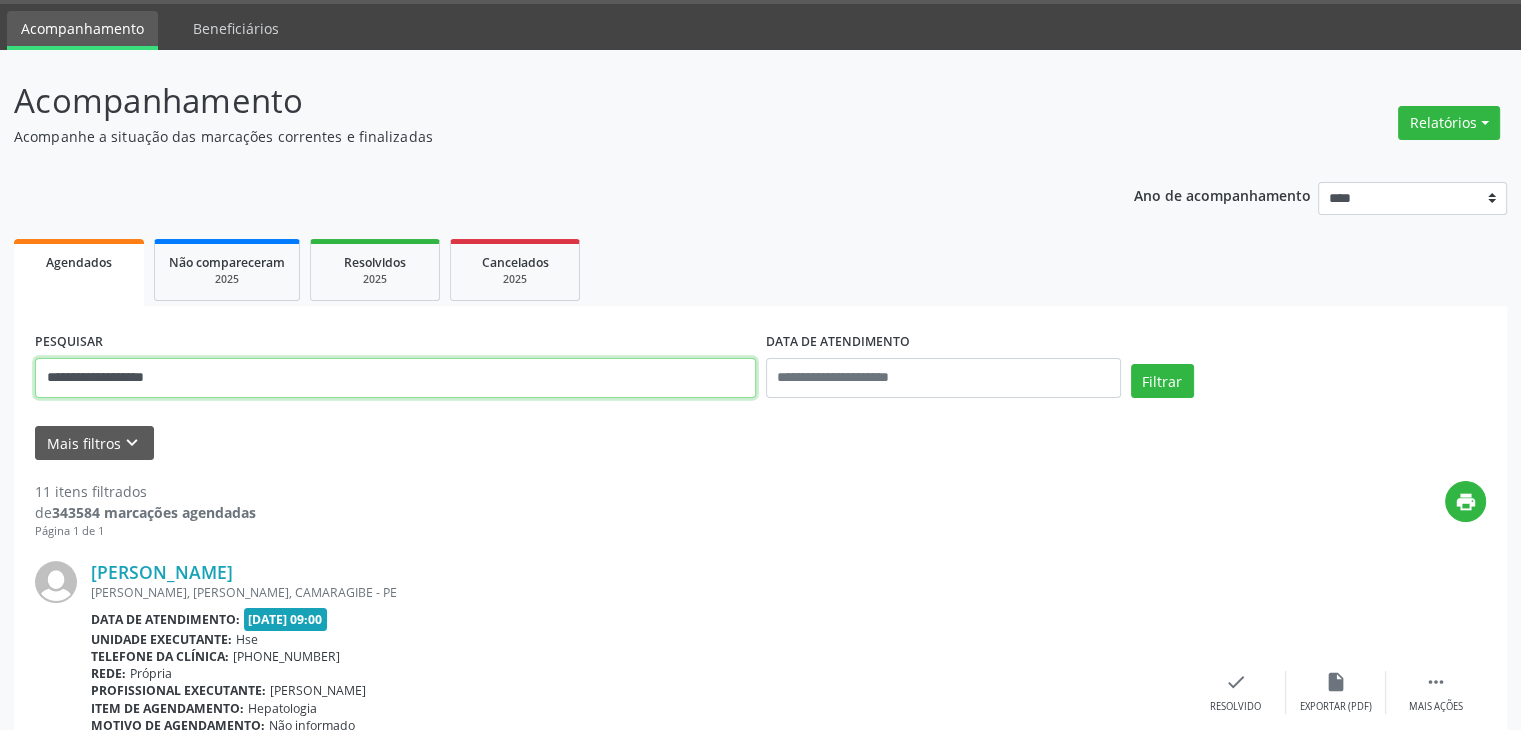 drag, startPoint x: 162, startPoint y: 385, endPoint x: 0, endPoint y: 410, distance: 163.91766 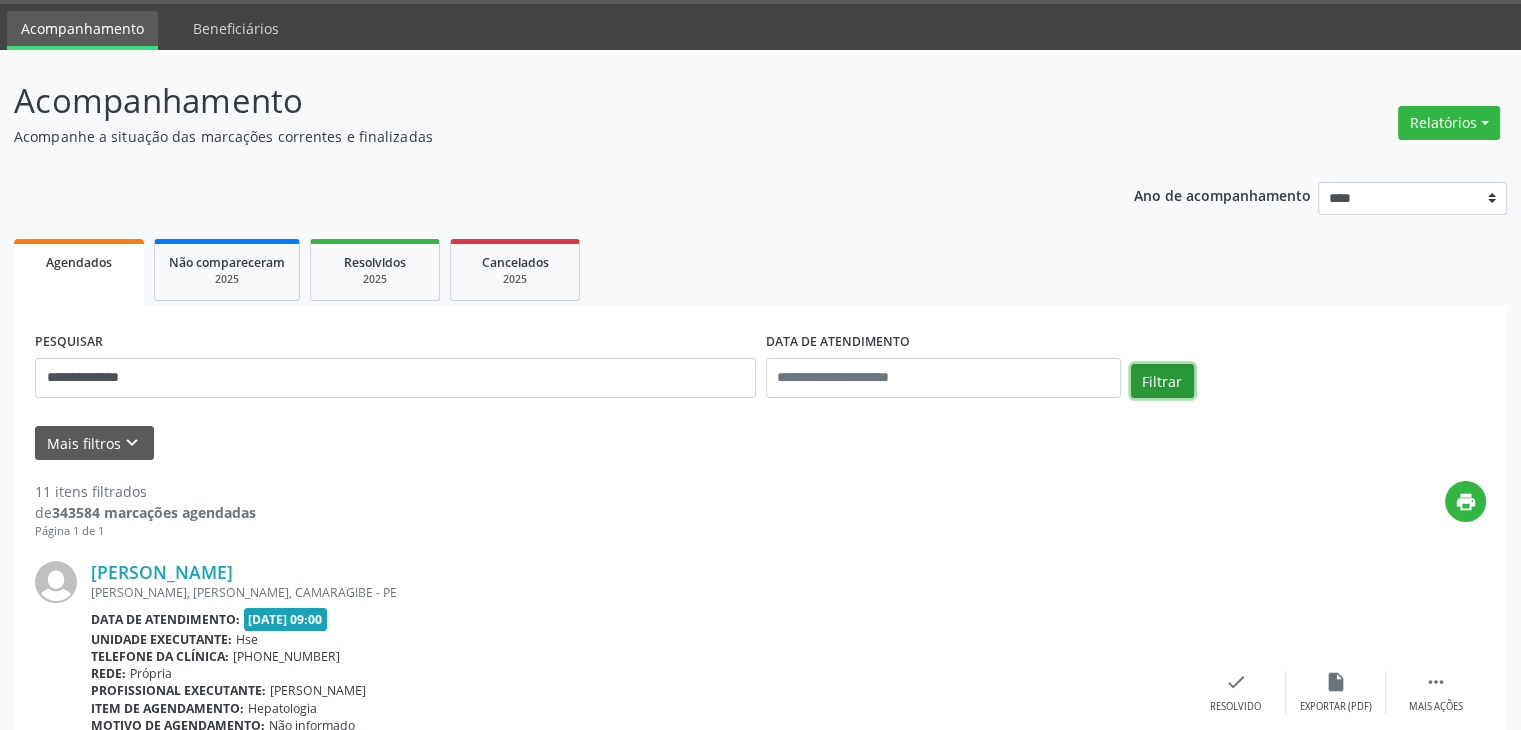 click on "Filtrar" at bounding box center [1162, 381] 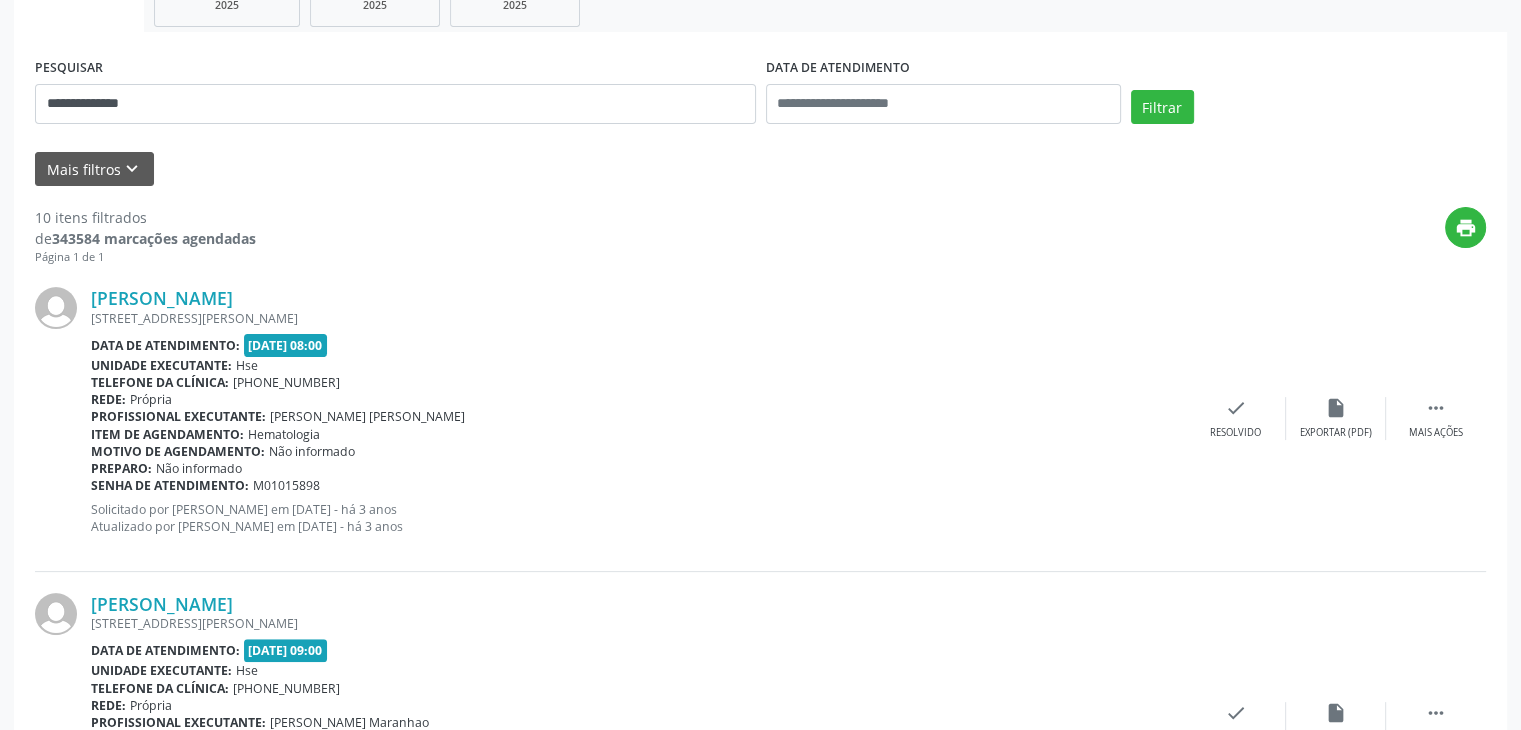 scroll, scrollTop: 156, scrollLeft: 0, axis: vertical 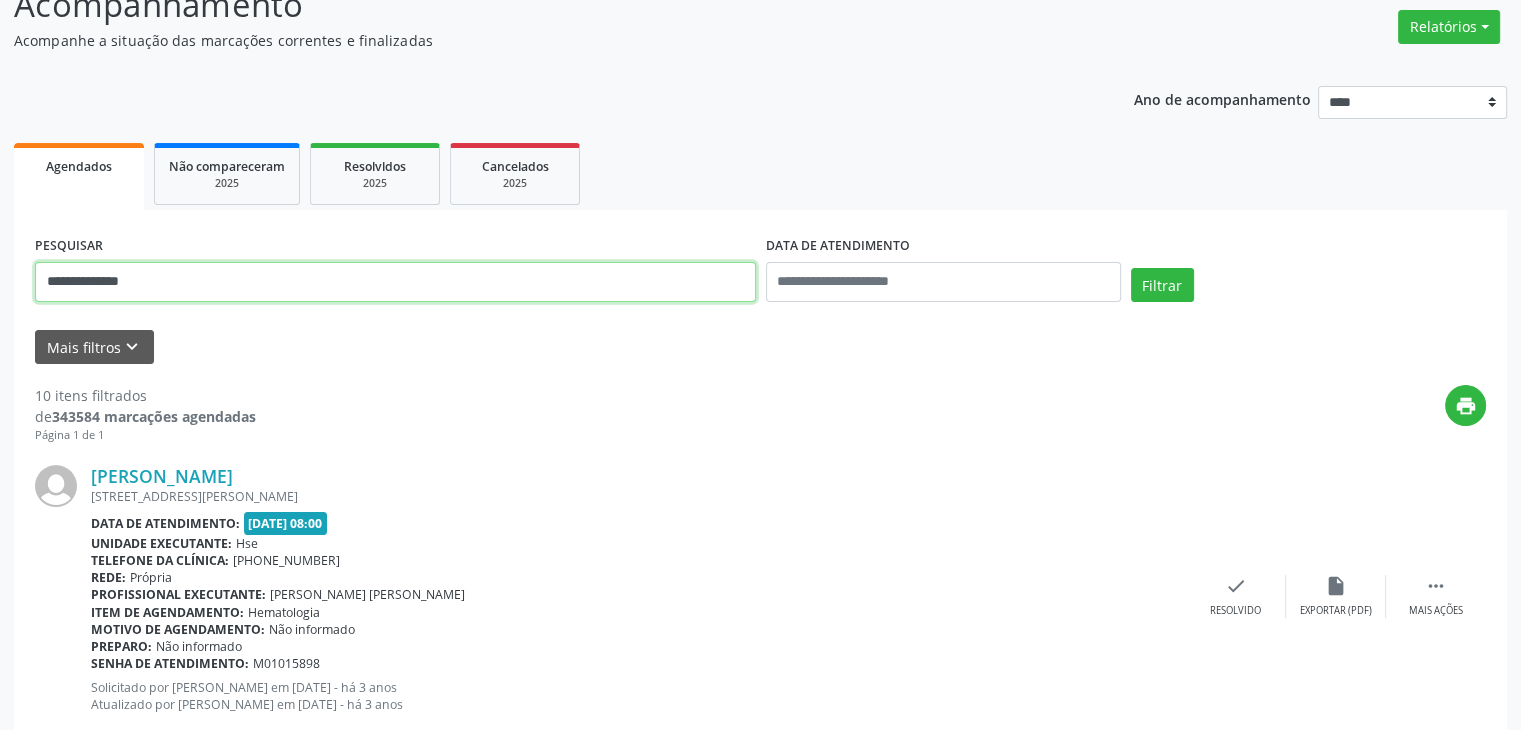 drag, startPoint x: 203, startPoint y: 279, endPoint x: 0, endPoint y: 272, distance: 203.12065 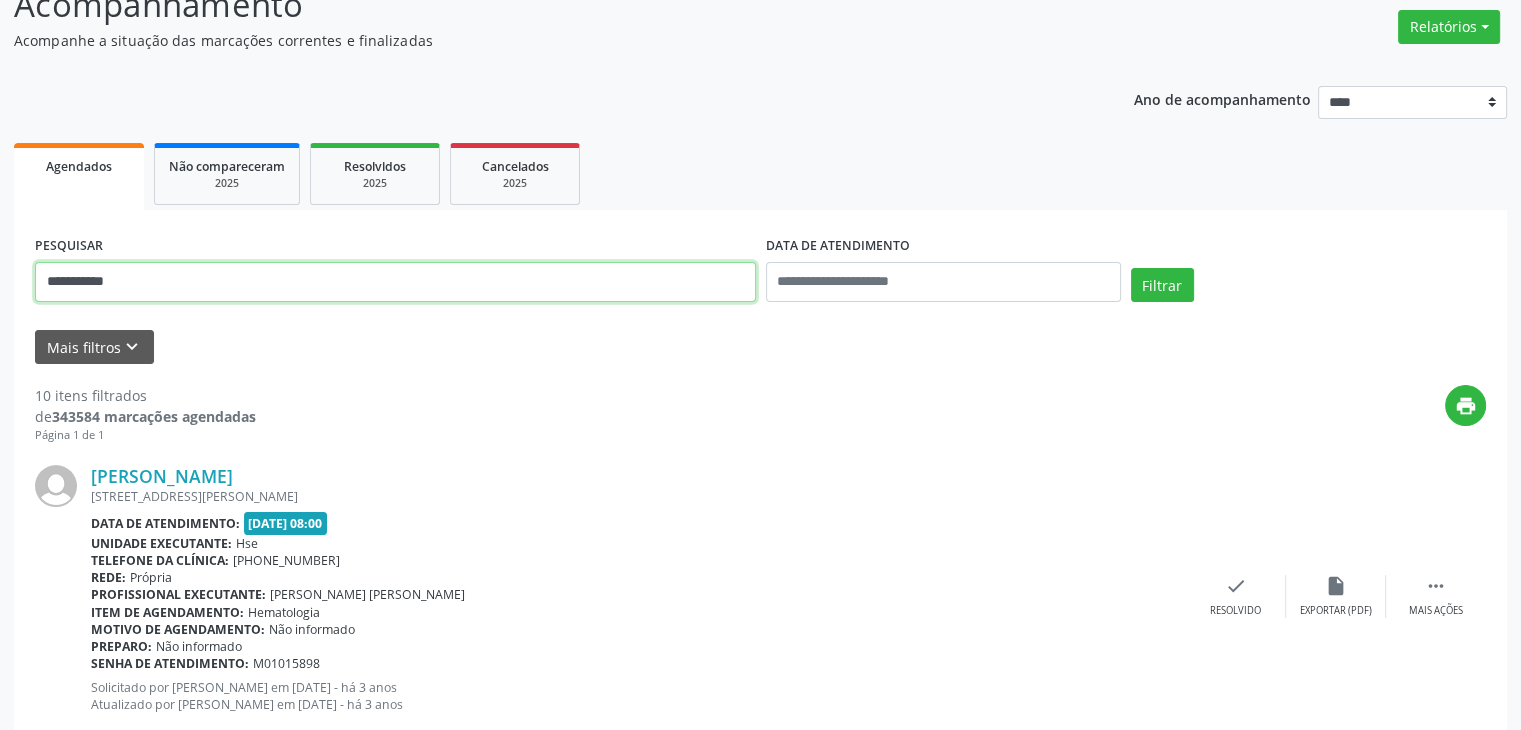 click on "Filtrar" at bounding box center (1162, 285) 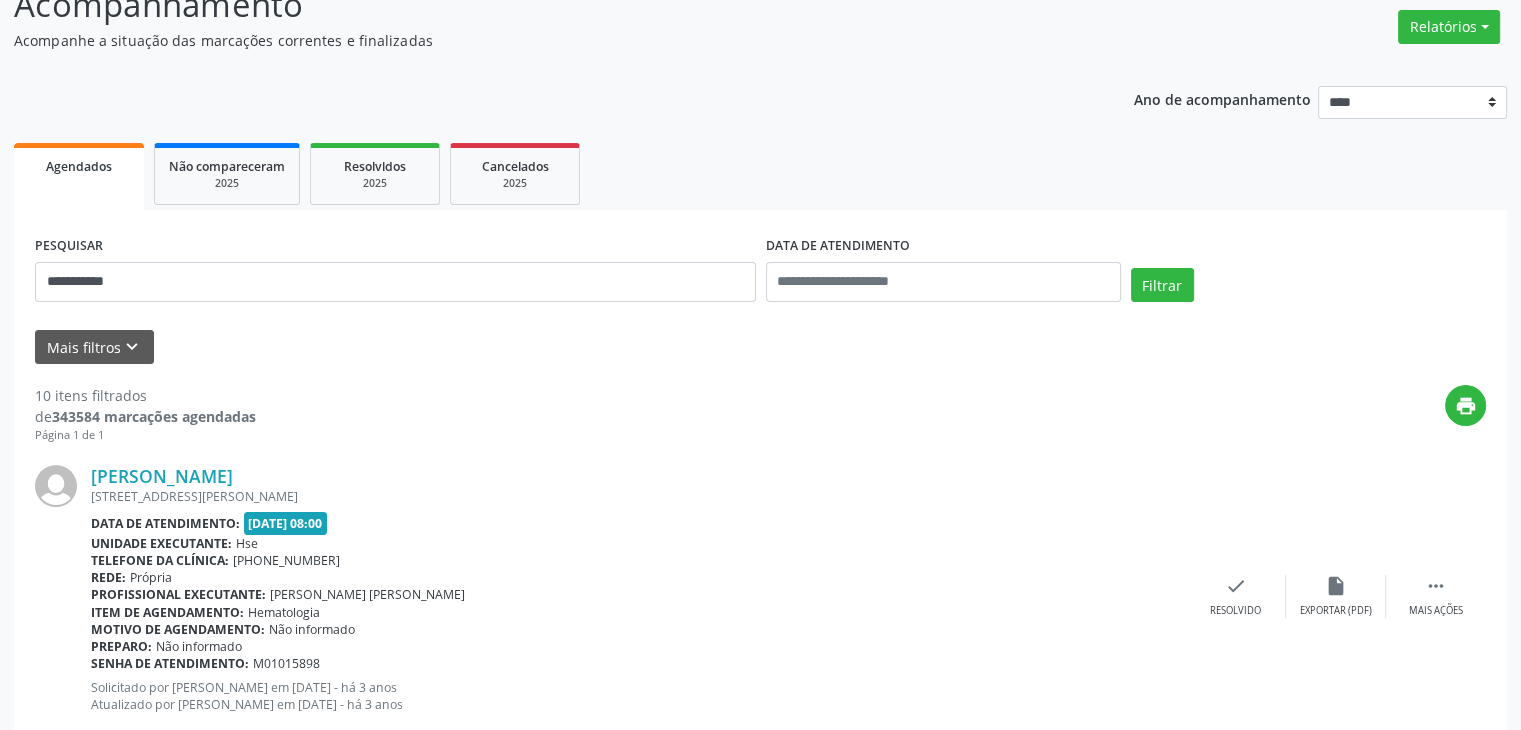 scroll, scrollTop: 0, scrollLeft: 0, axis: both 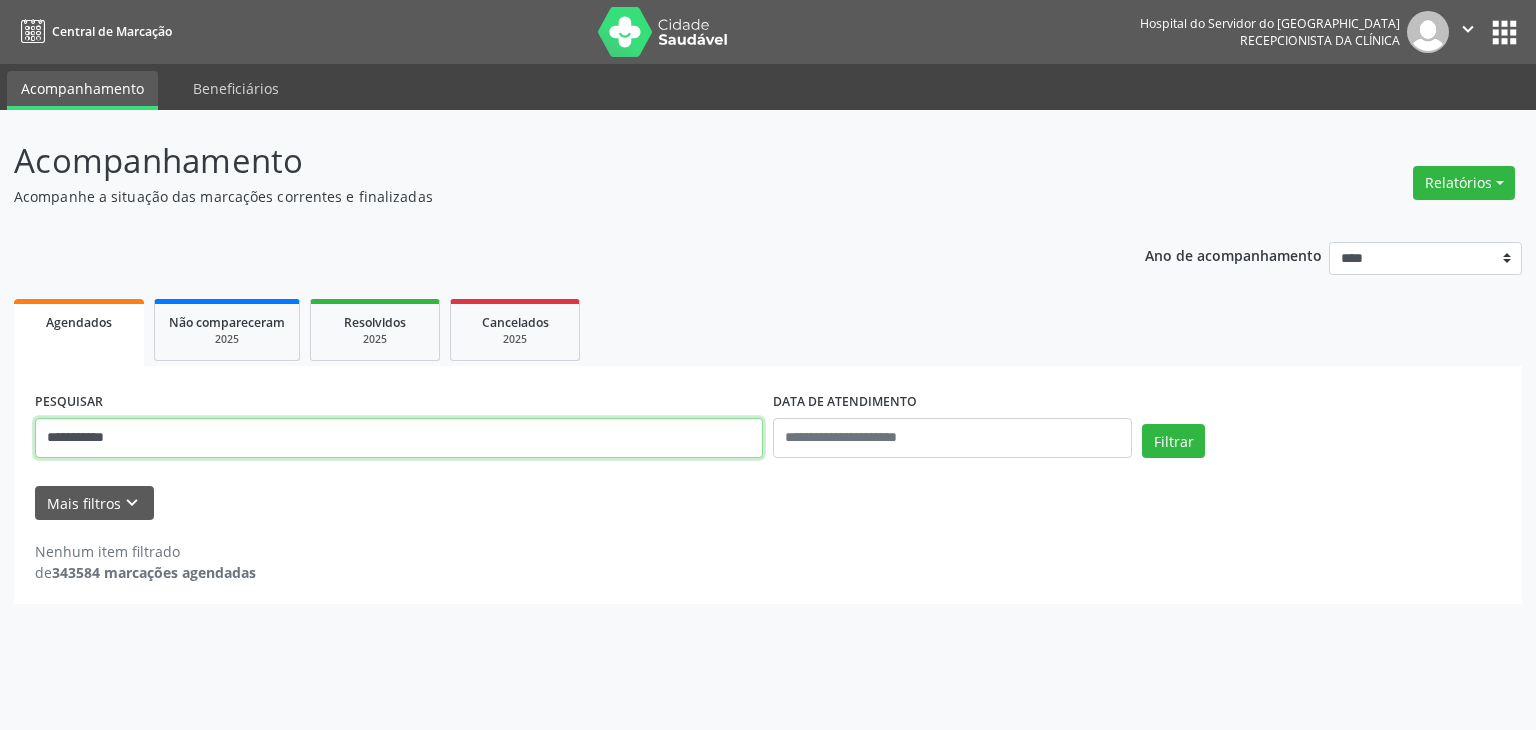 drag, startPoint x: 149, startPoint y: 443, endPoint x: 43, endPoint y: 445, distance: 106.01887 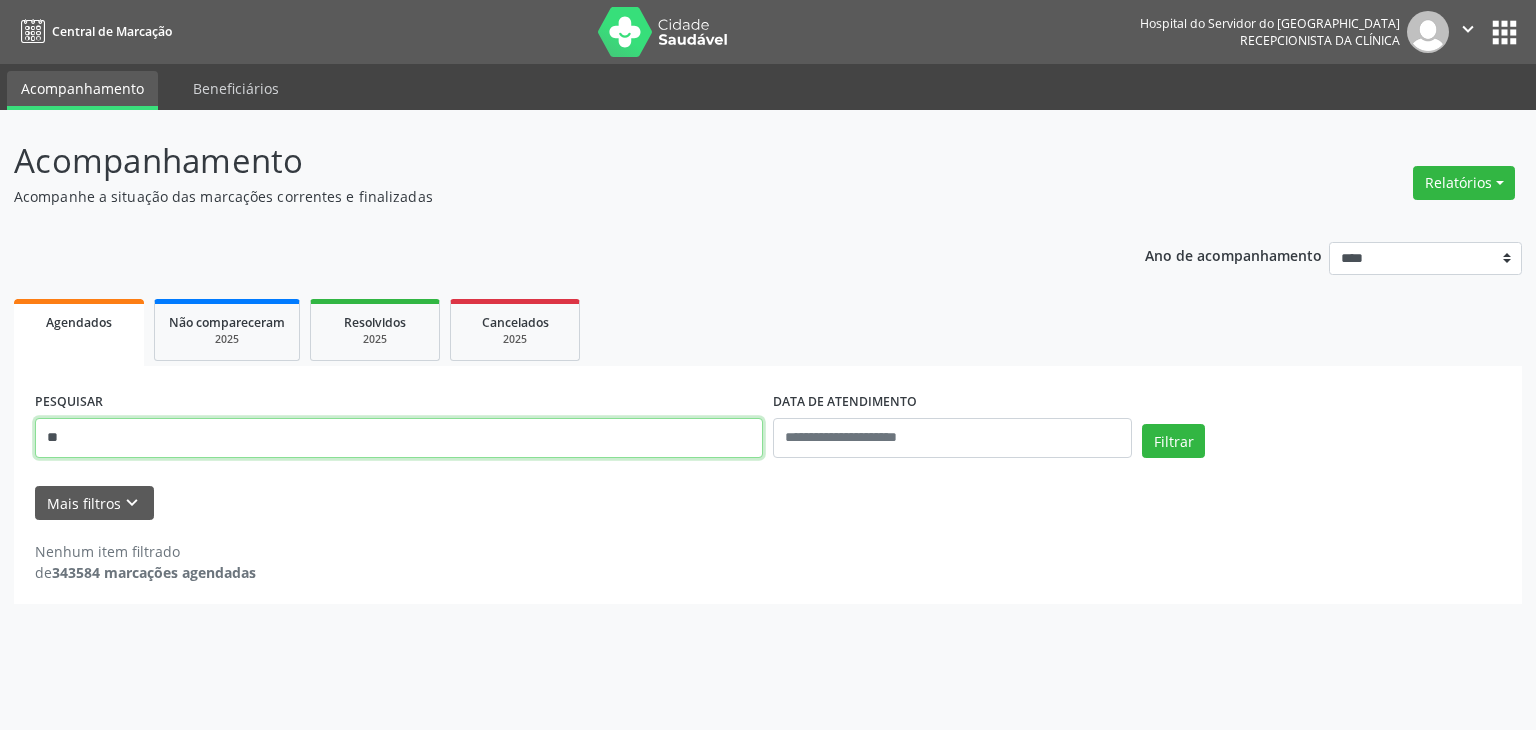 type on "*" 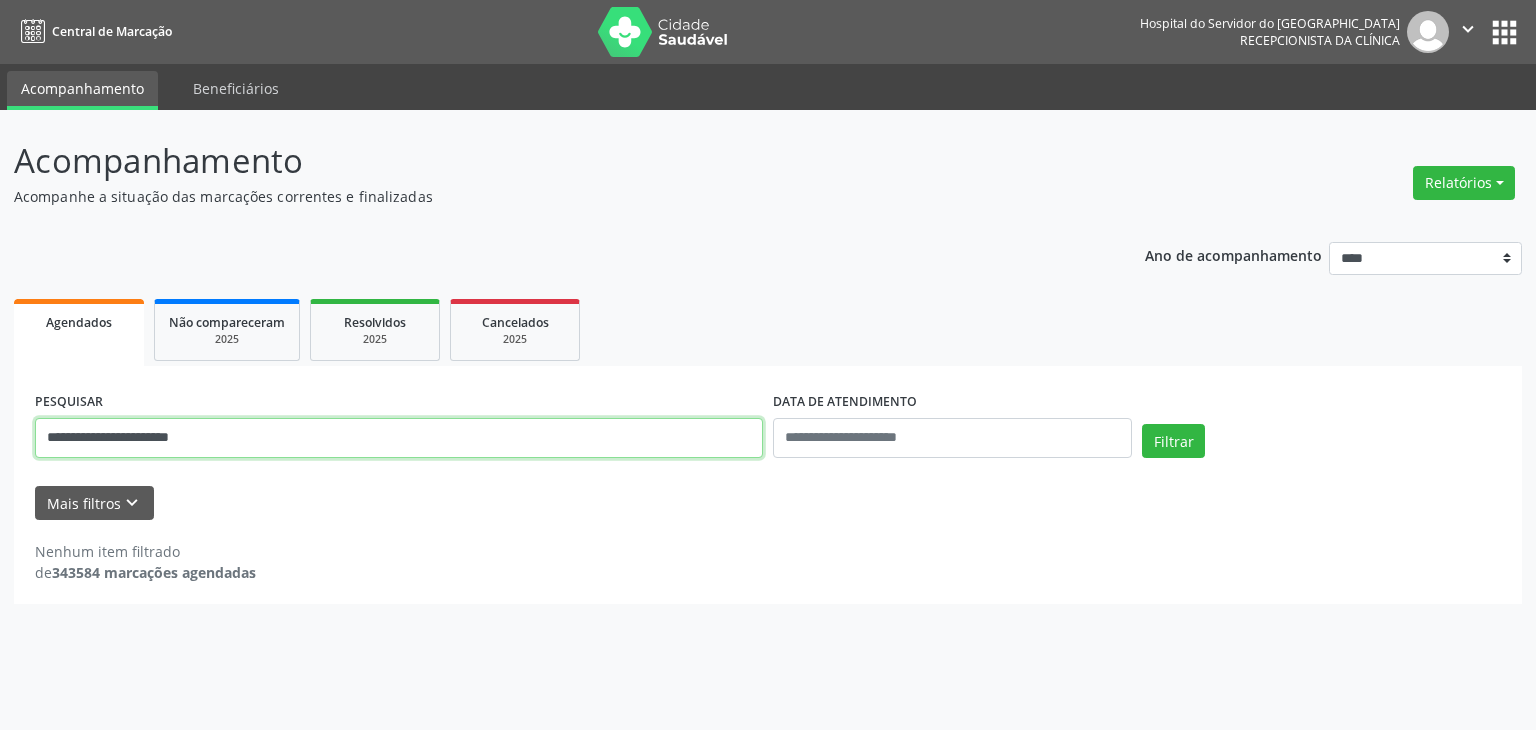 click on "Filtrar" at bounding box center (1173, 441) 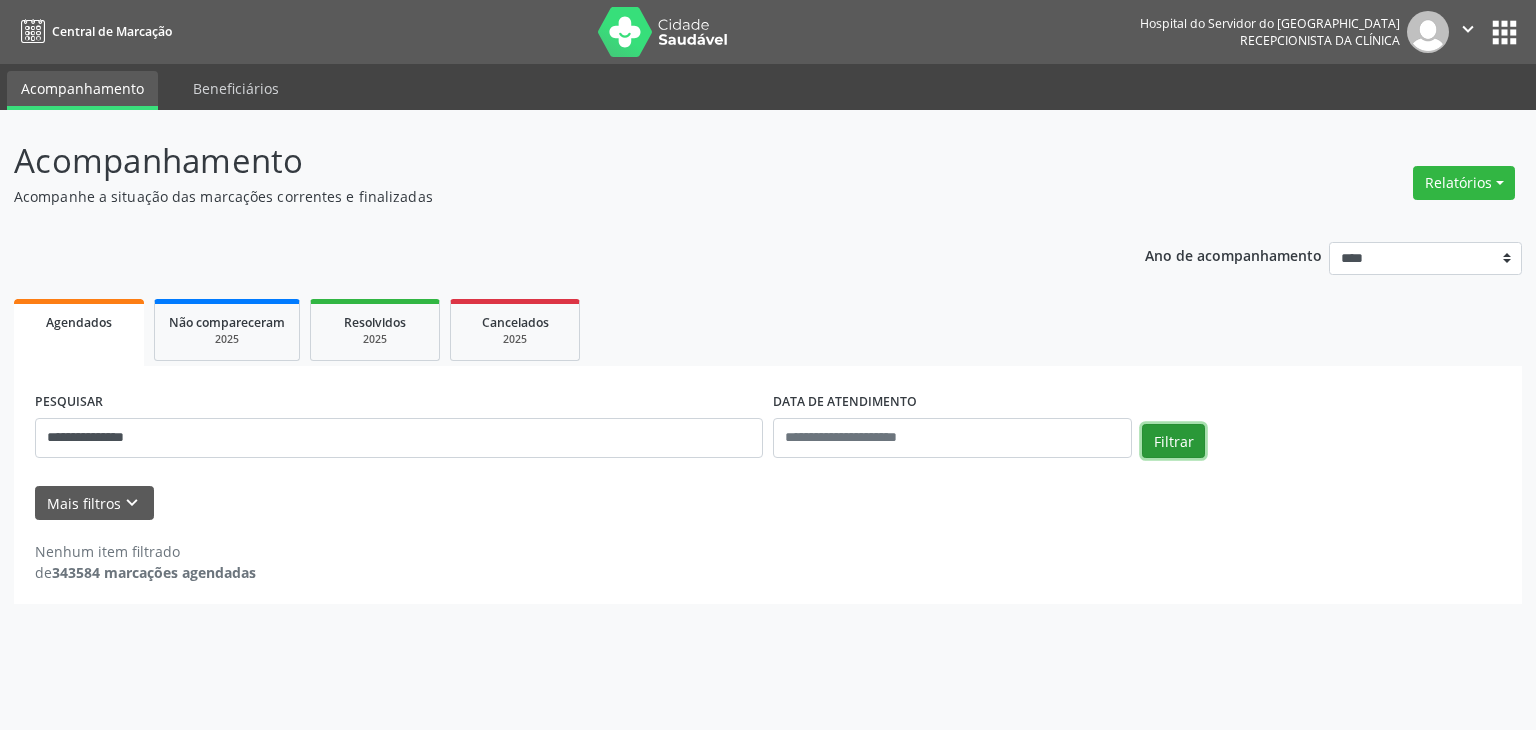click on "Filtrar" at bounding box center (1173, 441) 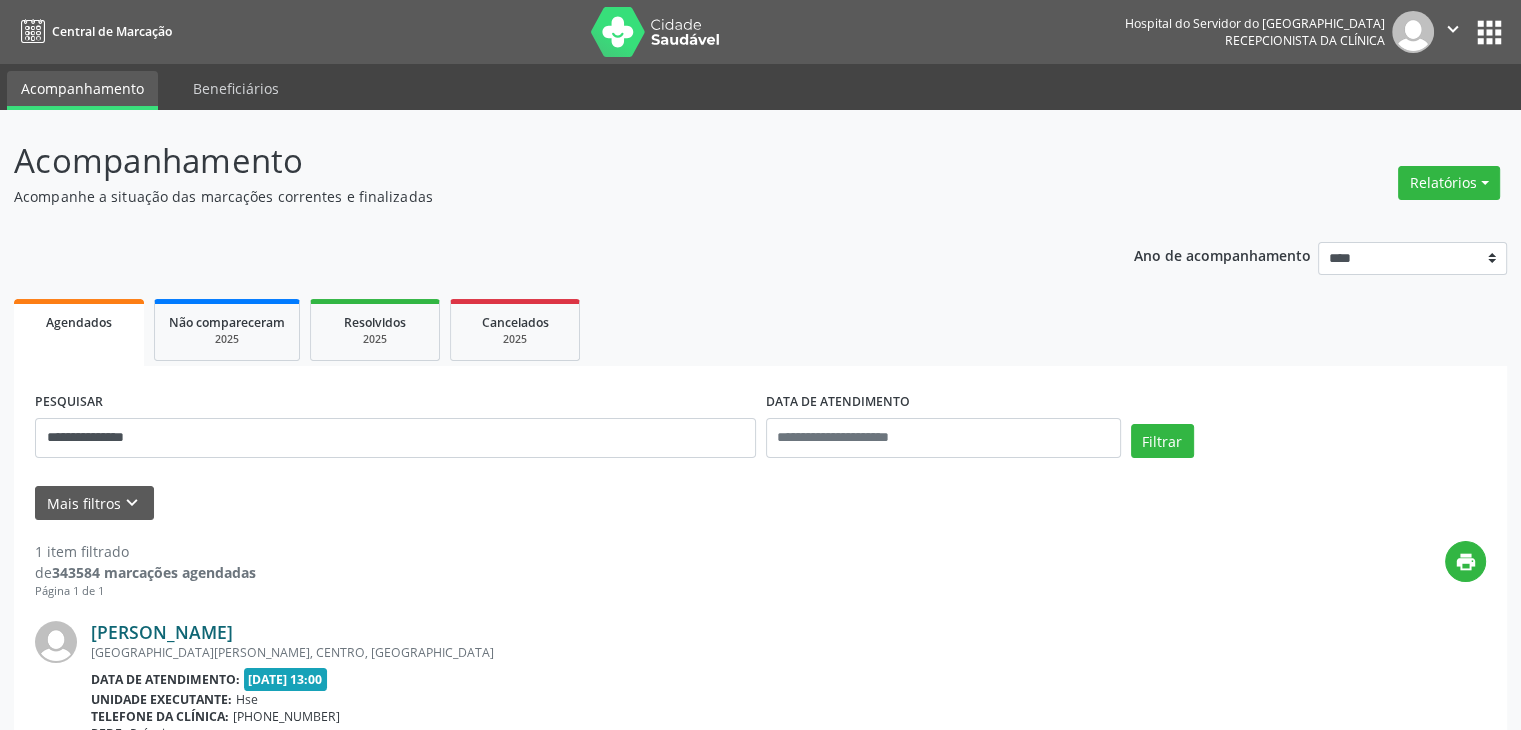 click on "Roseneide Maria de Souza Ferreira Lima" at bounding box center (162, 632) 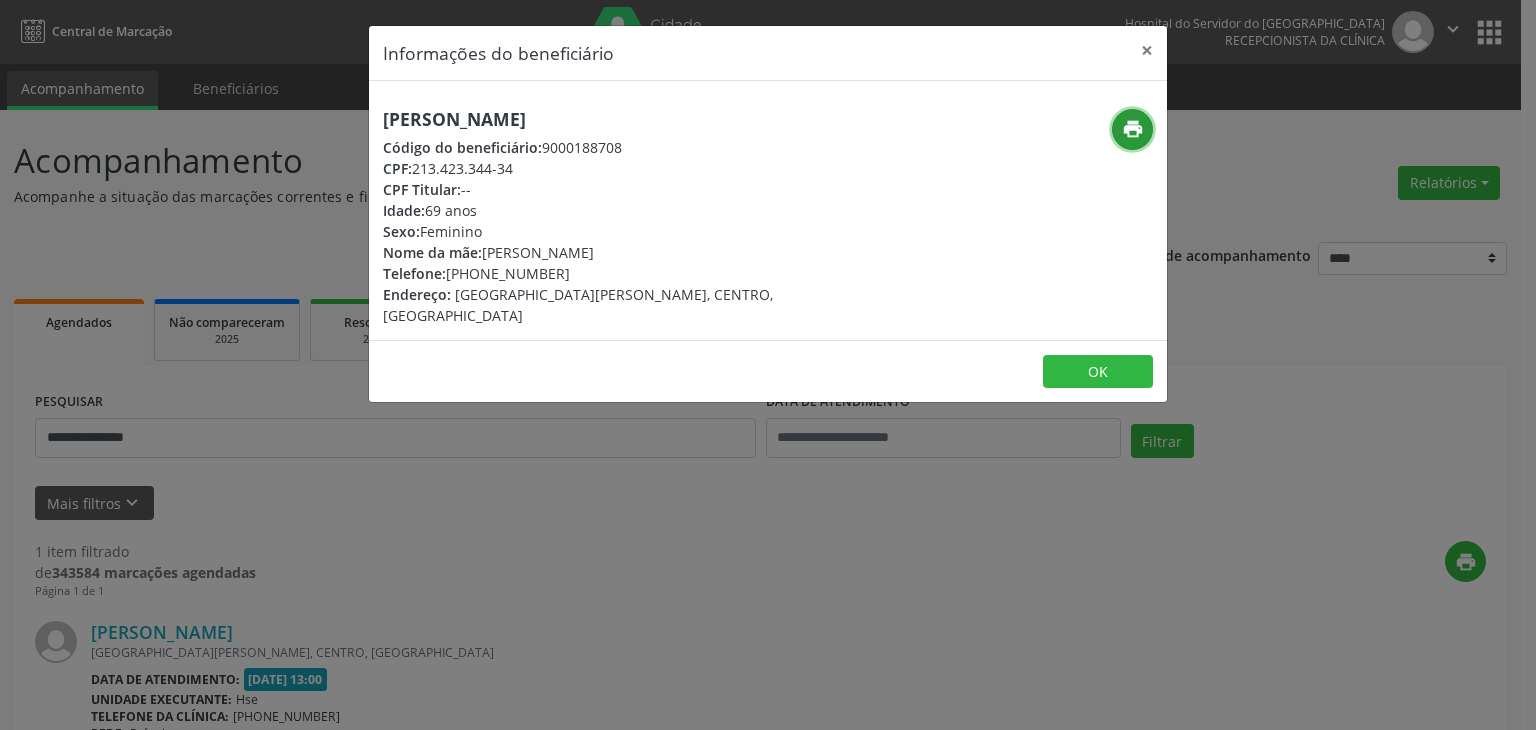 click on "print" at bounding box center (1133, 129) 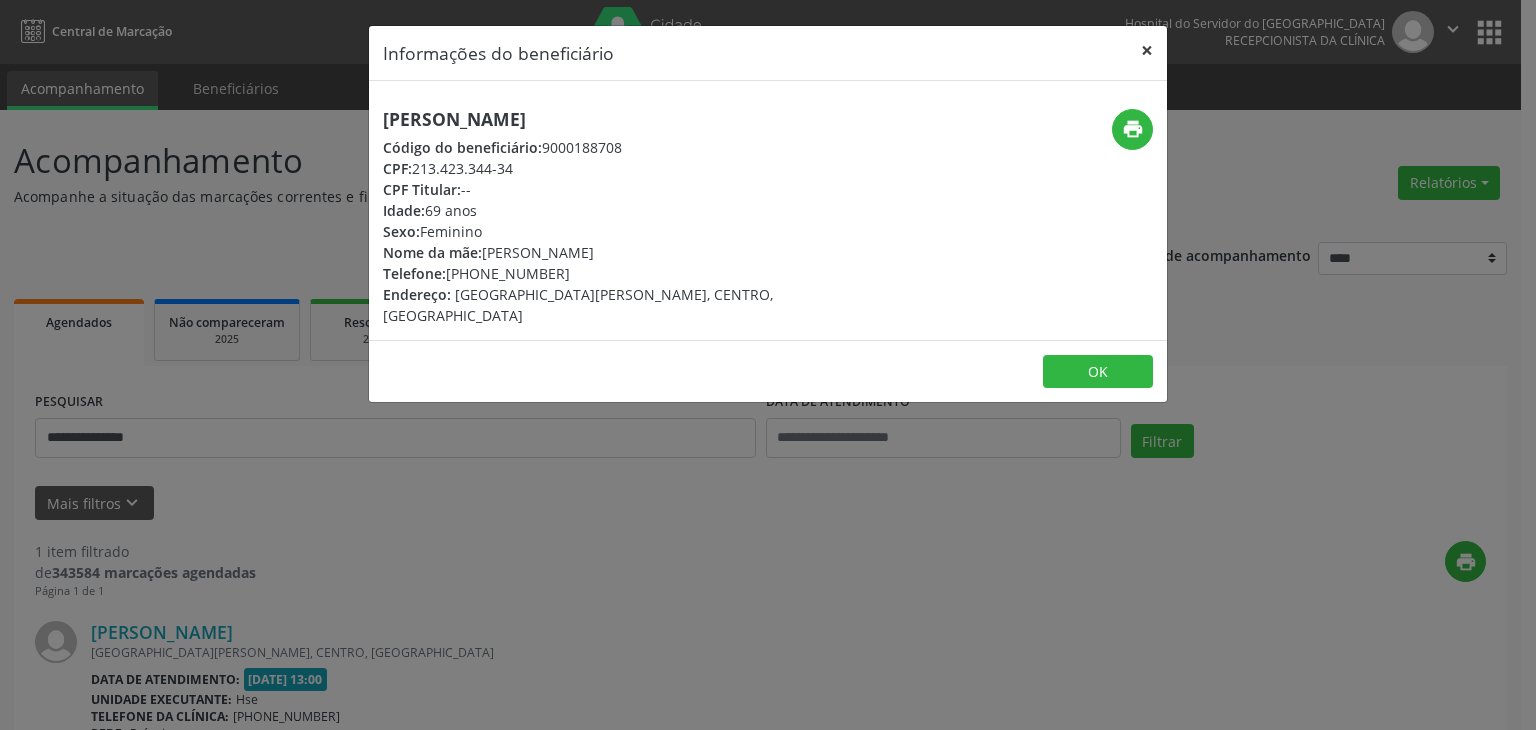 click on "×" at bounding box center [1147, 50] 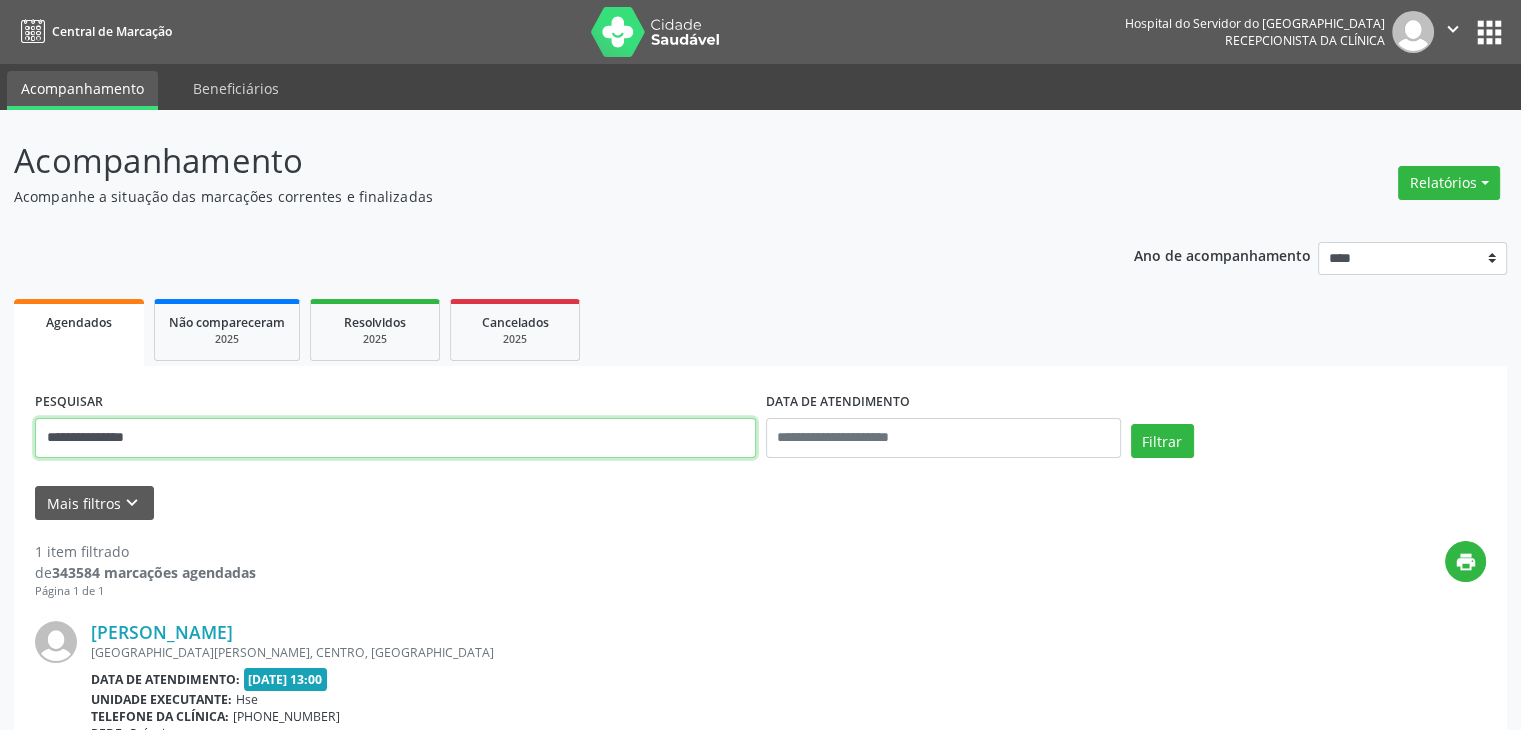 drag, startPoint x: 248, startPoint y: 436, endPoint x: 0, endPoint y: 473, distance: 250.74489 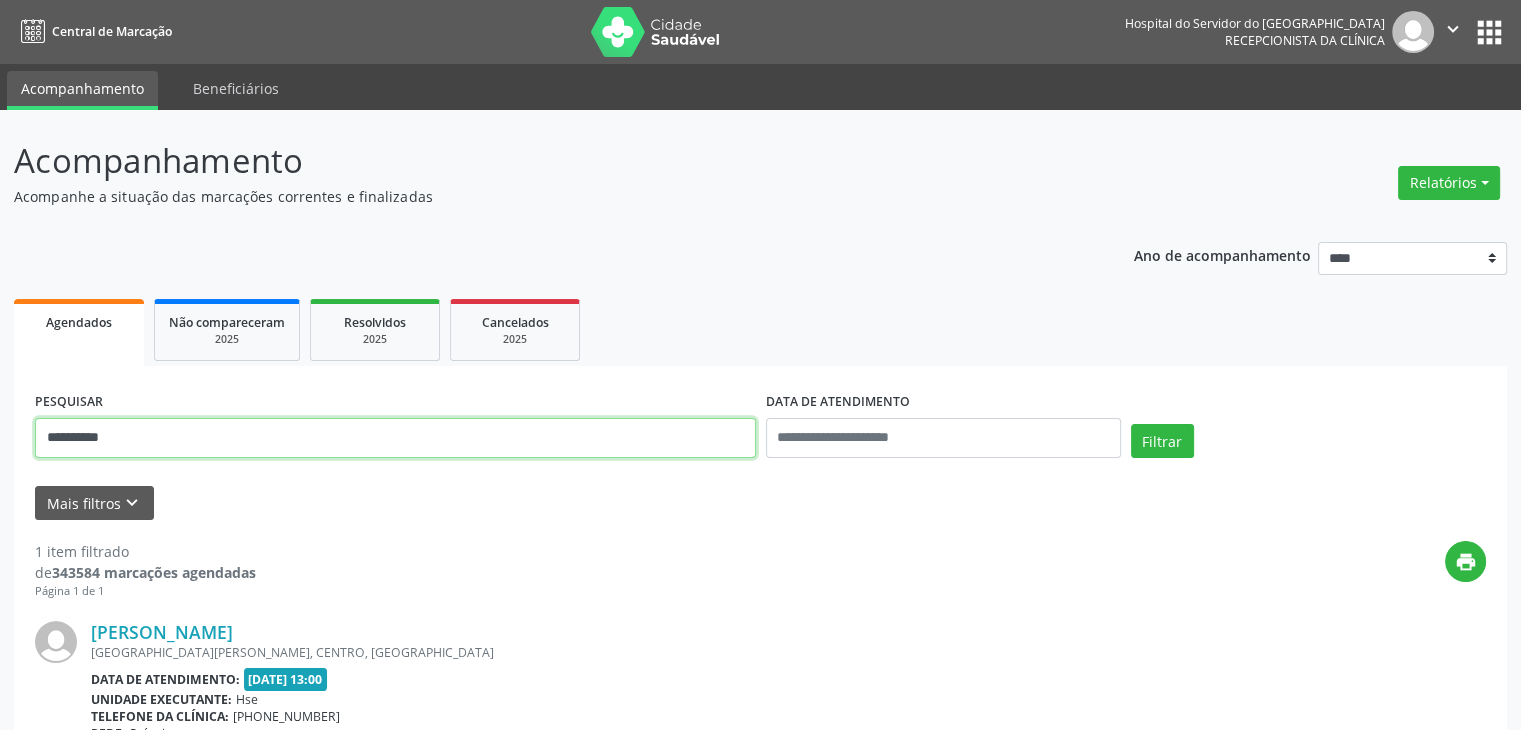 click on "Filtrar" at bounding box center [1162, 441] 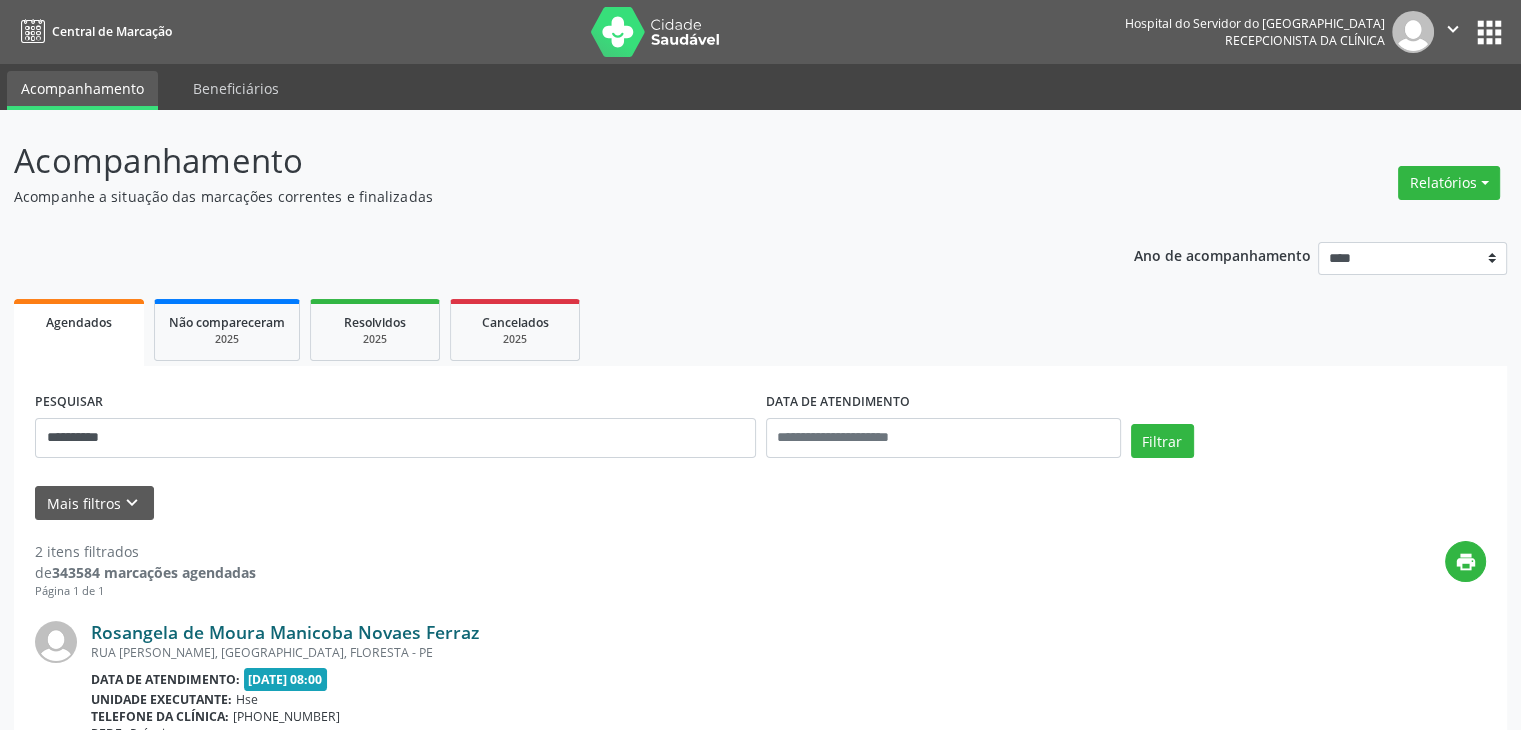 click on "Rosangela de Moura Manicoba Novaes Ferraz" at bounding box center (285, 632) 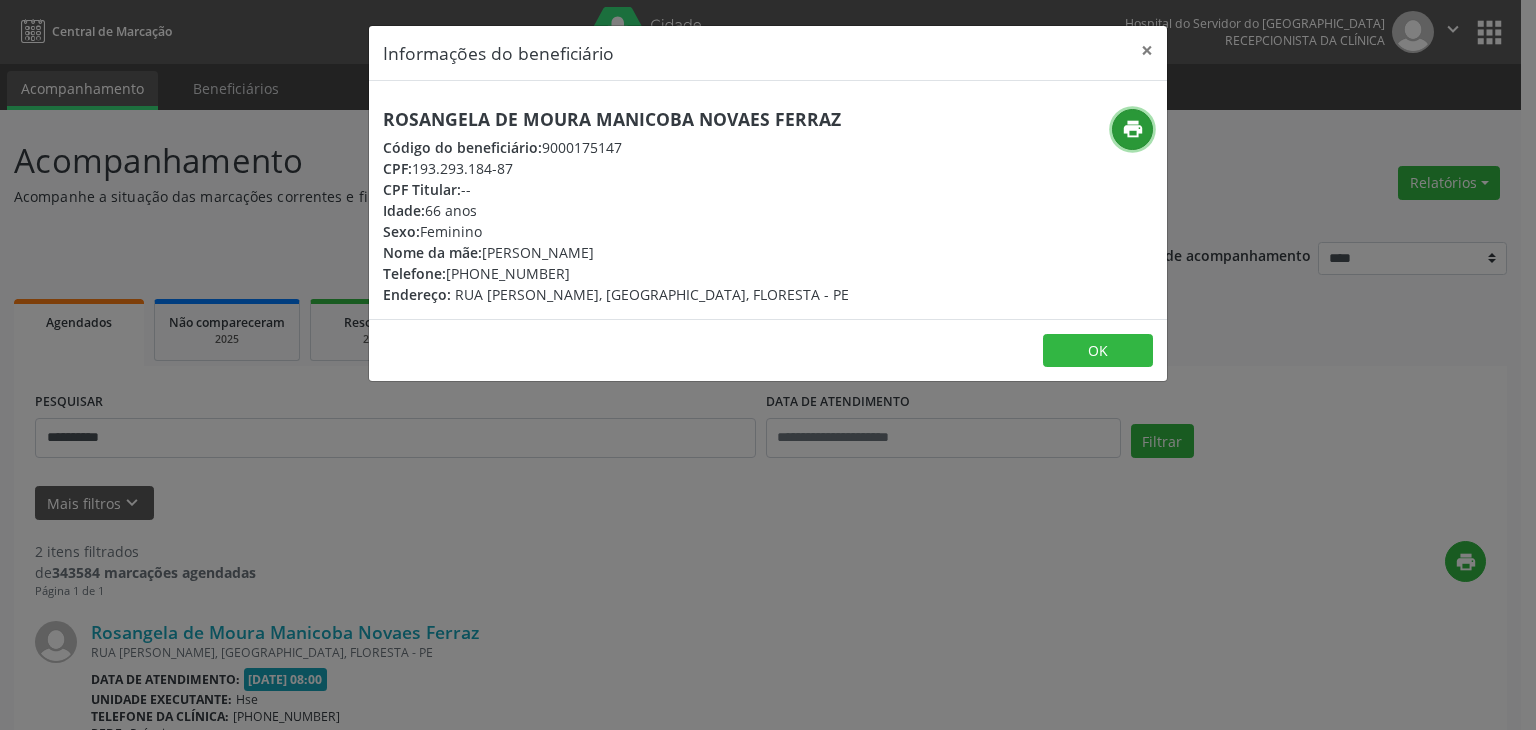 click on "print" at bounding box center [1133, 129] 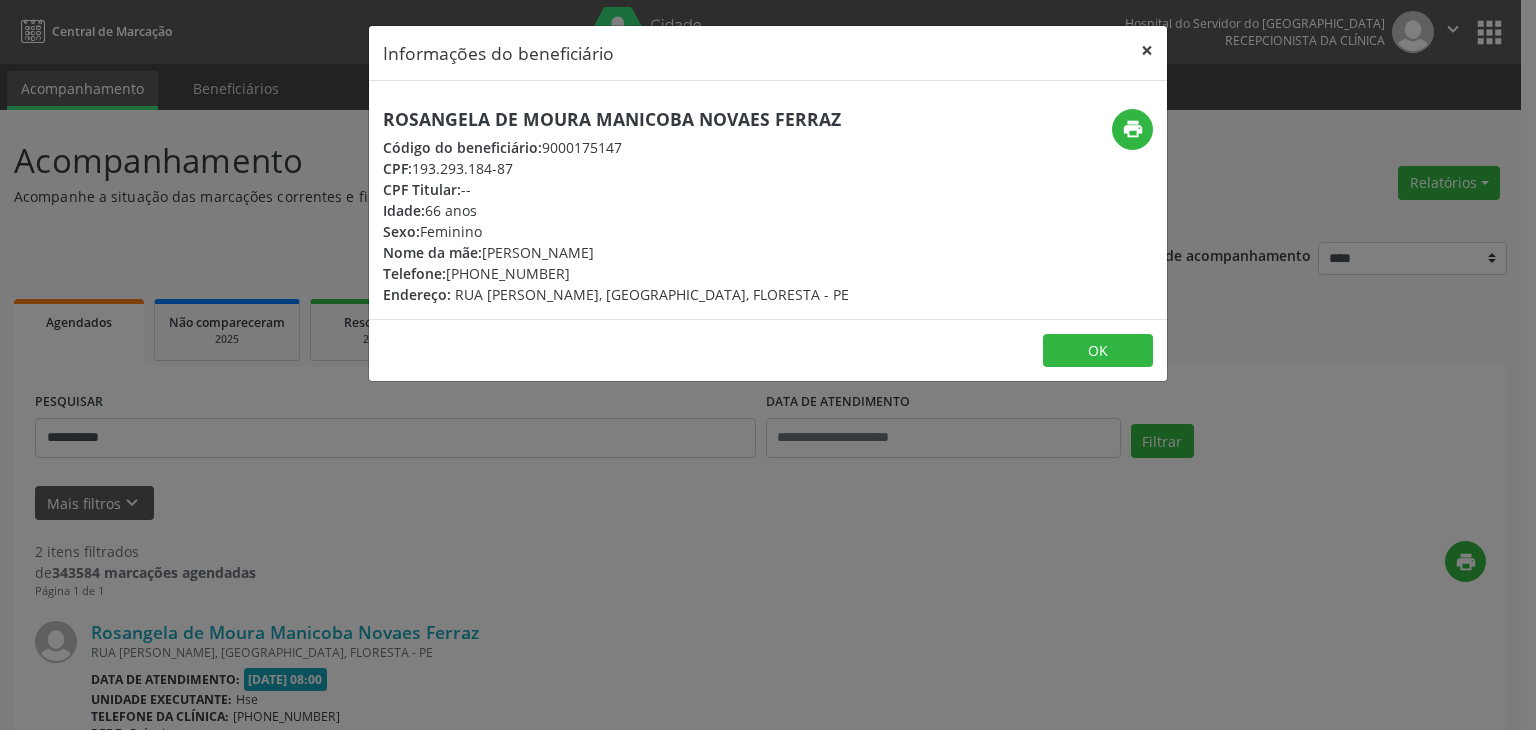 click on "×" at bounding box center [1147, 50] 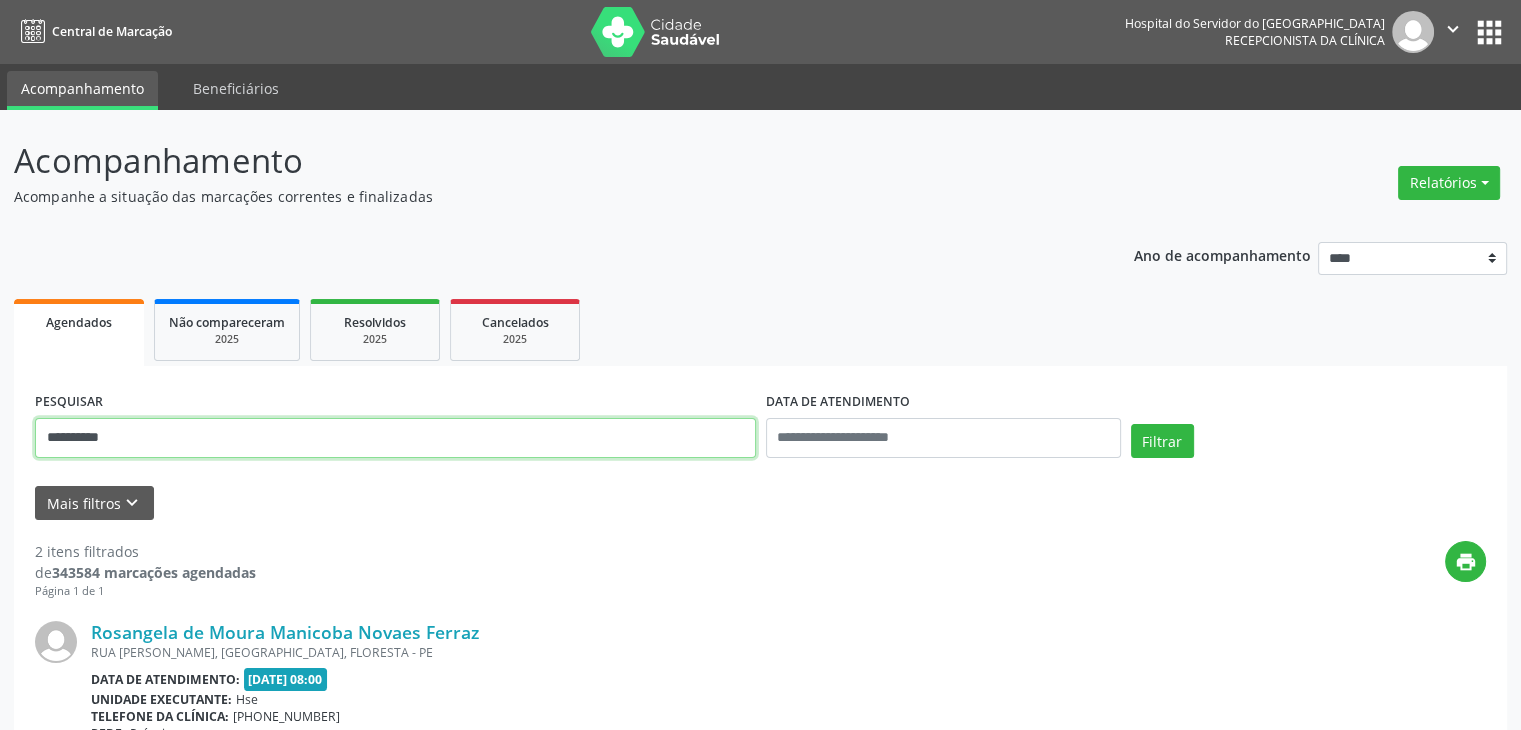 drag, startPoint x: 176, startPoint y: 437, endPoint x: 0, endPoint y: 442, distance: 176.07101 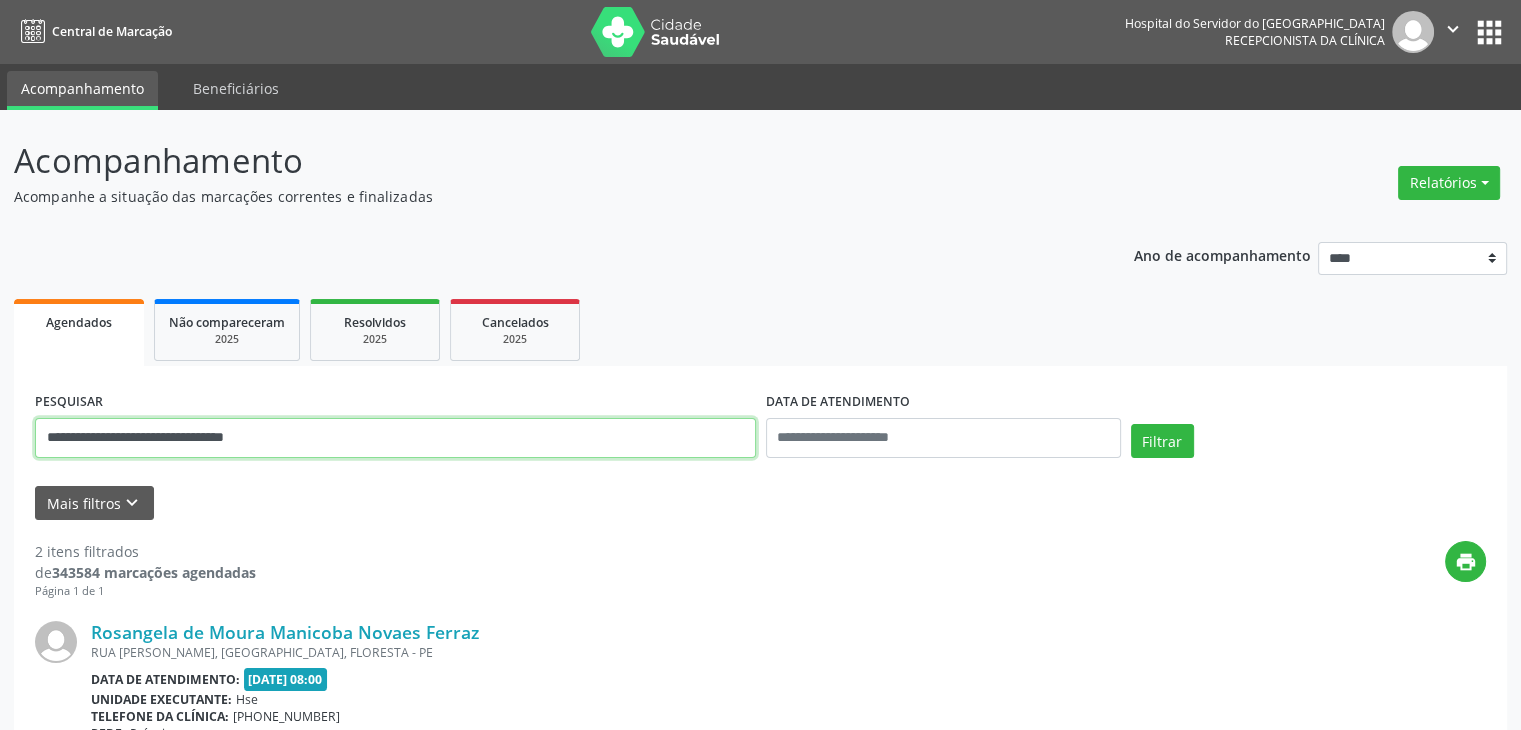 click on "Filtrar" at bounding box center [1162, 441] 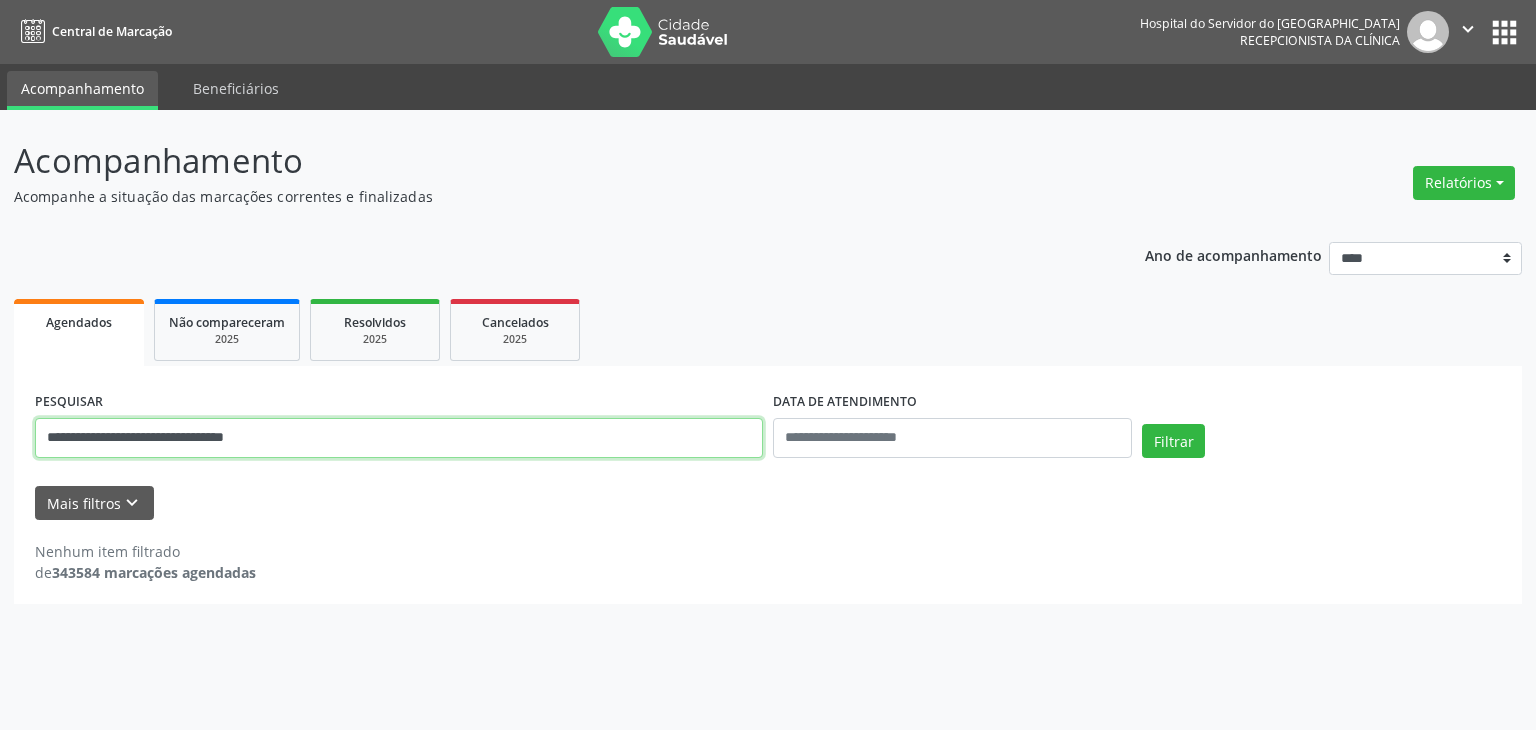 drag, startPoint x: 312, startPoint y: 440, endPoint x: 28, endPoint y: 440, distance: 284 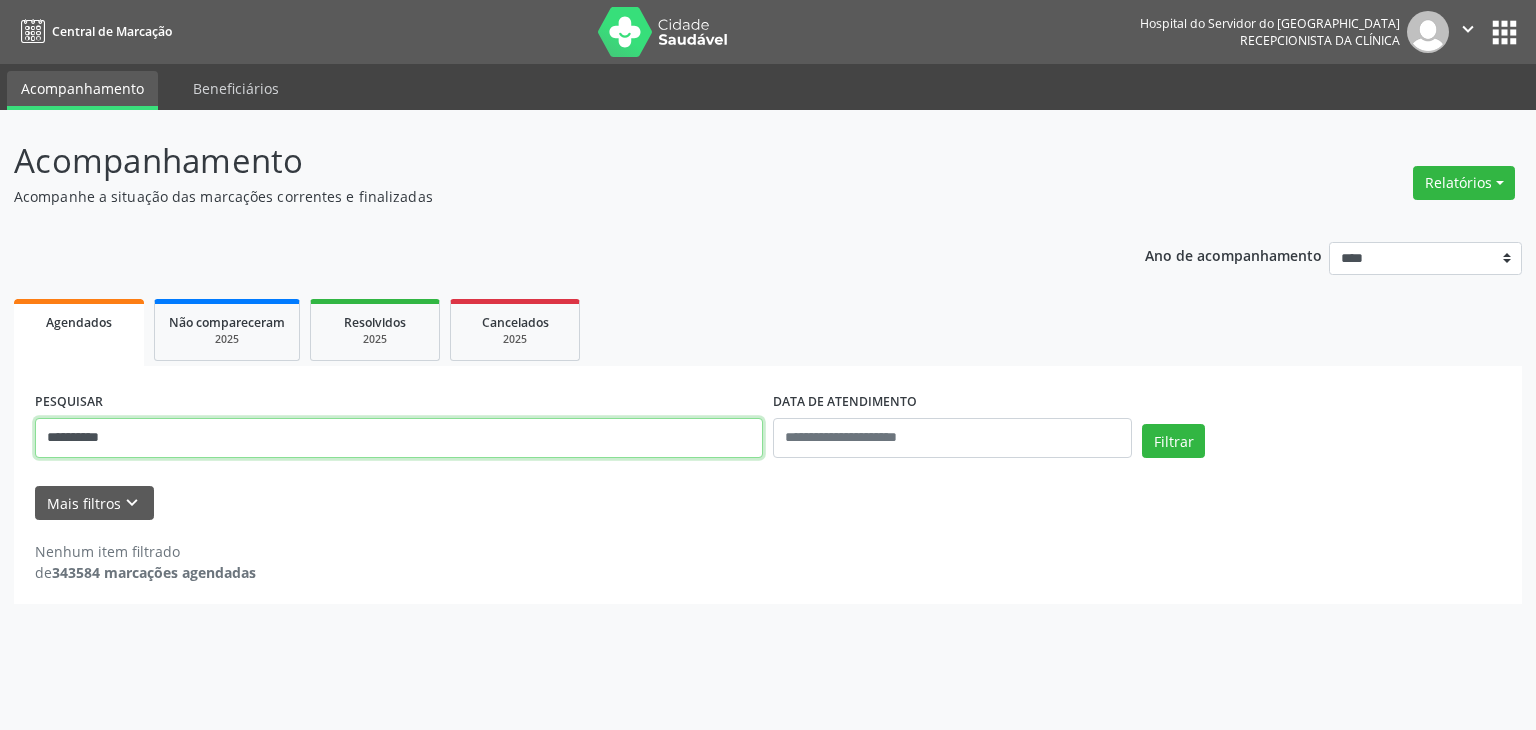 click on "Filtrar" at bounding box center [1173, 441] 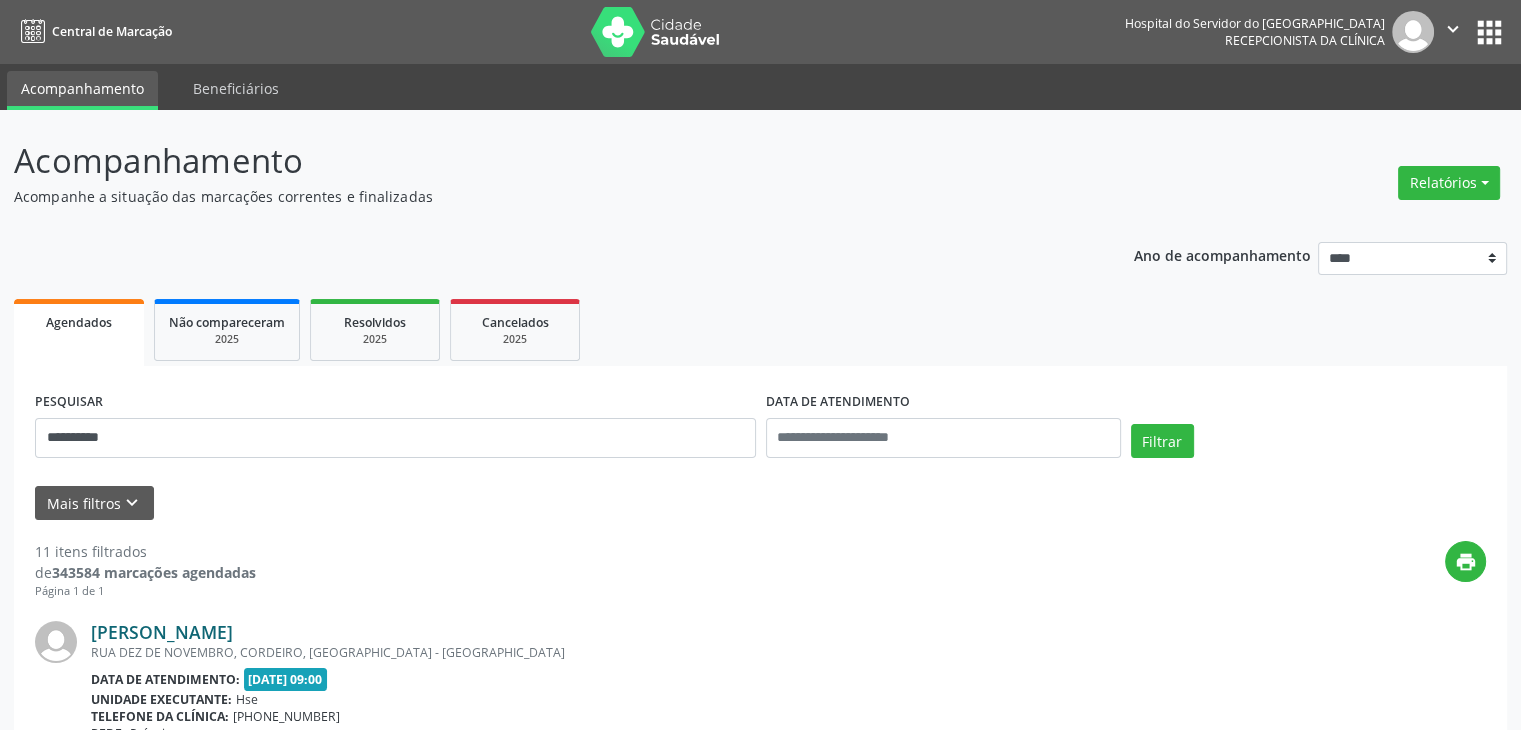click on "Maria do Carmo Oliveira Silva" at bounding box center [162, 632] 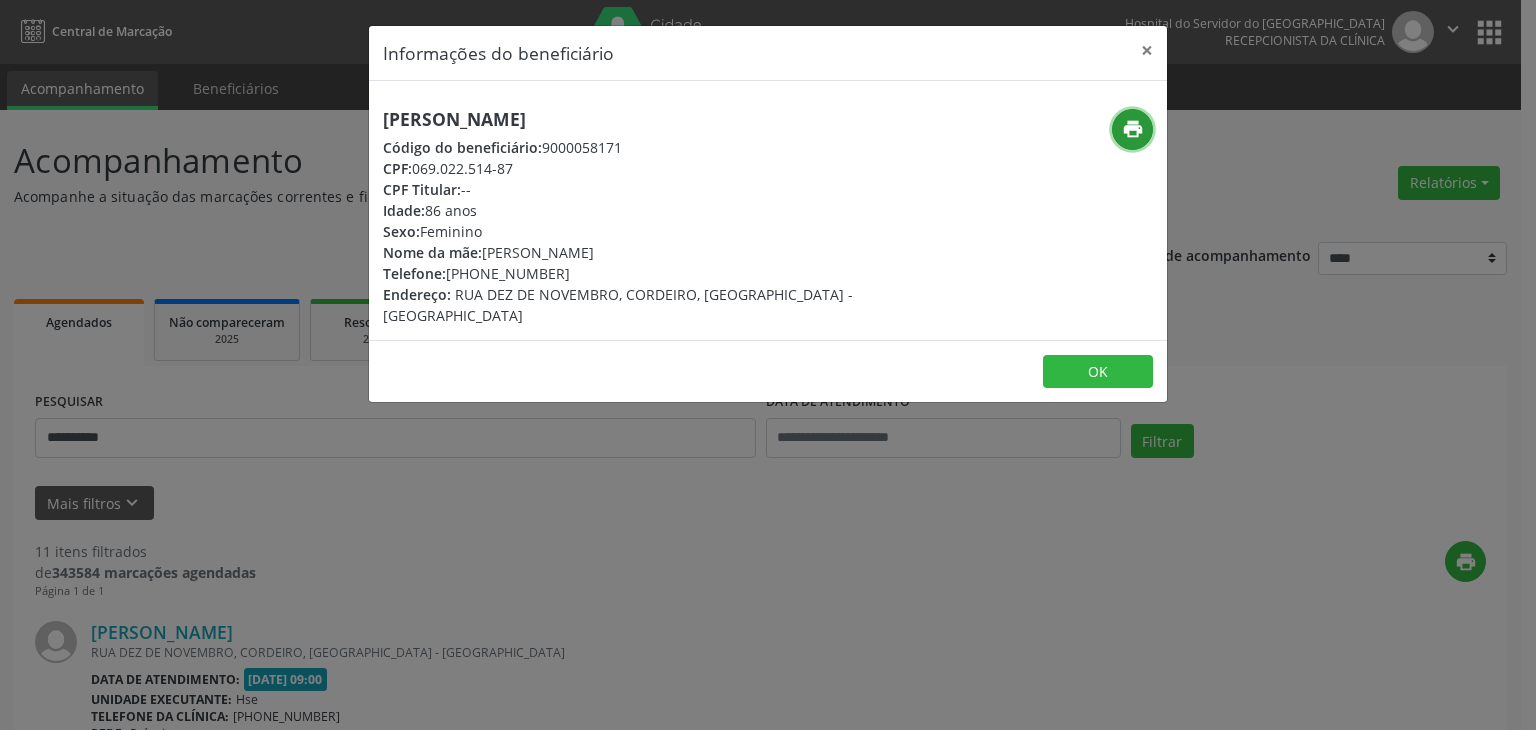 click on "print" at bounding box center (1133, 129) 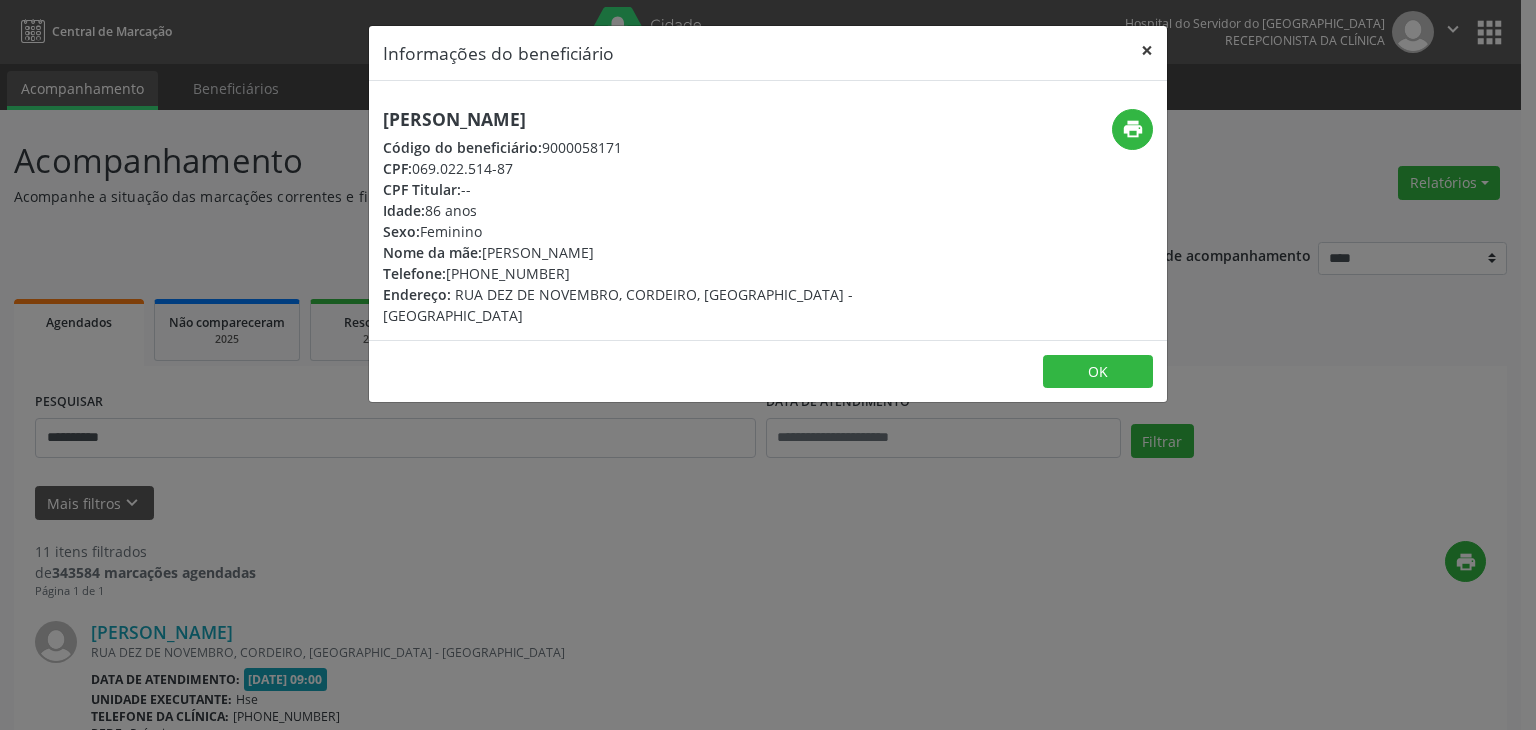 click on "×" at bounding box center [1147, 50] 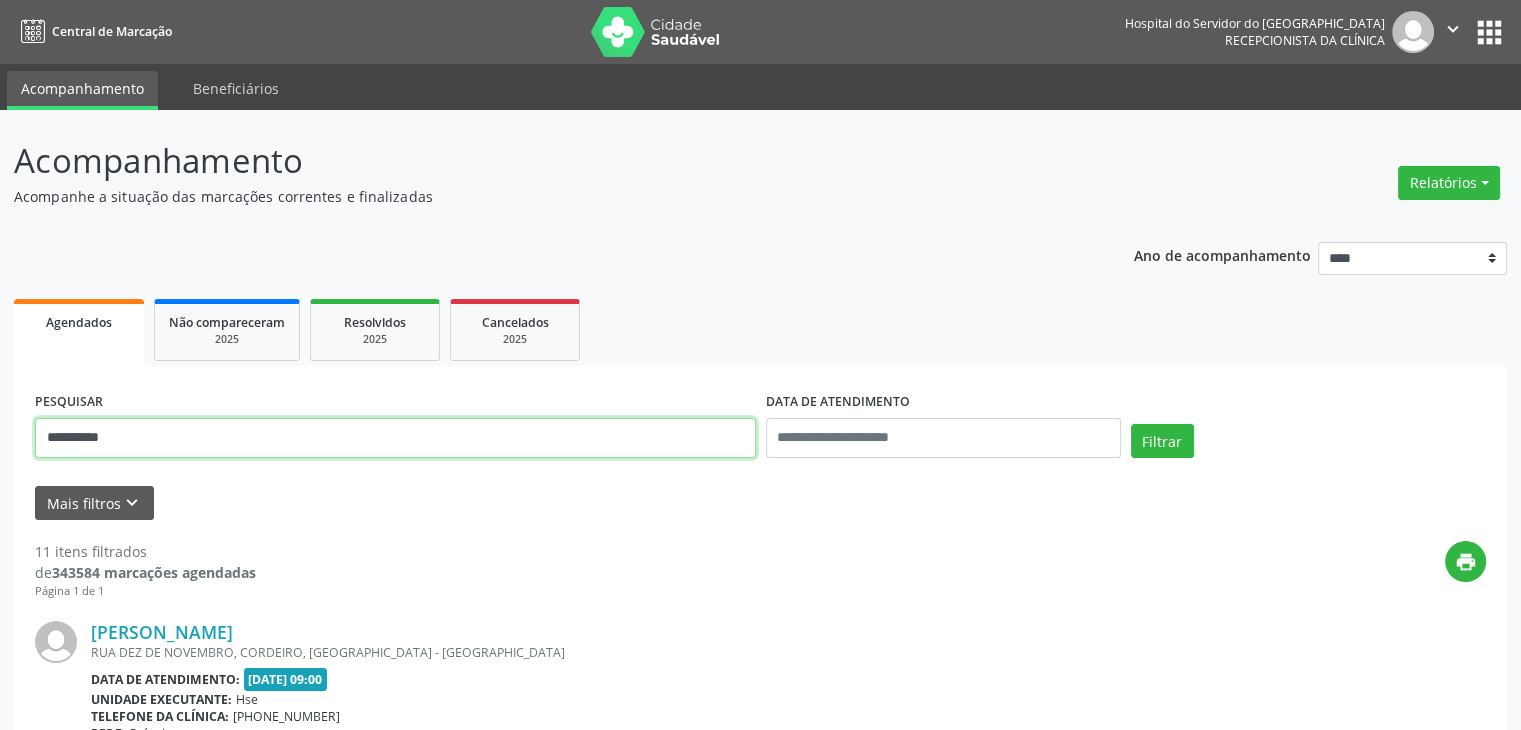 drag, startPoint x: 164, startPoint y: 452, endPoint x: 0, endPoint y: 431, distance: 165.33905 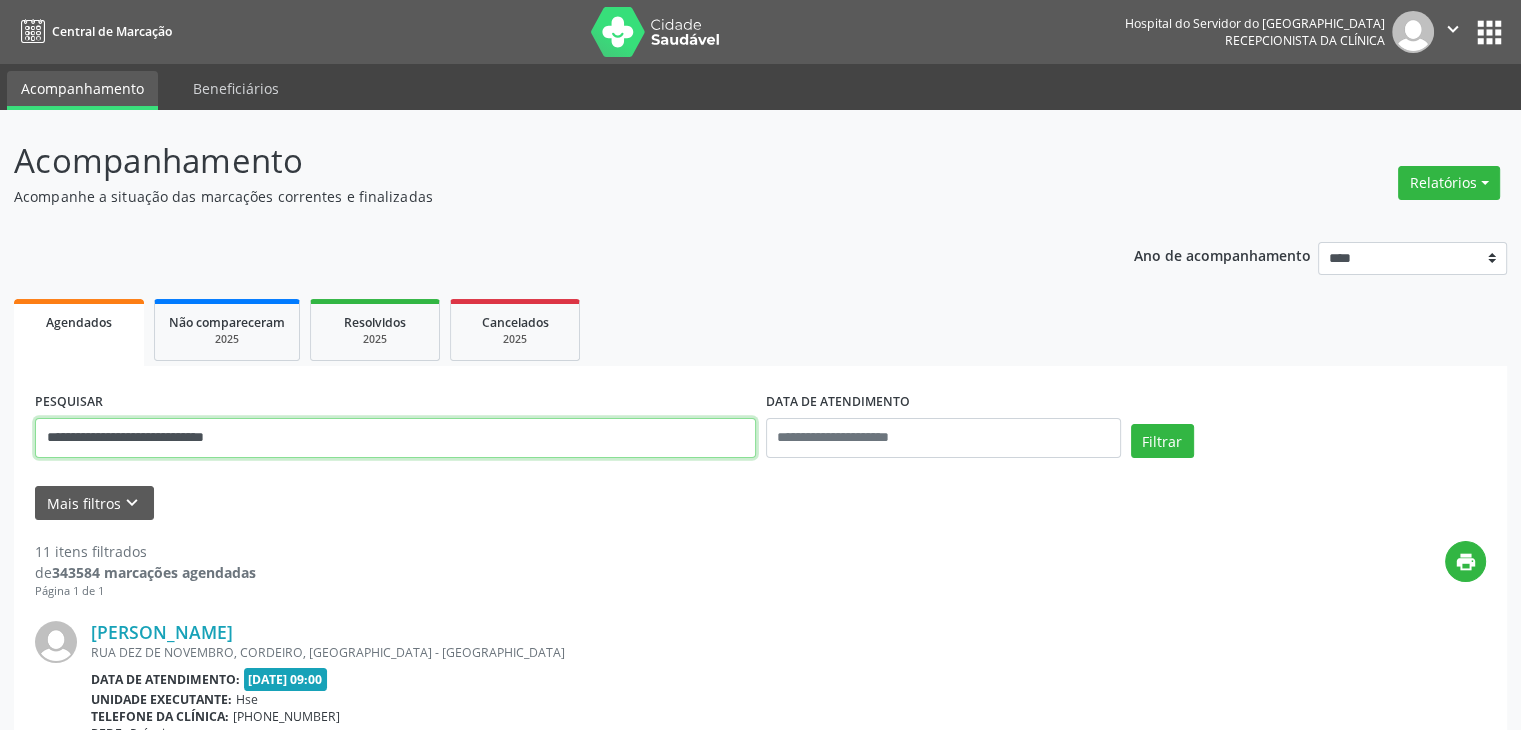 click on "Filtrar" at bounding box center [1162, 441] 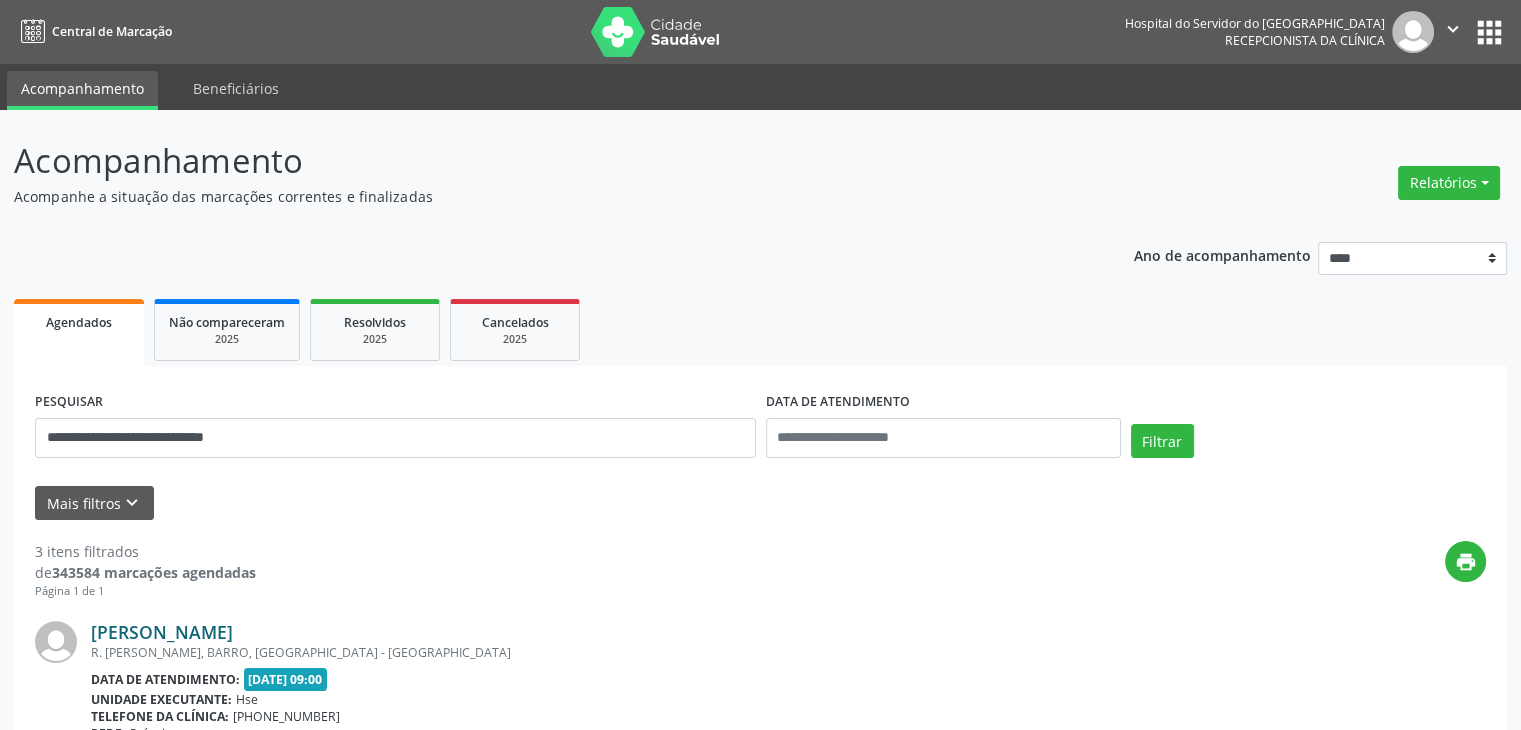 click on "Maria Socorro de Araujo Fonseca" at bounding box center [162, 632] 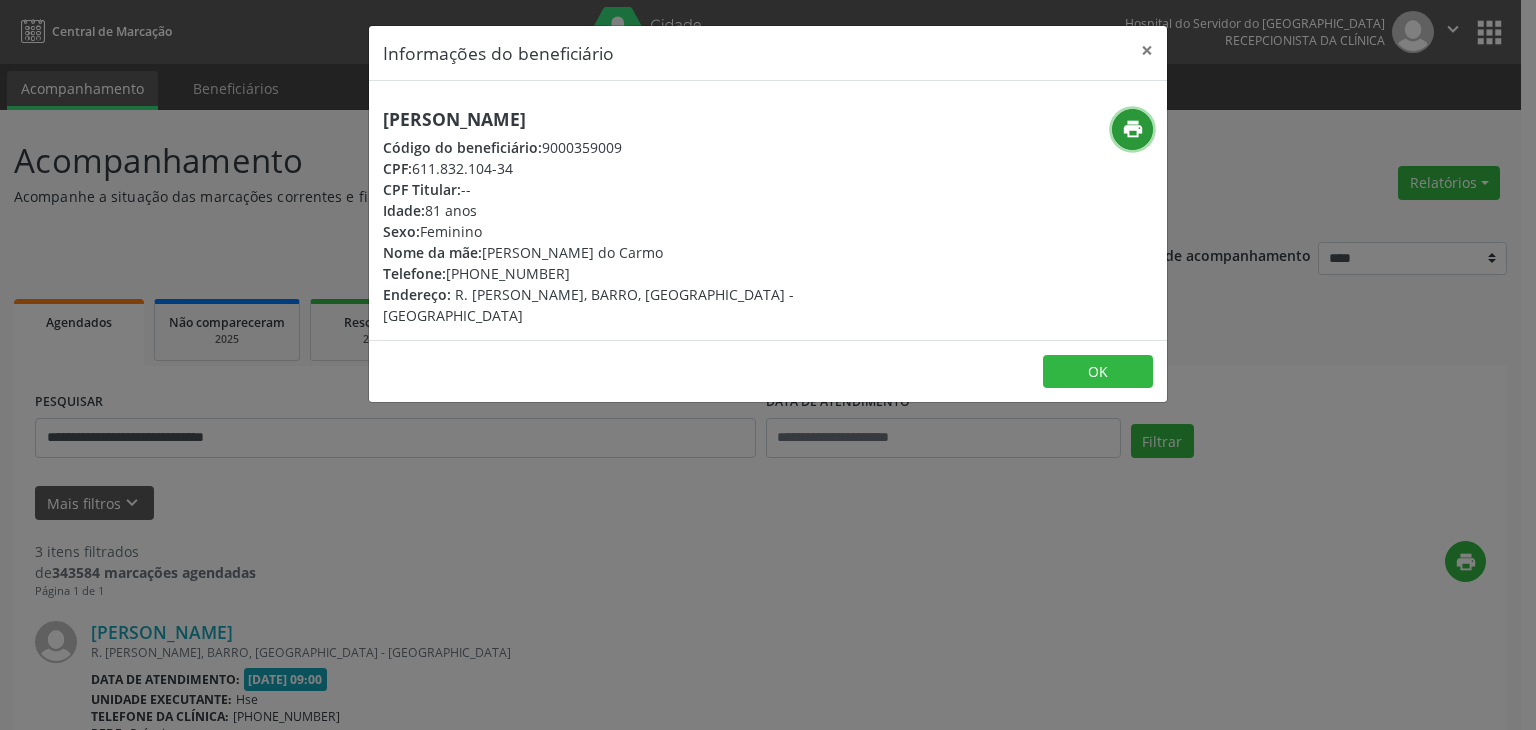 click on "print" at bounding box center (1133, 129) 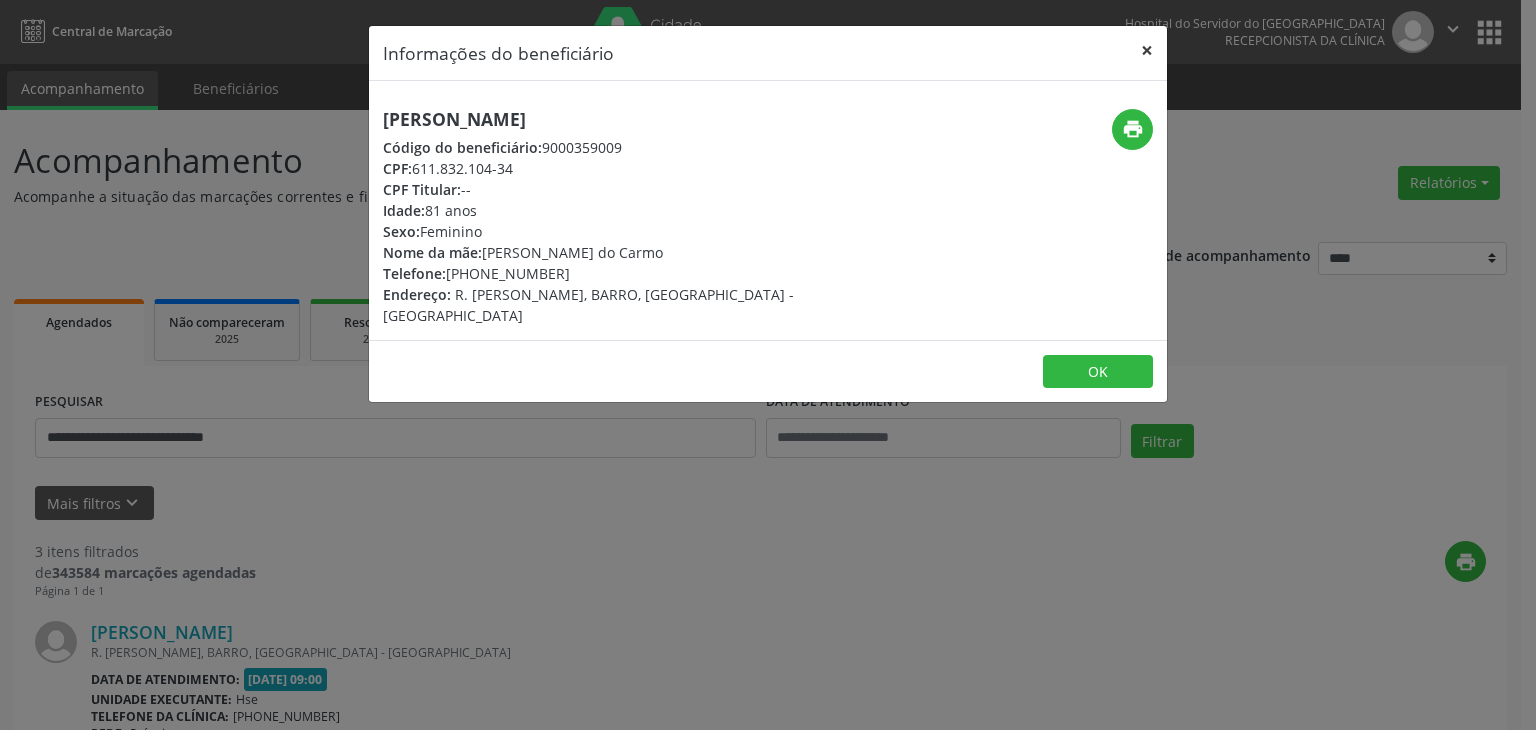 click on "×" at bounding box center [1147, 50] 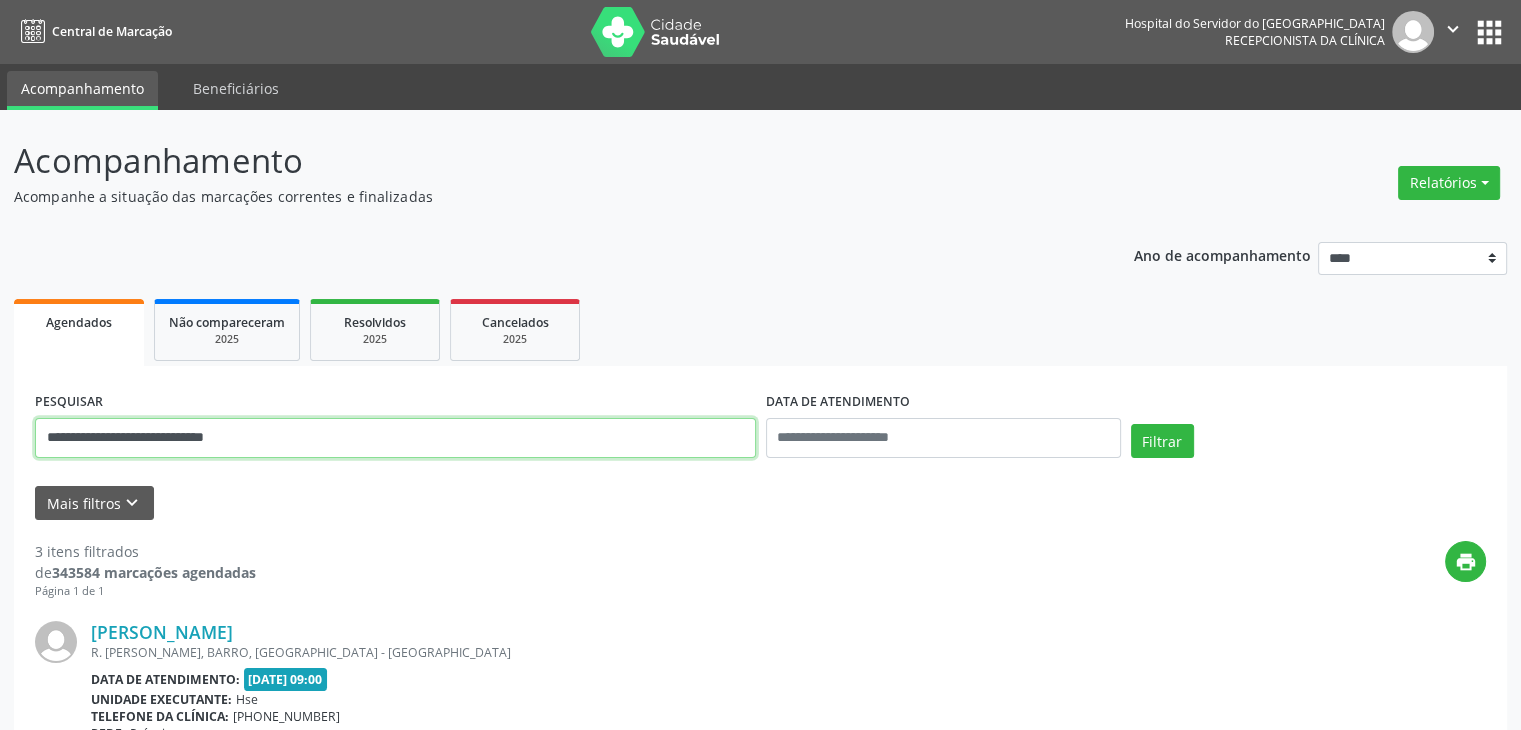 drag, startPoint x: 314, startPoint y: 438, endPoint x: 0, endPoint y: 437, distance: 314.0016 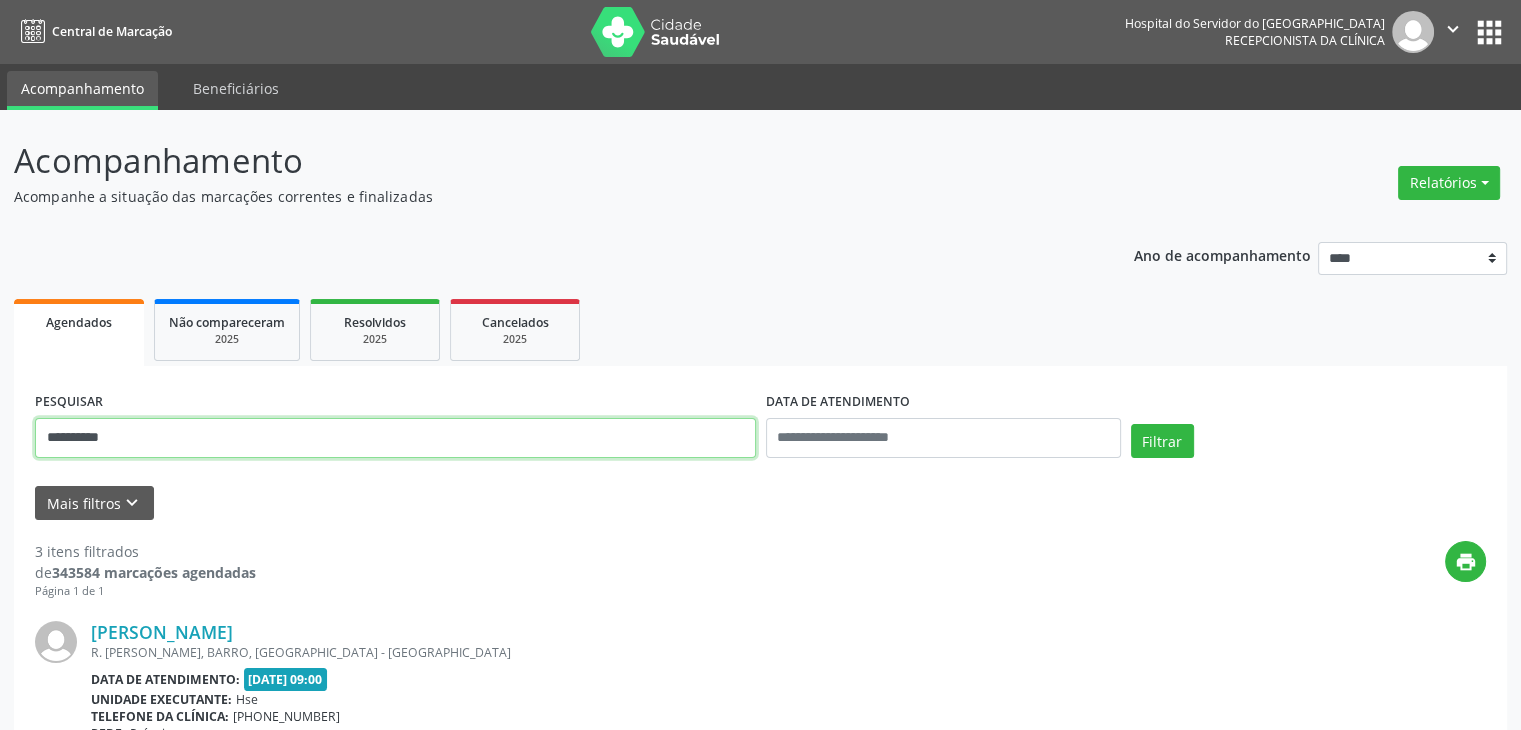 click on "Filtrar" at bounding box center [1162, 441] 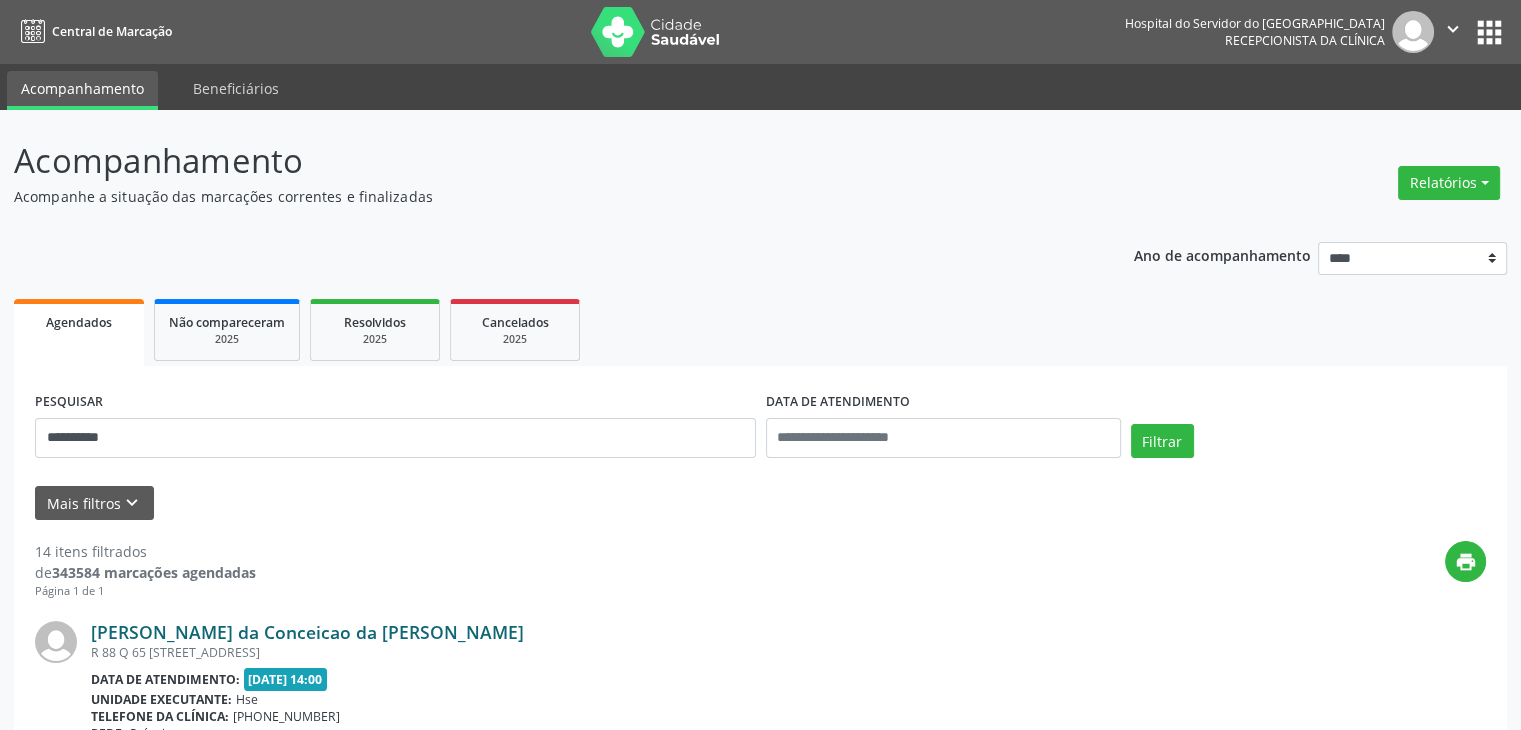 click on "Maria da Conceicao da Neves Targino" at bounding box center [307, 632] 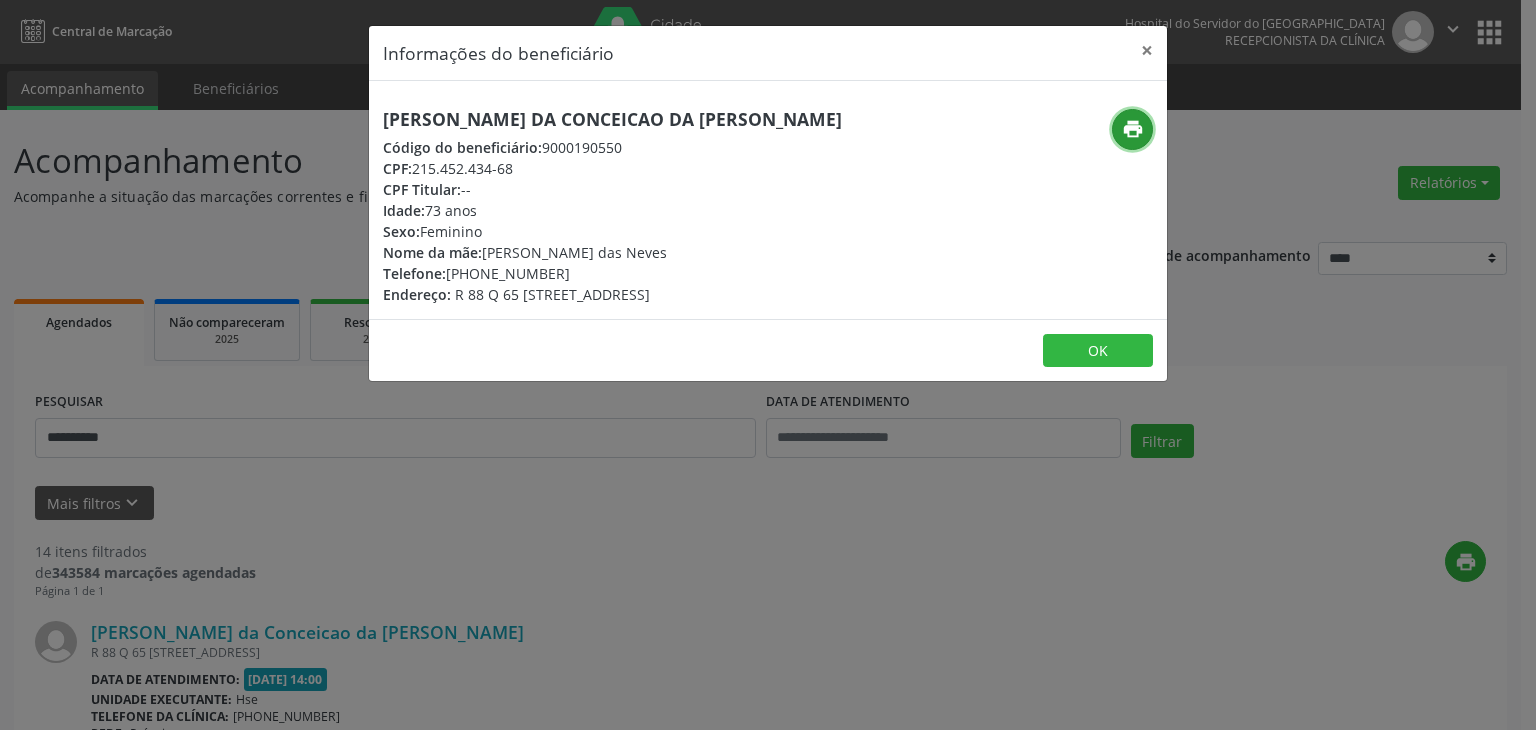 click on "print" at bounding box center (1132, 129) 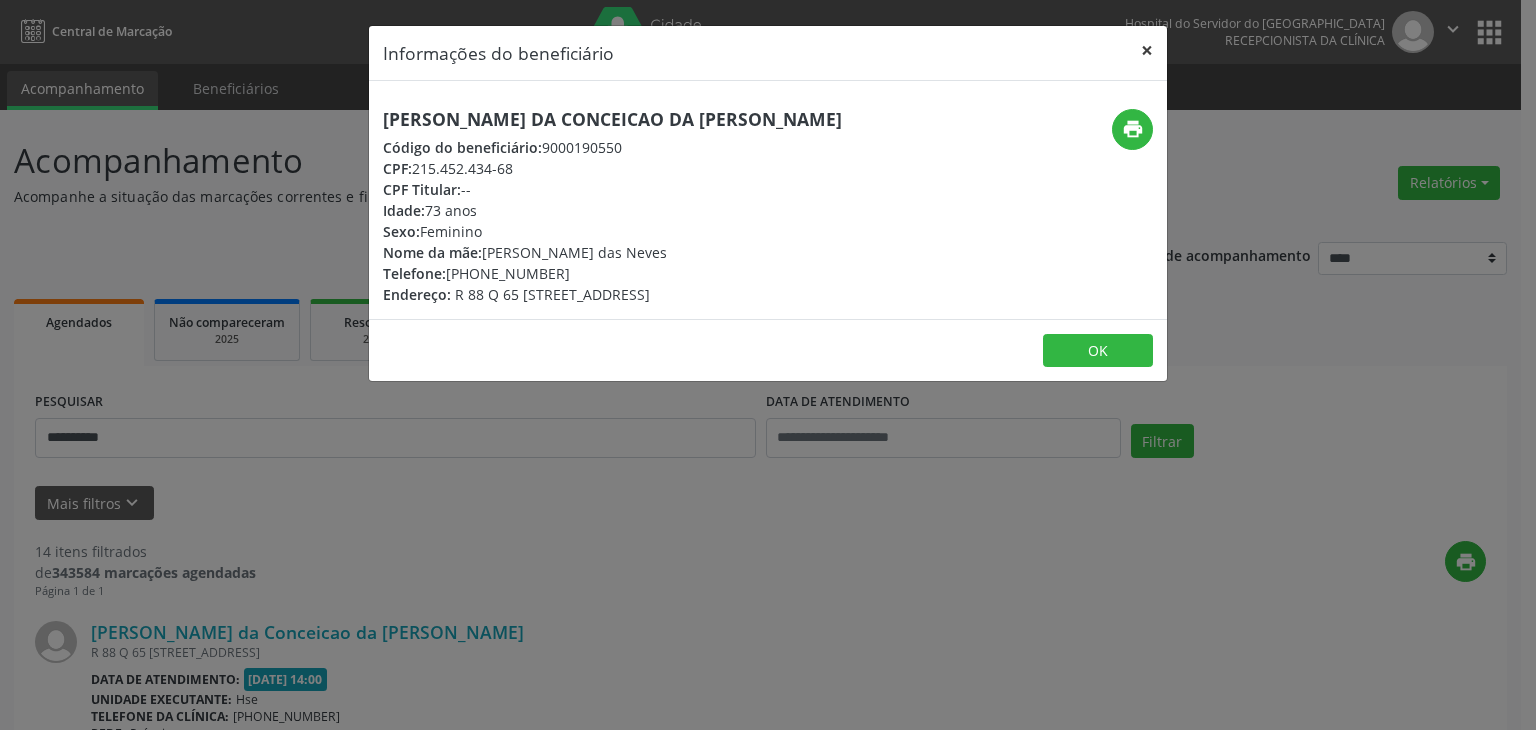 click on "×" at bounding box center (1147, 50) 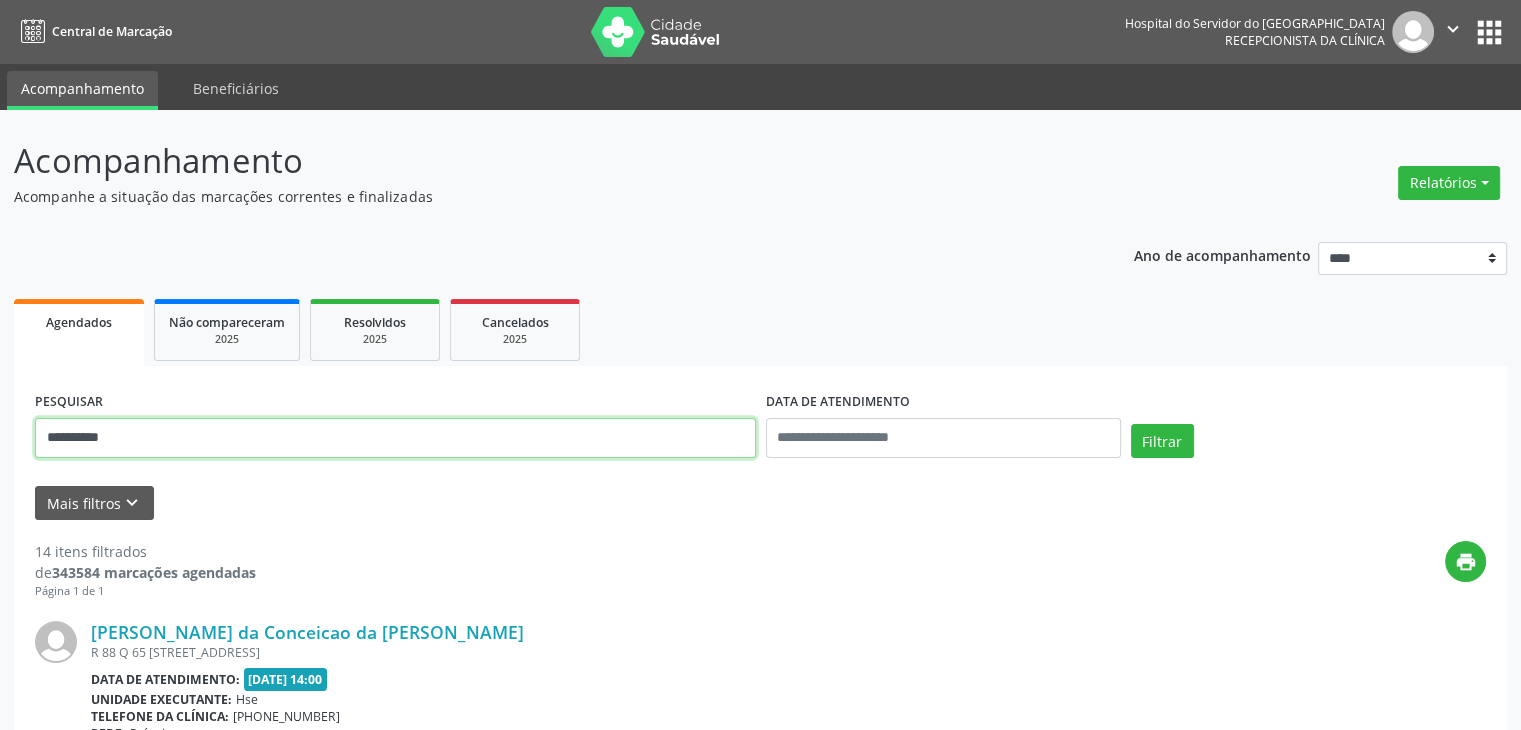 drag, startPoint x: 136, startPoint y: 440, endPoint x: 0, endPoint y: 444, distance: 136.0588 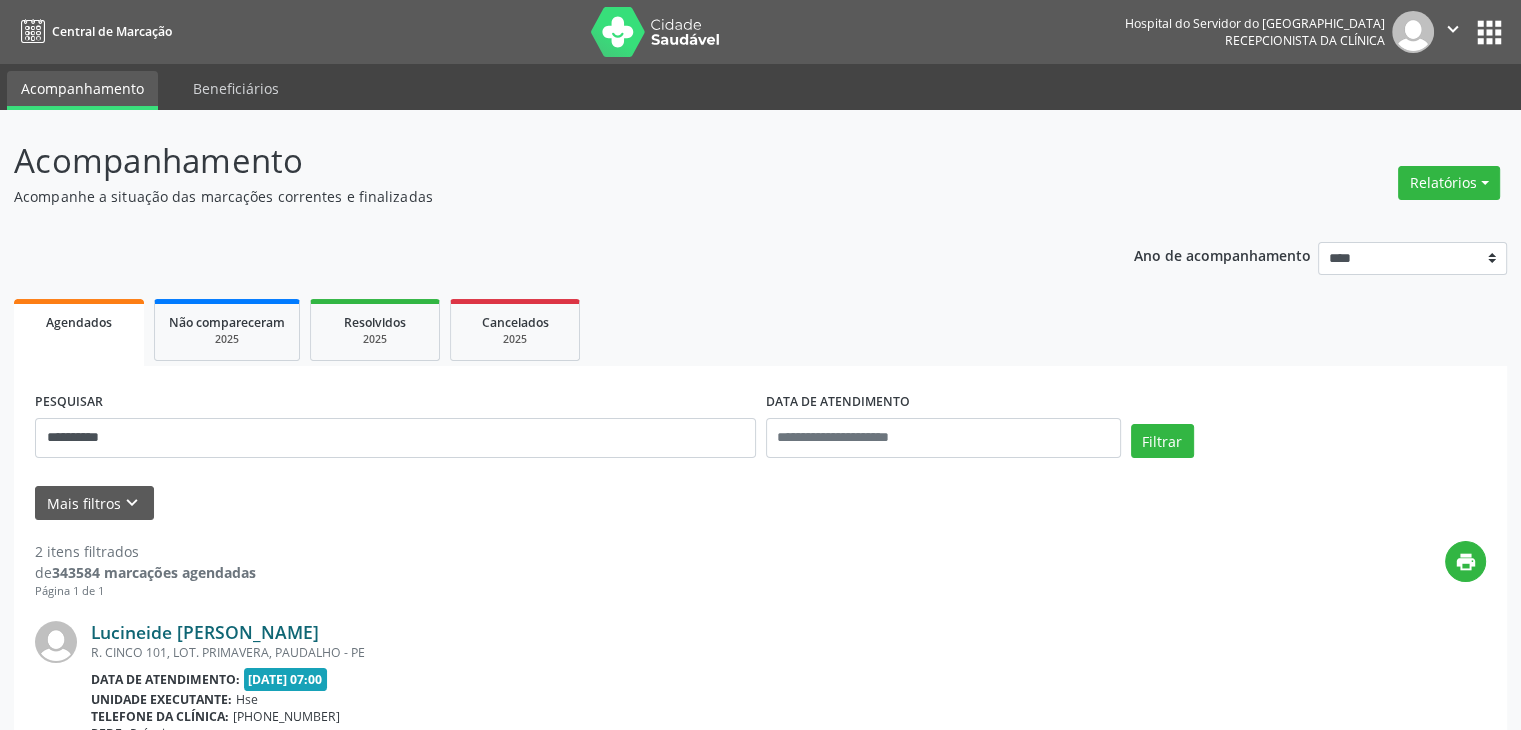click on "Lucineide Augusta dos Santos" at bounding box center [205, 632] 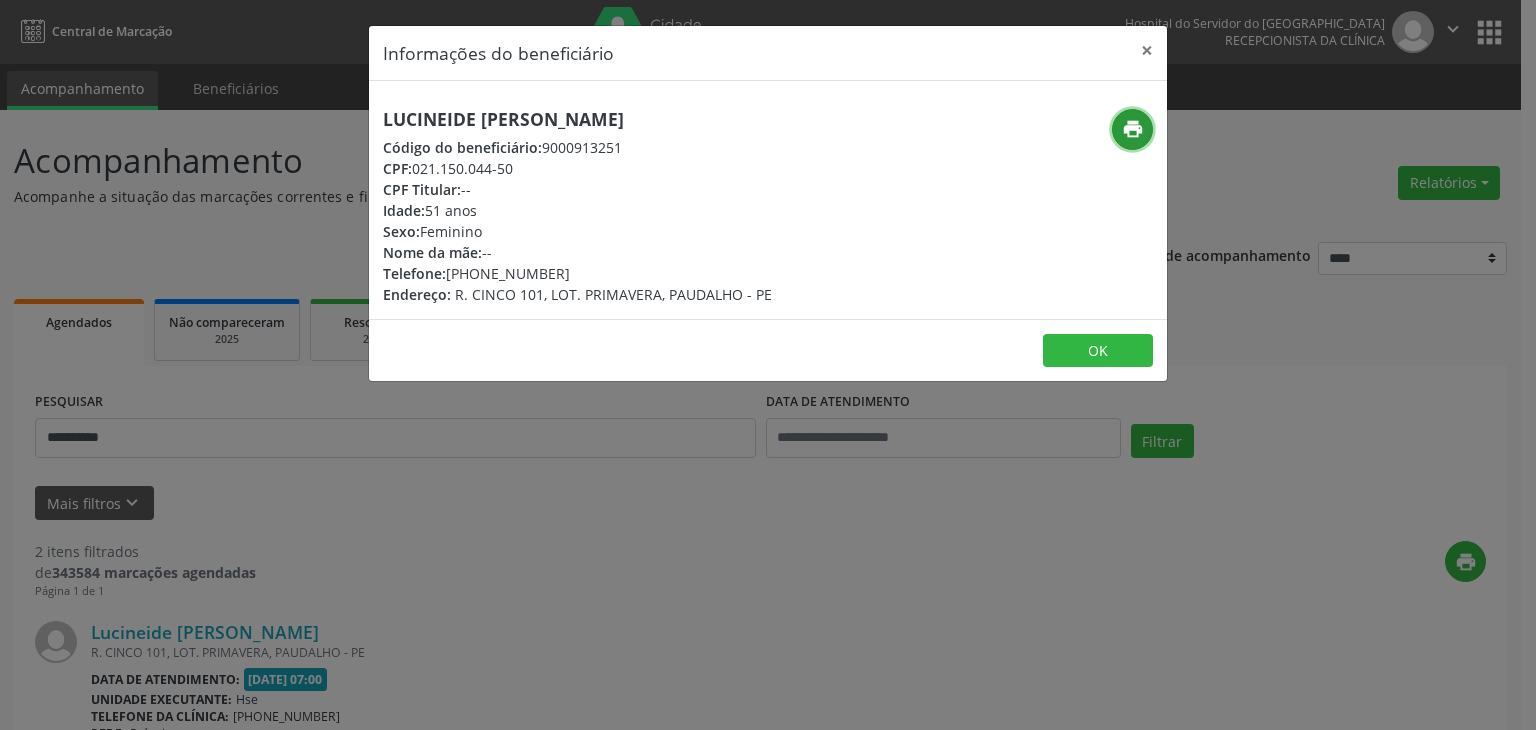 click on "print" at bounding box center [1133, 129] 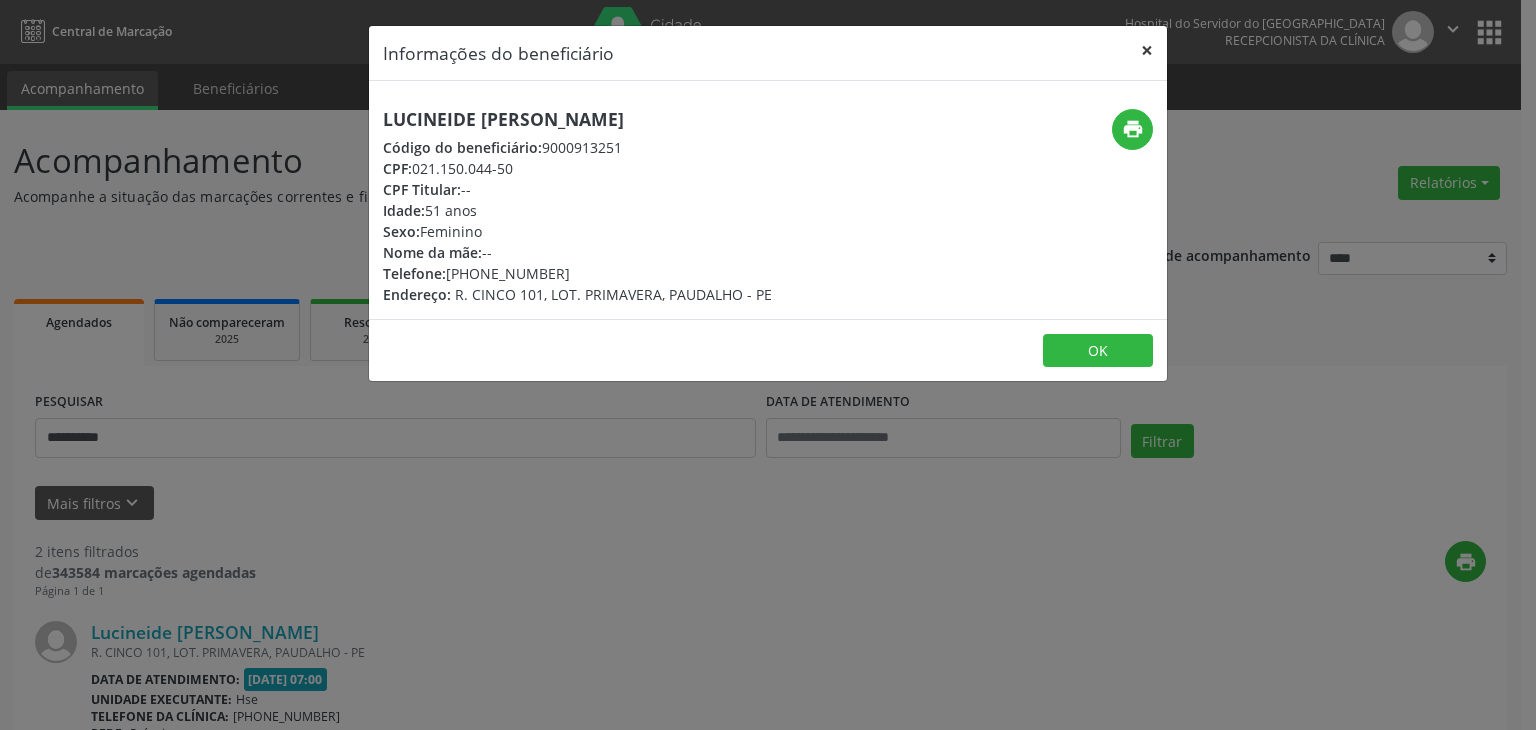 click on "×" at bounding box center (1147, 50) 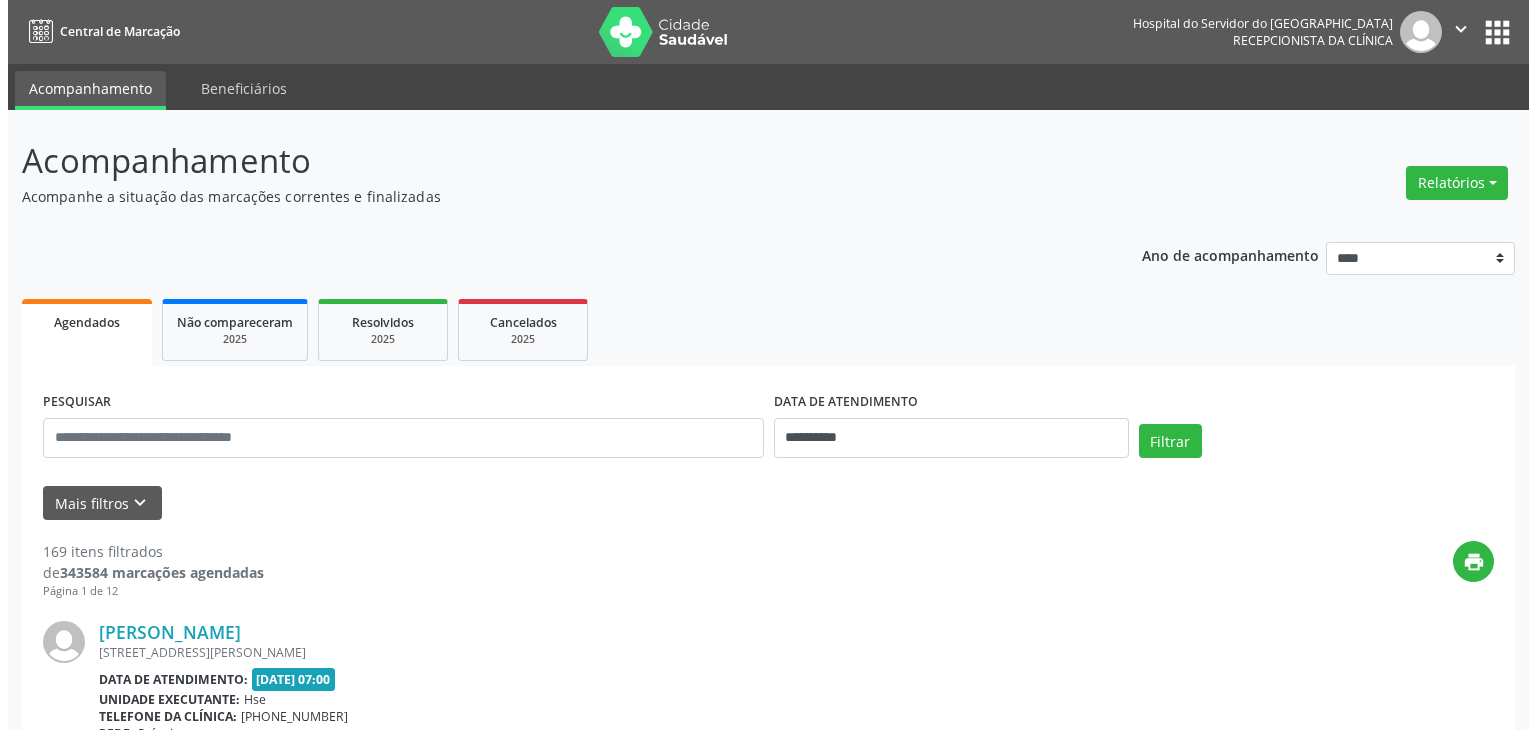 scroll, scrollTop: 0, scrollLeft: 0, axis: both 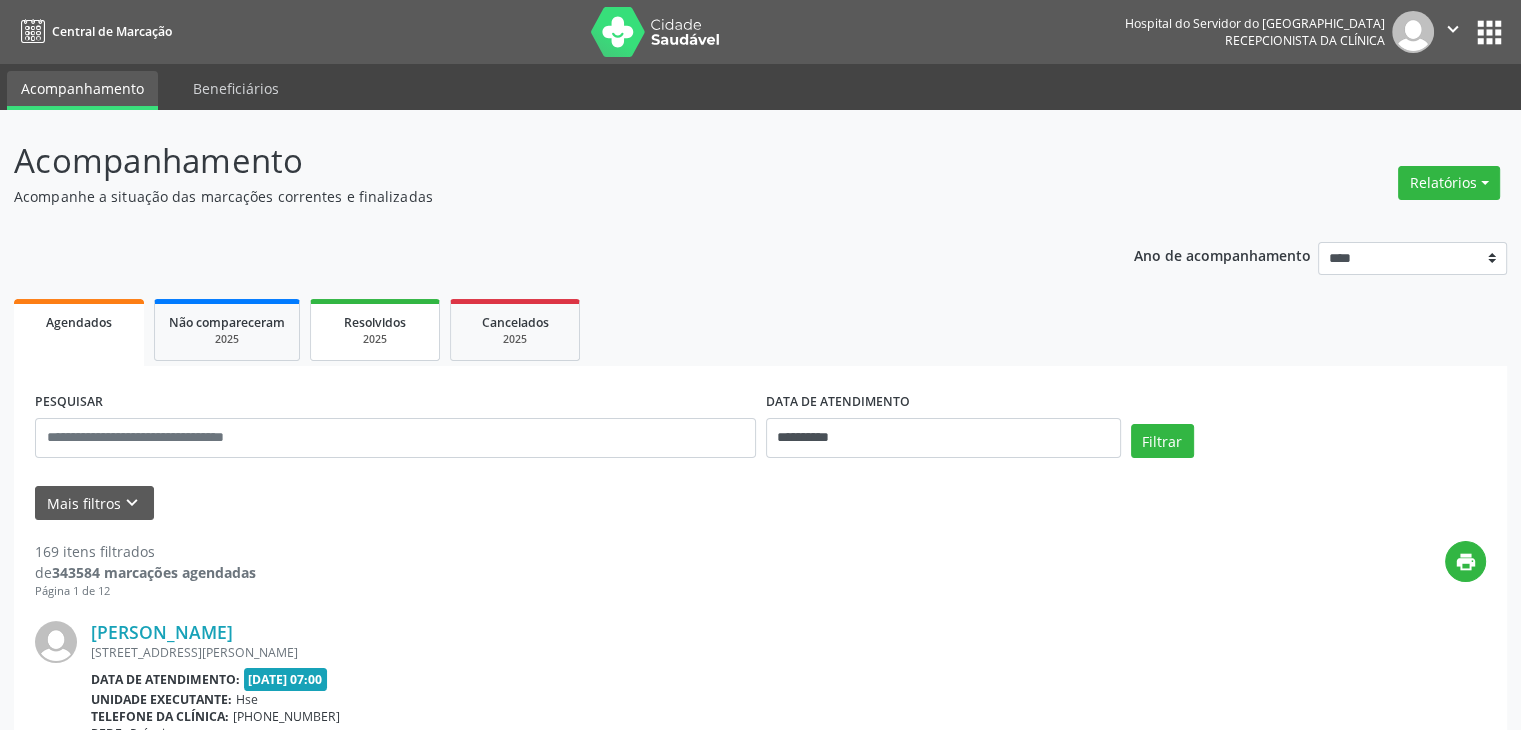 click on "2025" at bounding box center [375, 339] 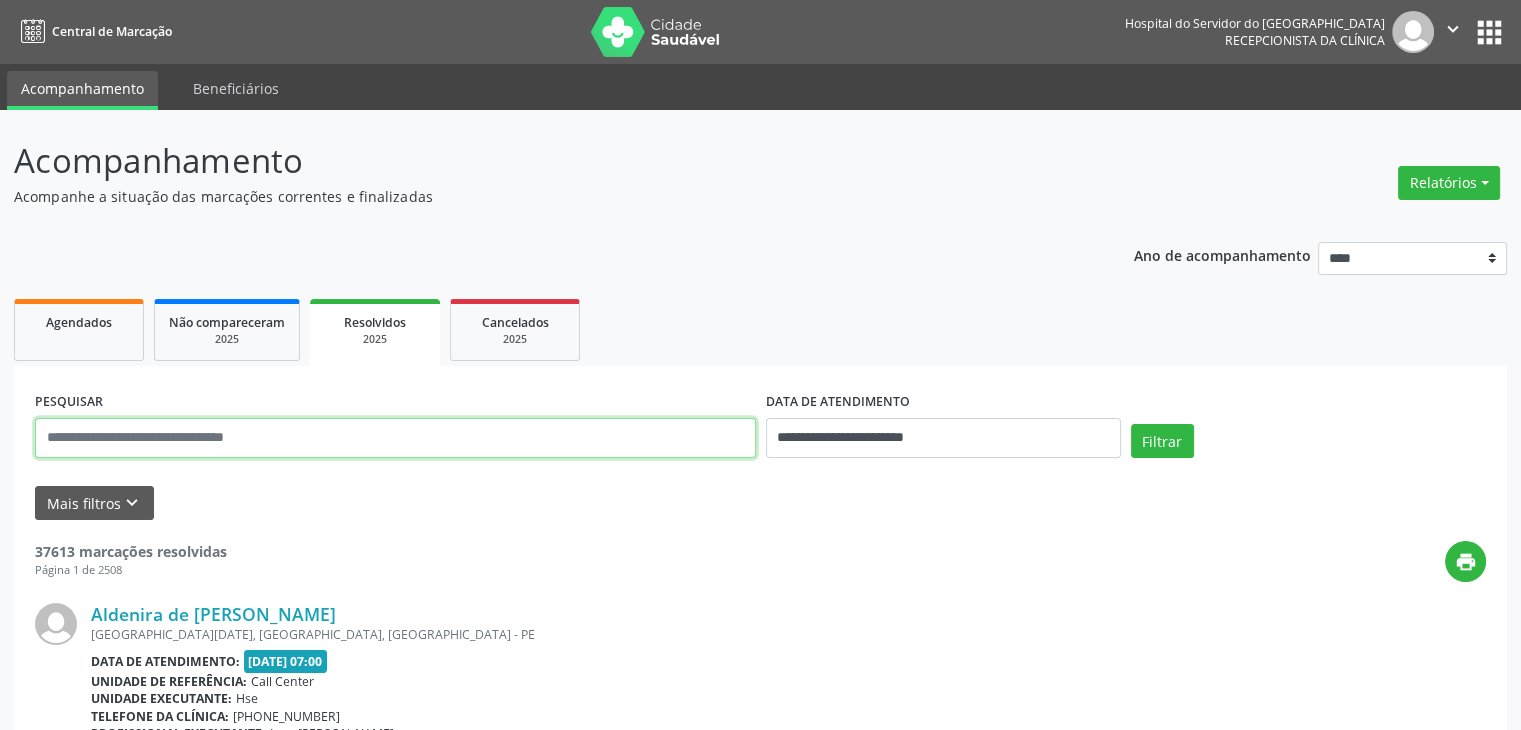 click at bounding box center (395, 438) 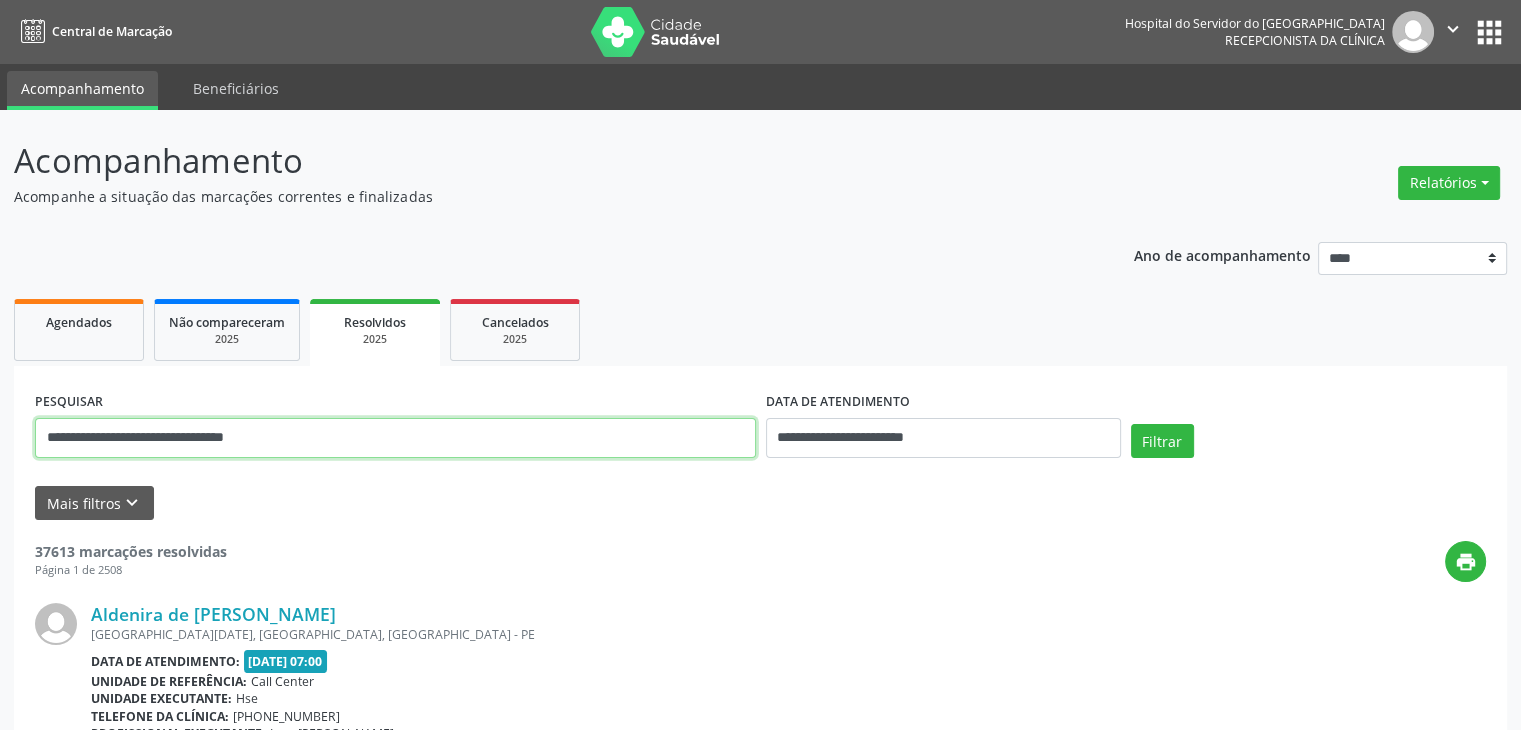 type on "**********" 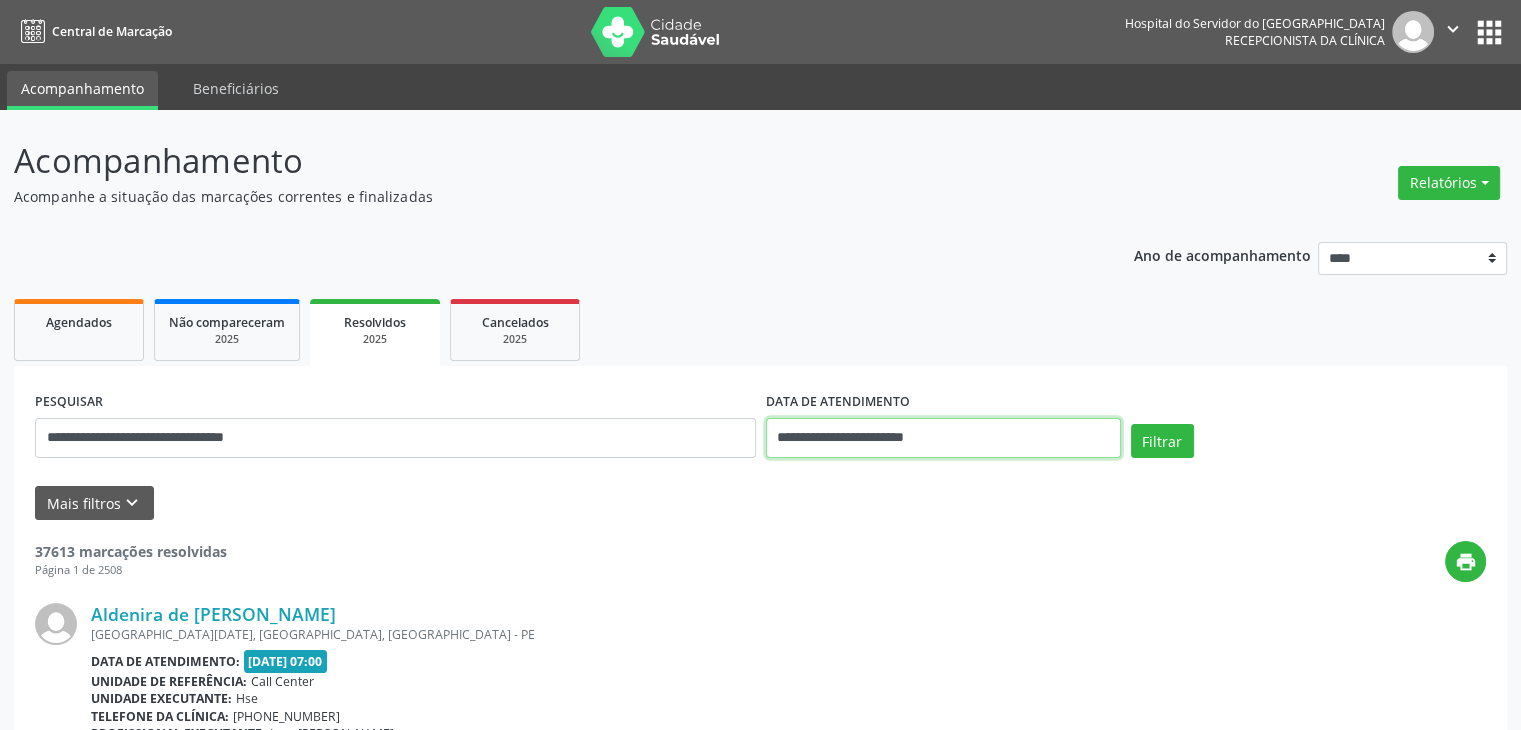 click on "**********" at bounding box center (943, 438) 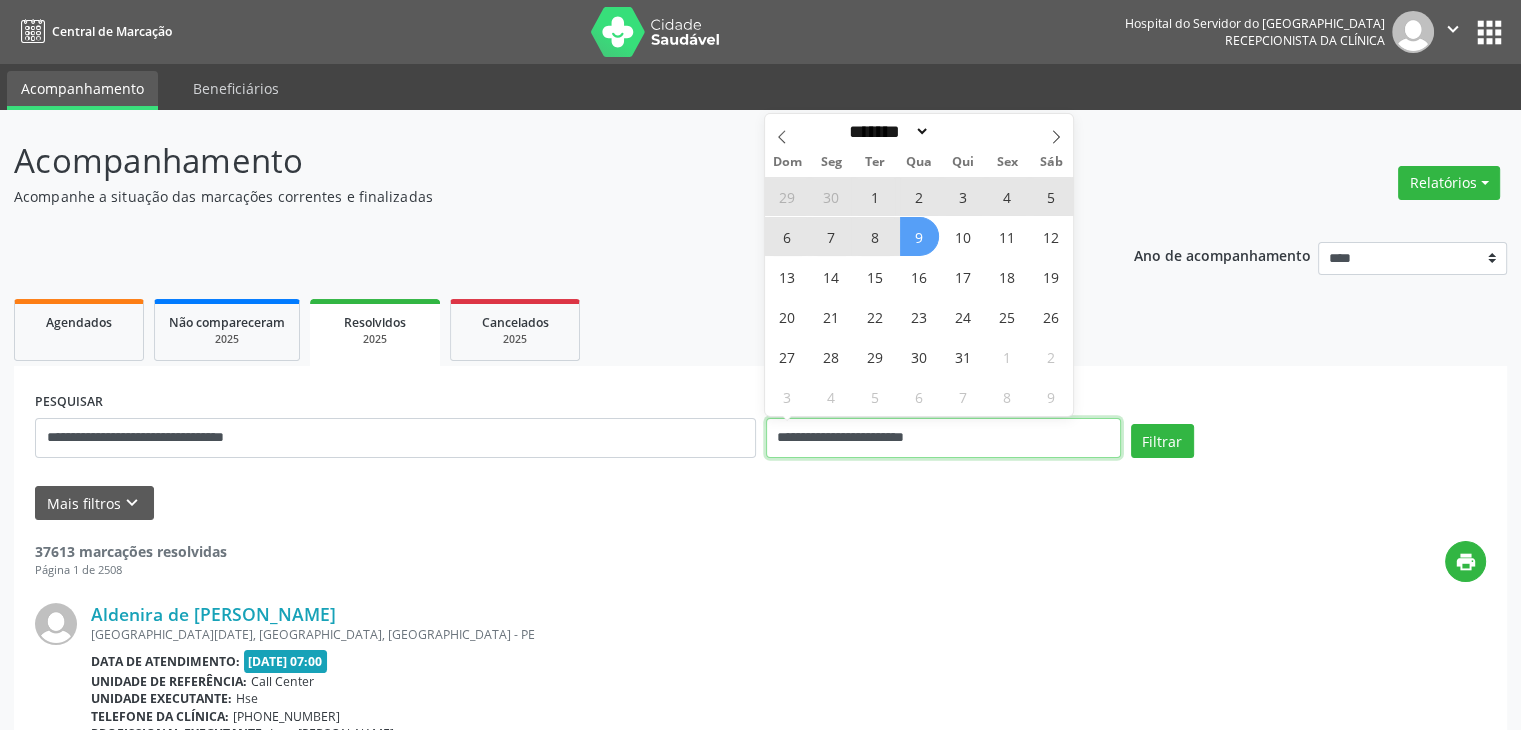 type 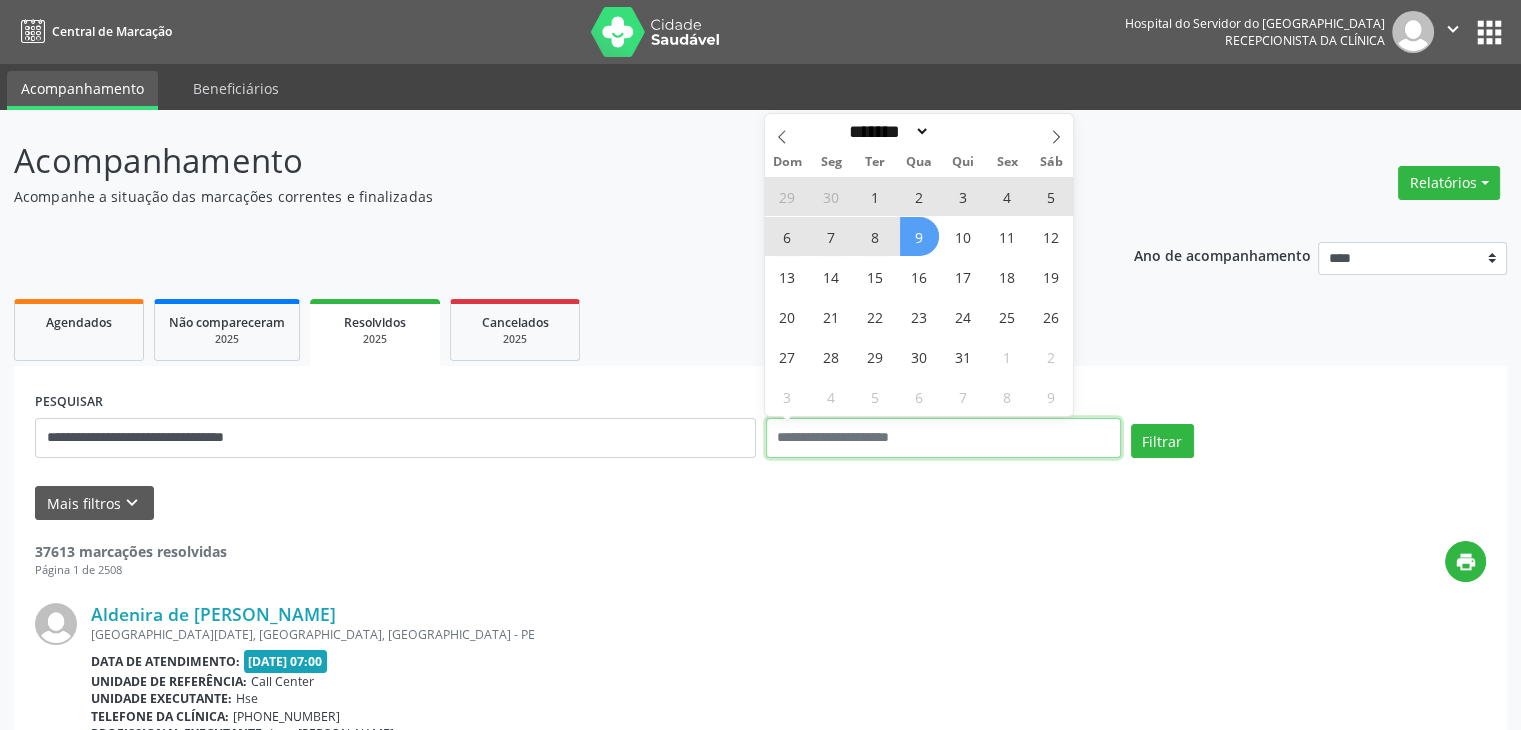 select on "*" 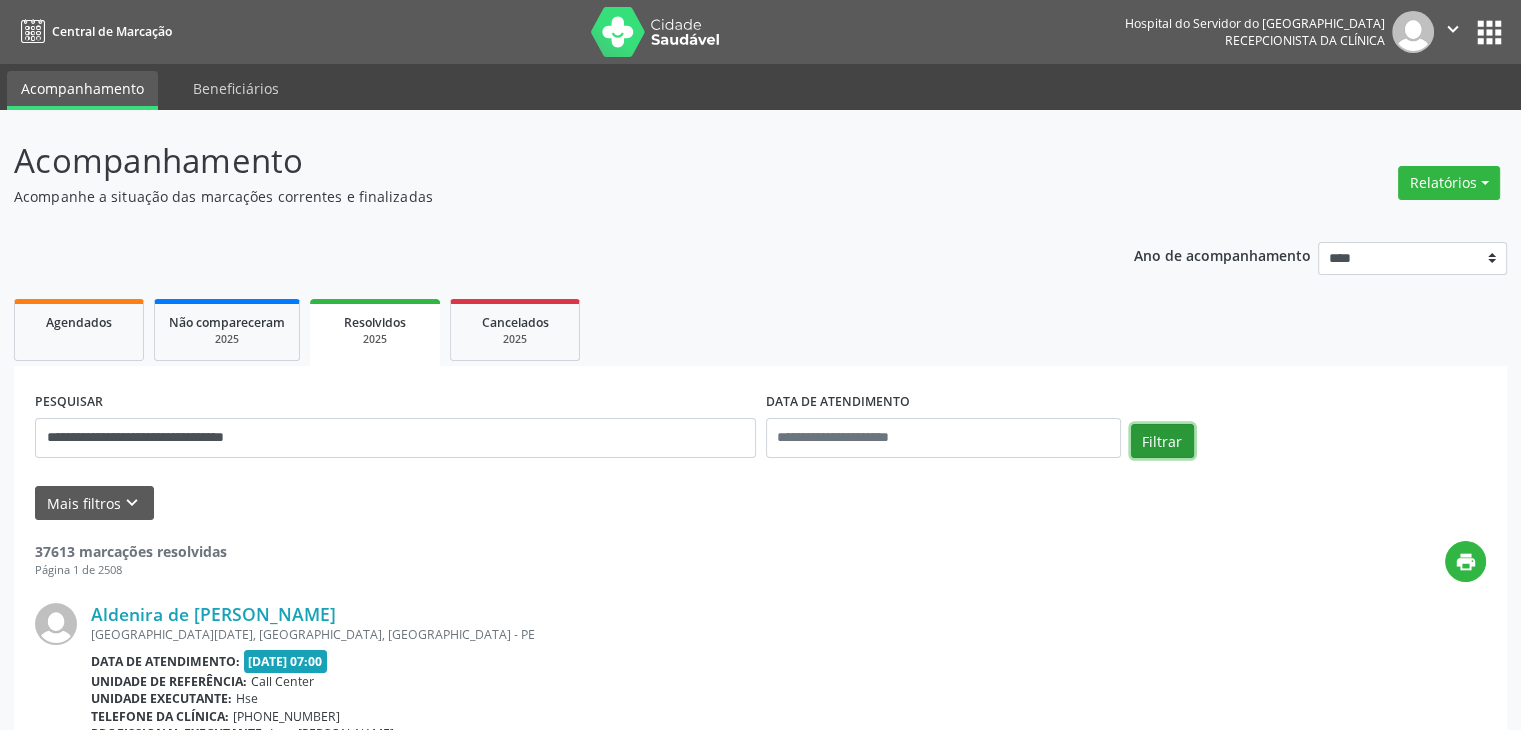 click on "Filtrar" at bounding box center (1162, 441) 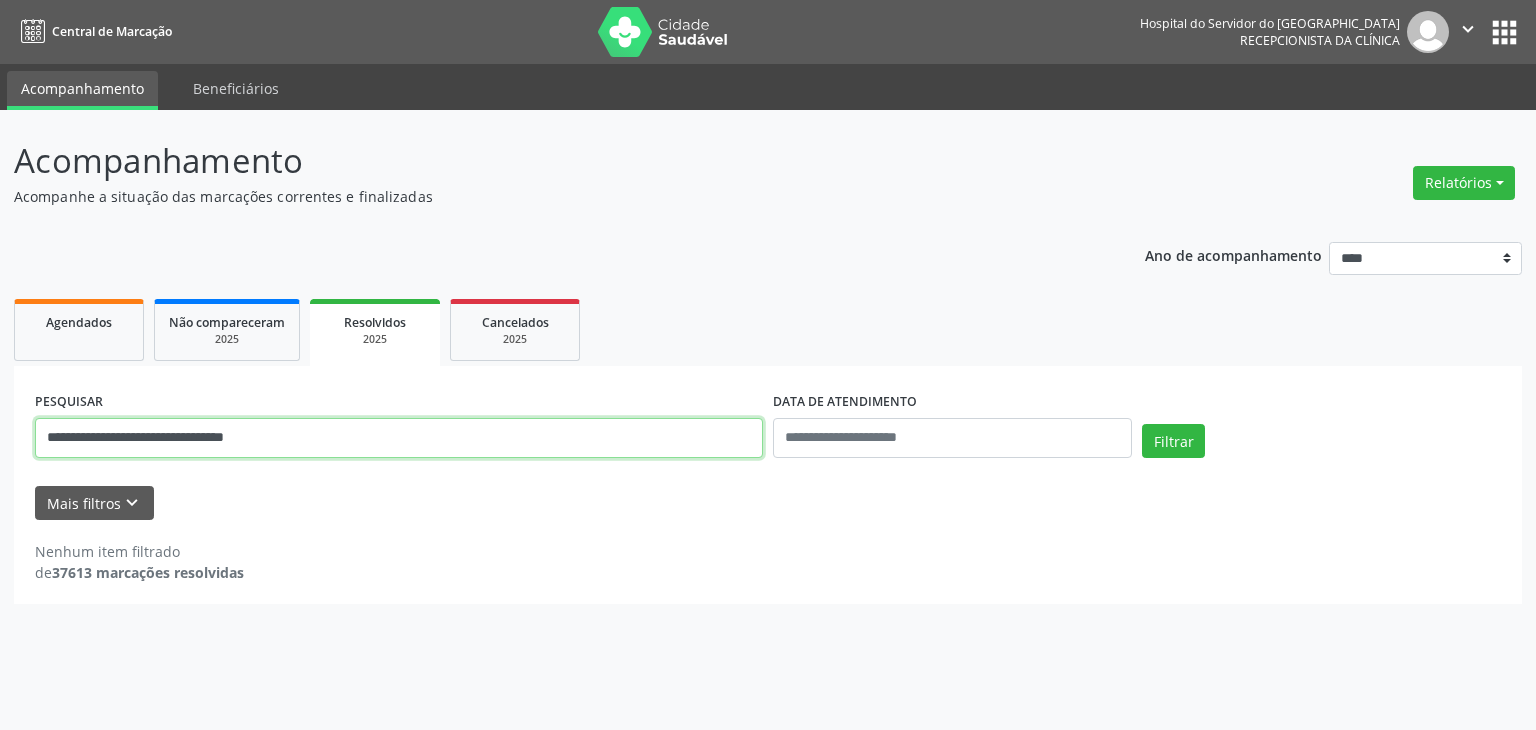 drag, startPoint x: 347, startPoint y: 440, endPoint x: 44, endPoint y: 444, distance: 303.0264 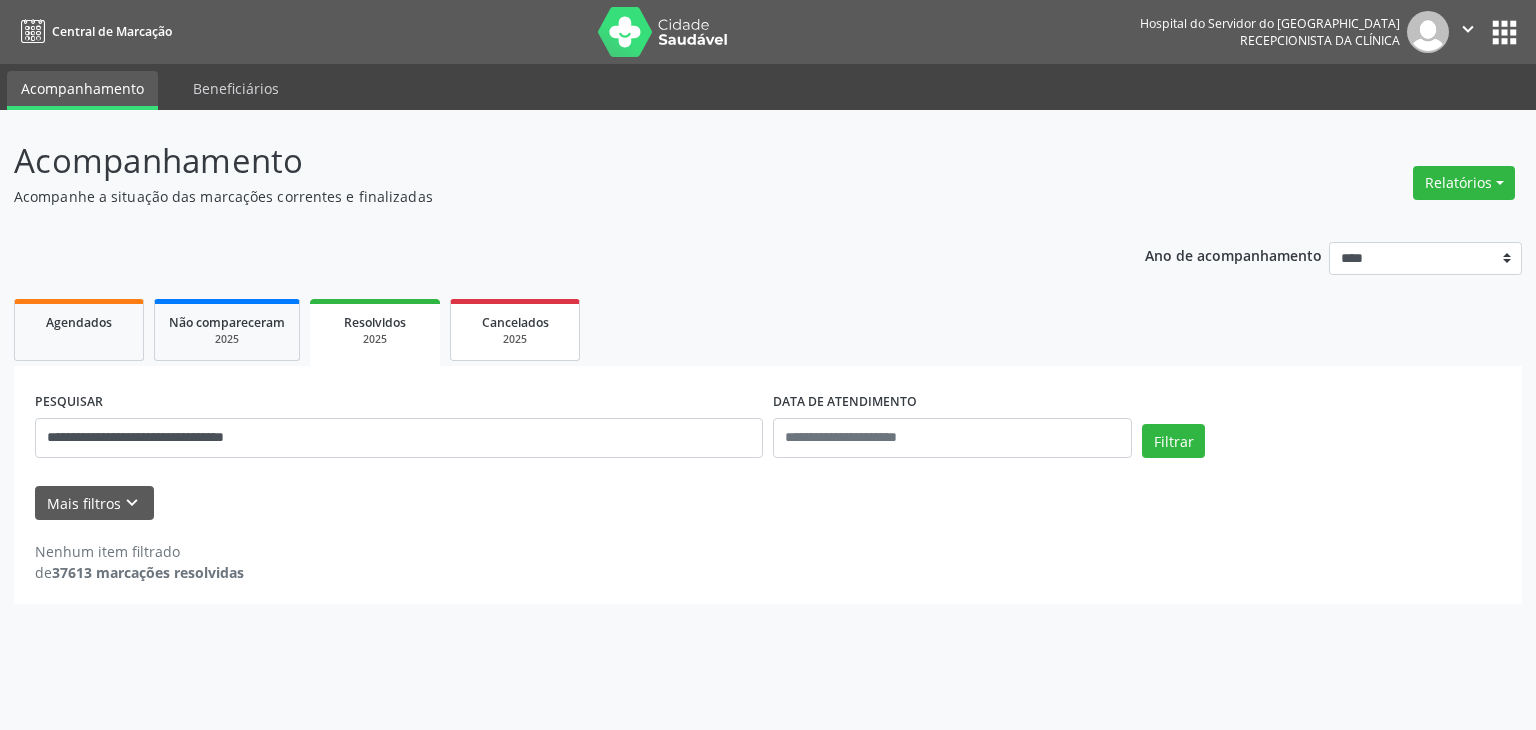 click on "2025" at bounding box center [515, 339] 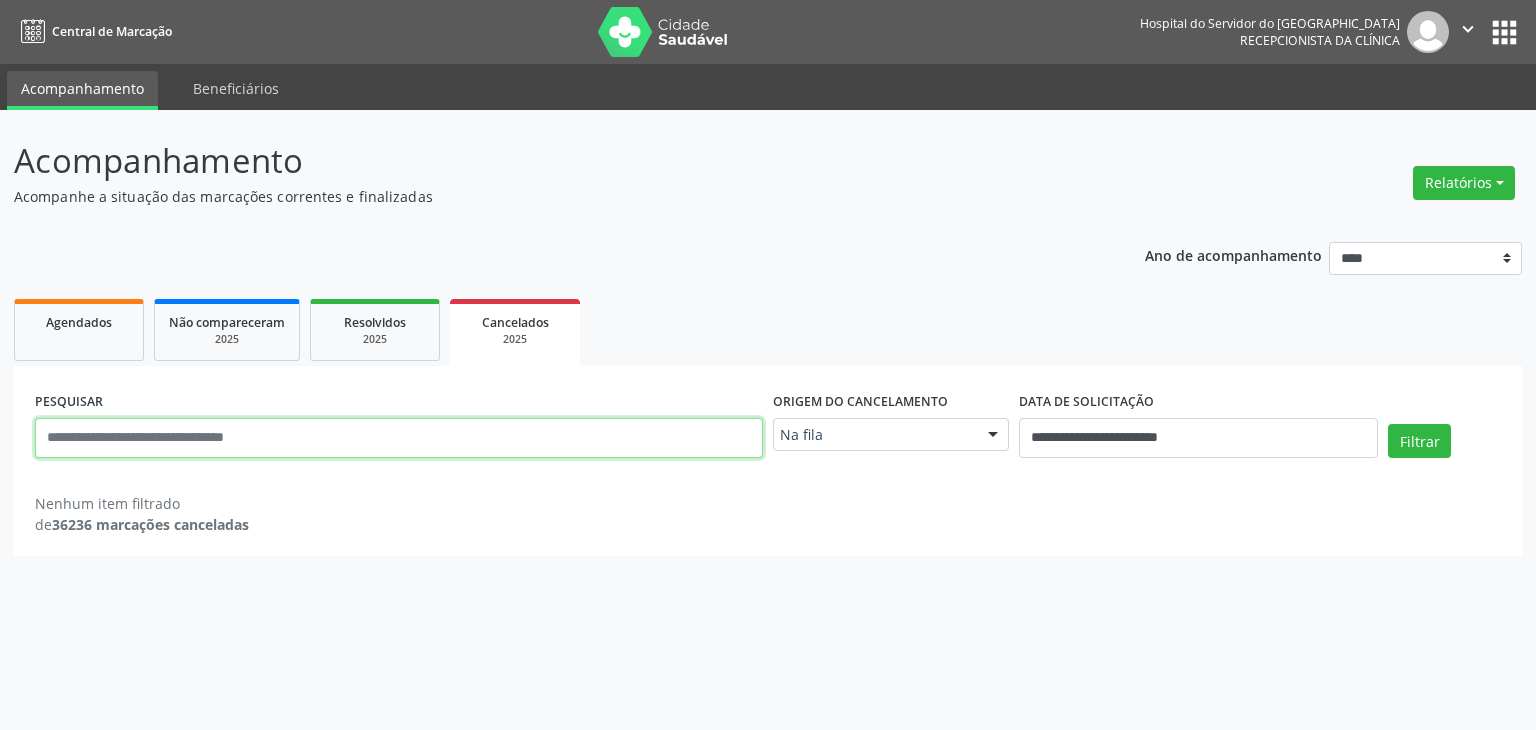 drag, startPoint x: 205, startPoint y: 442, endPoint x: 172, endPoint y: 443, distance: 33.01515 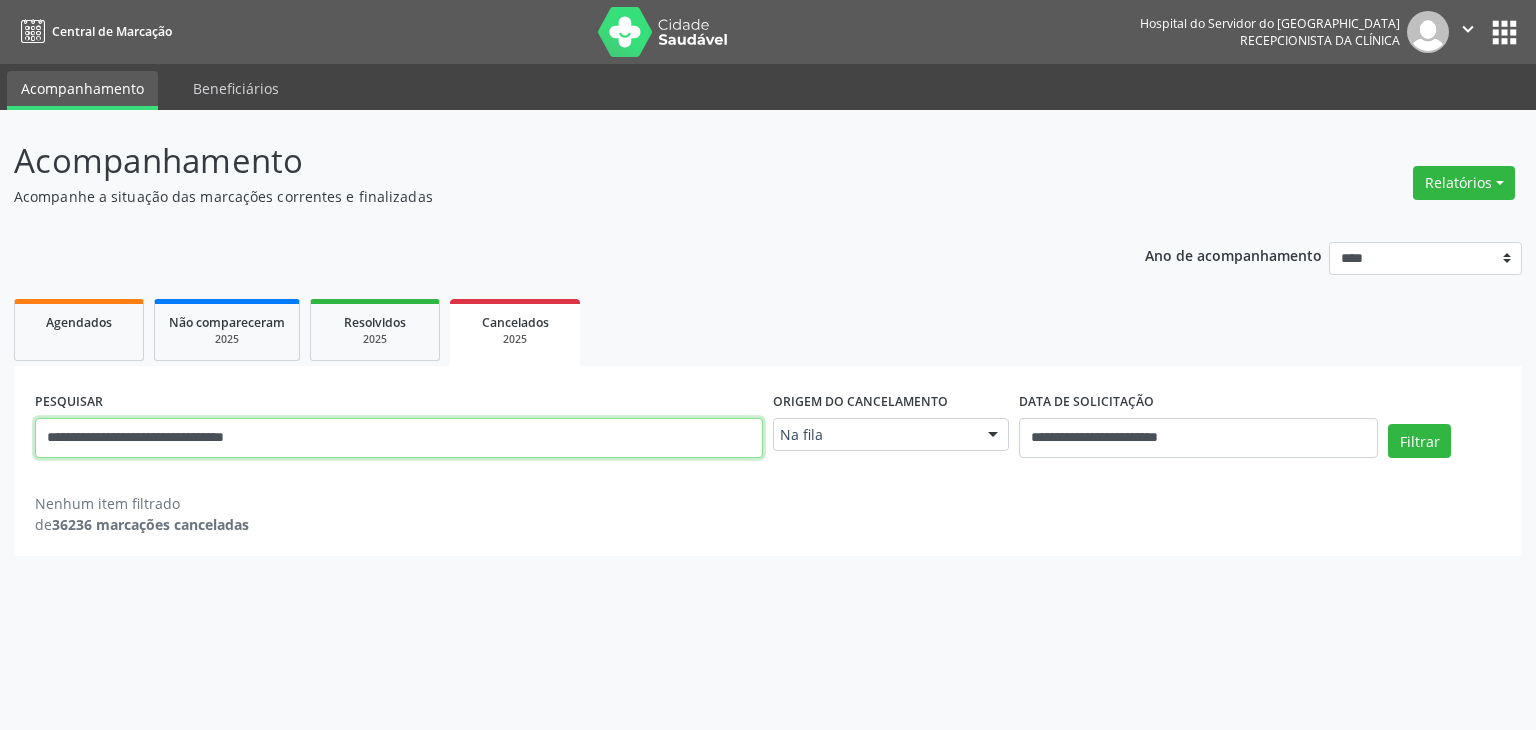 type on "**********" 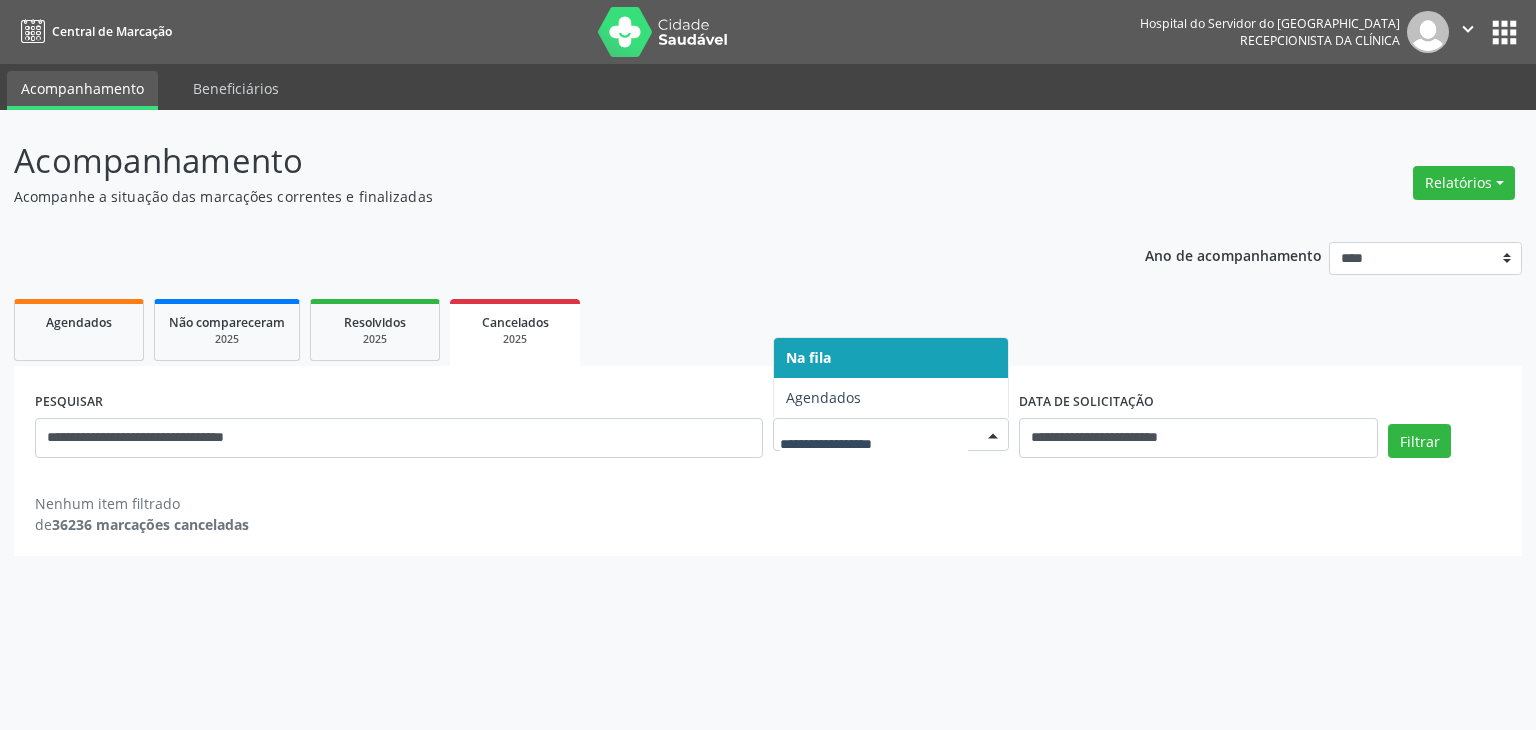 click at bounding box center (993, 436) 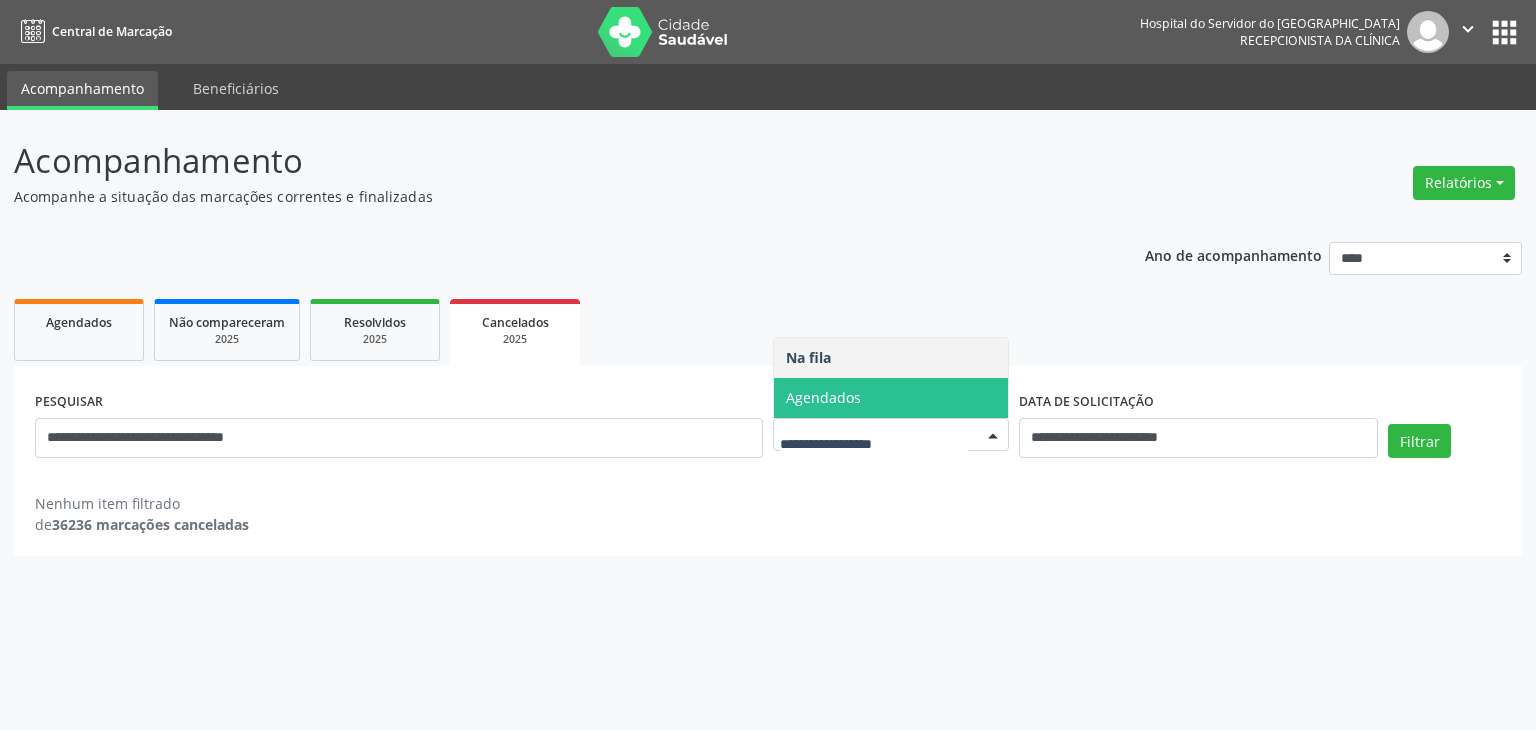 click on "Agendados" at bounding box center (891, 398) 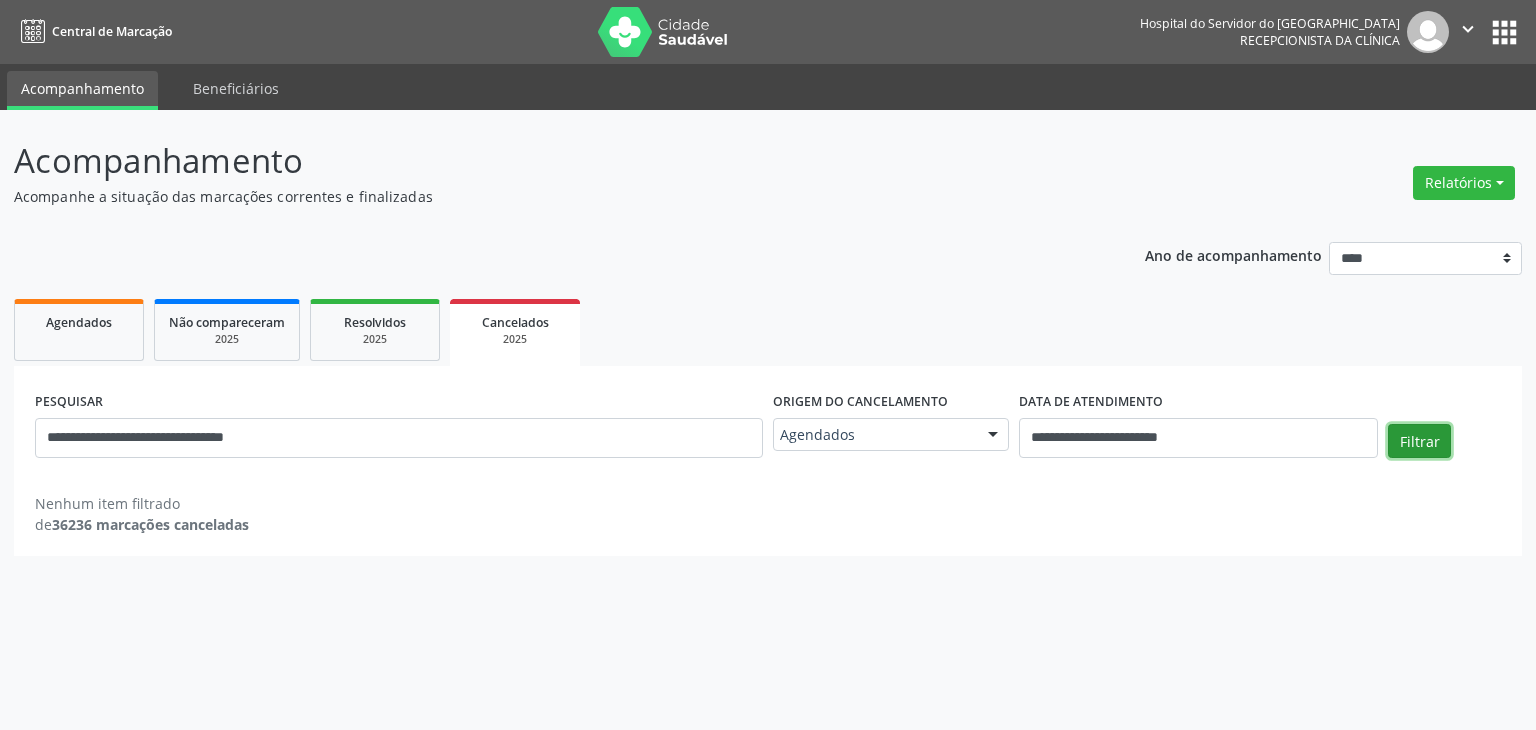 click on "Filtrar" at bounding box center [1419, 441] 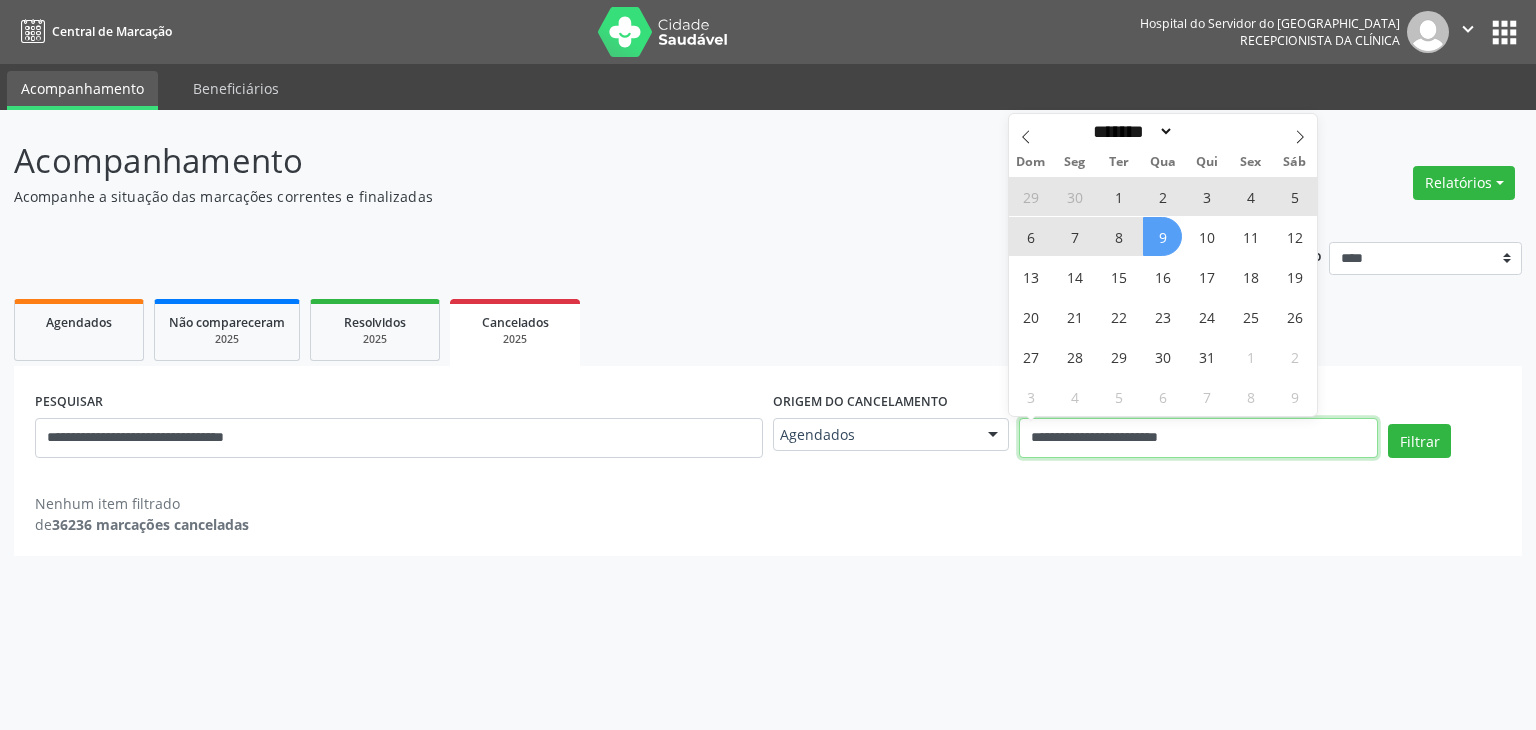 click on "**********" at bounding box center (1198, 438) 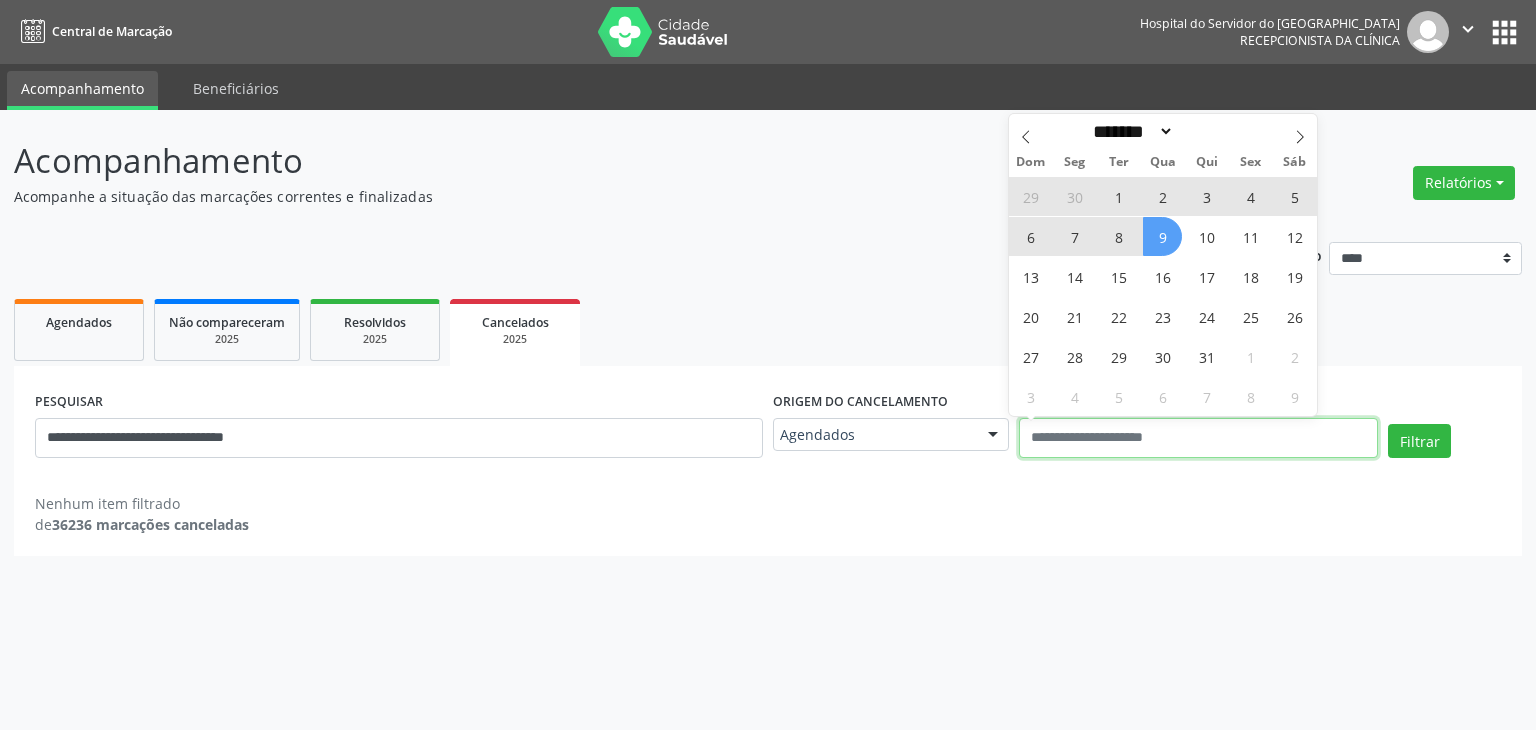 select on "*" 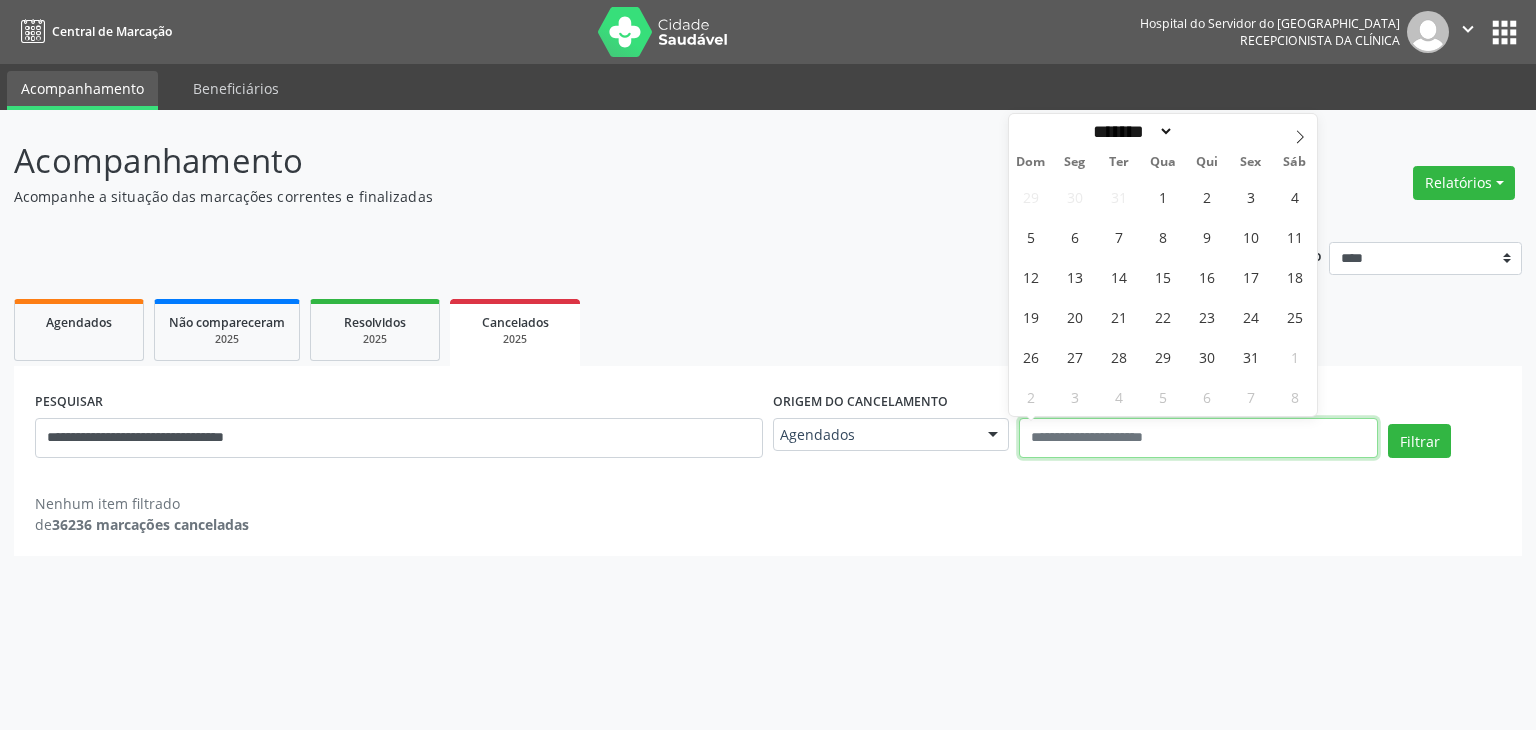 click on "Filtrar" at bounding box center (1419, 441) 